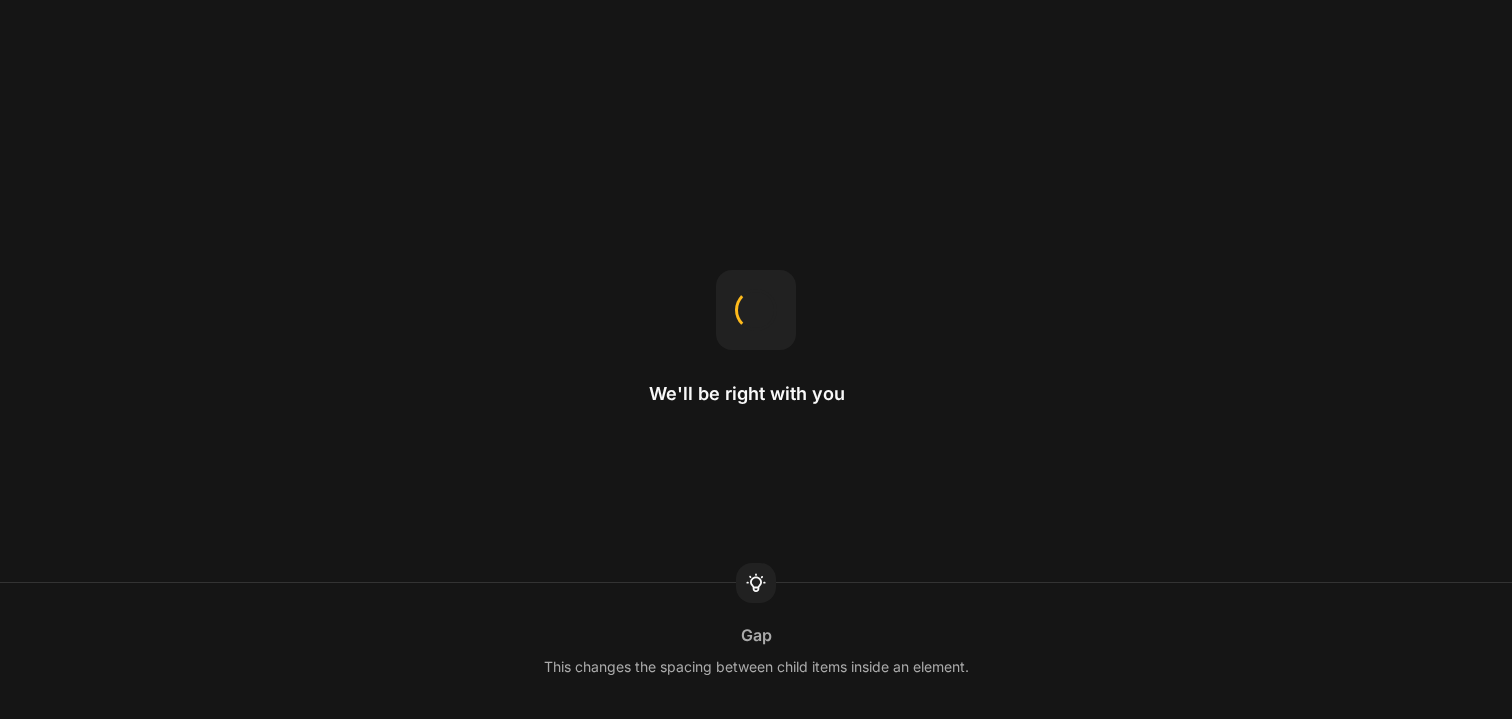 scroll, scrollTop: 0, scrollLeft: 0, axis: both 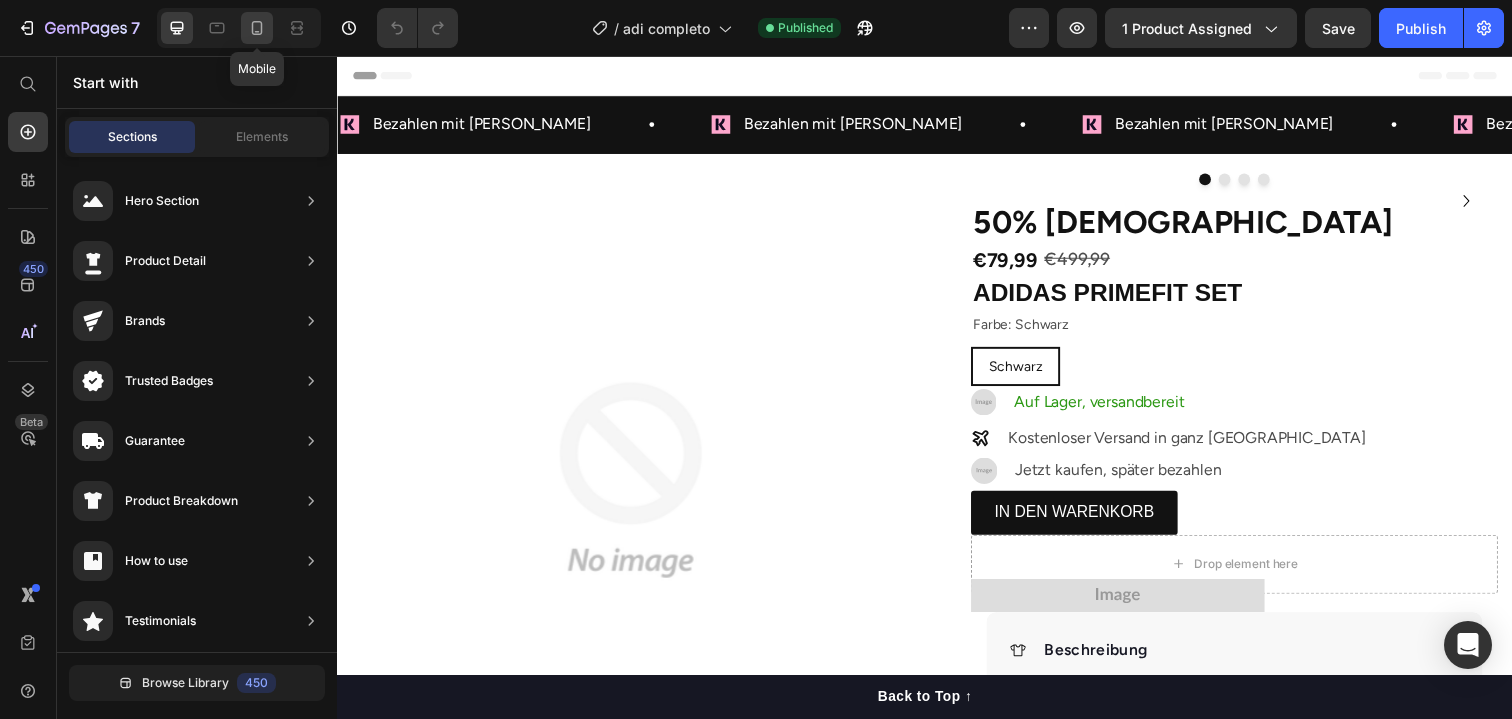 click 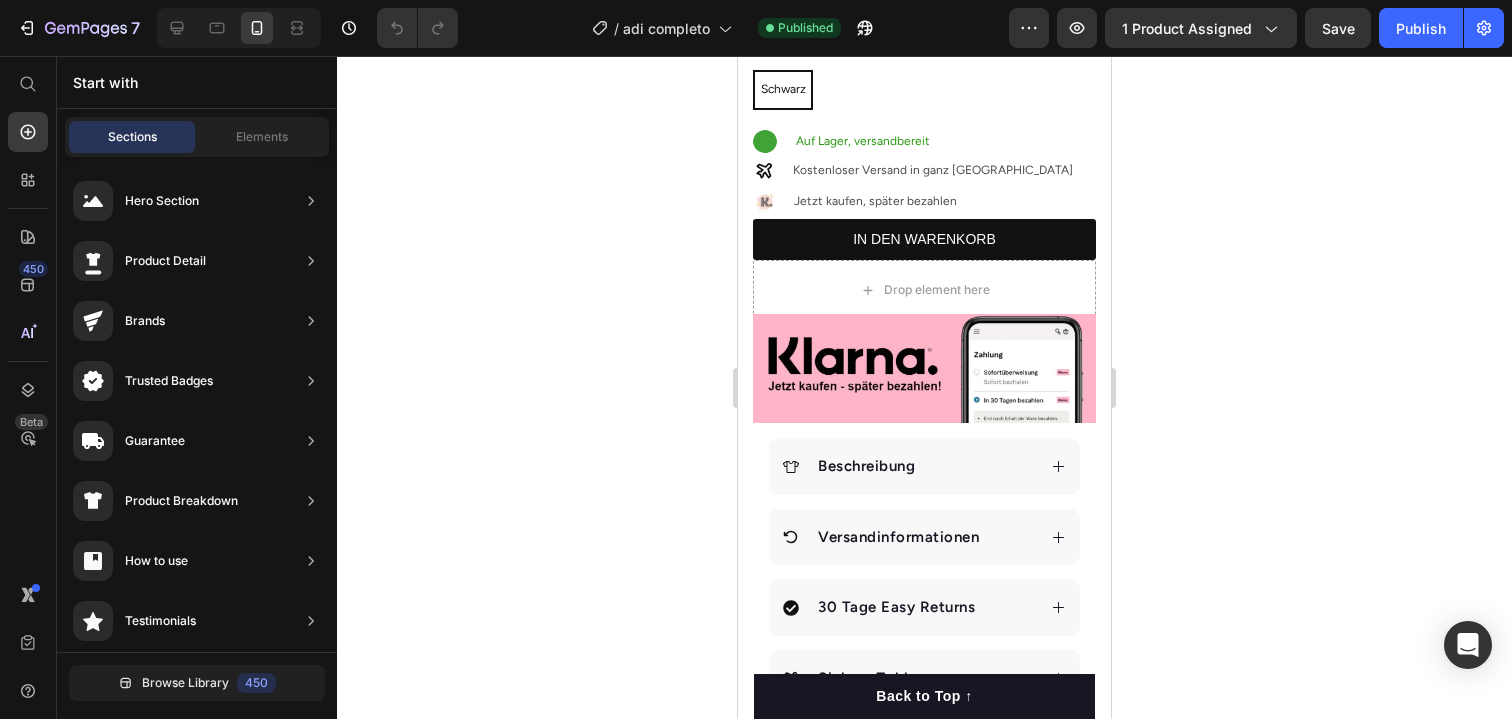 scroll, scrollTop: 278, scrollLeft: 0, axis: vertical 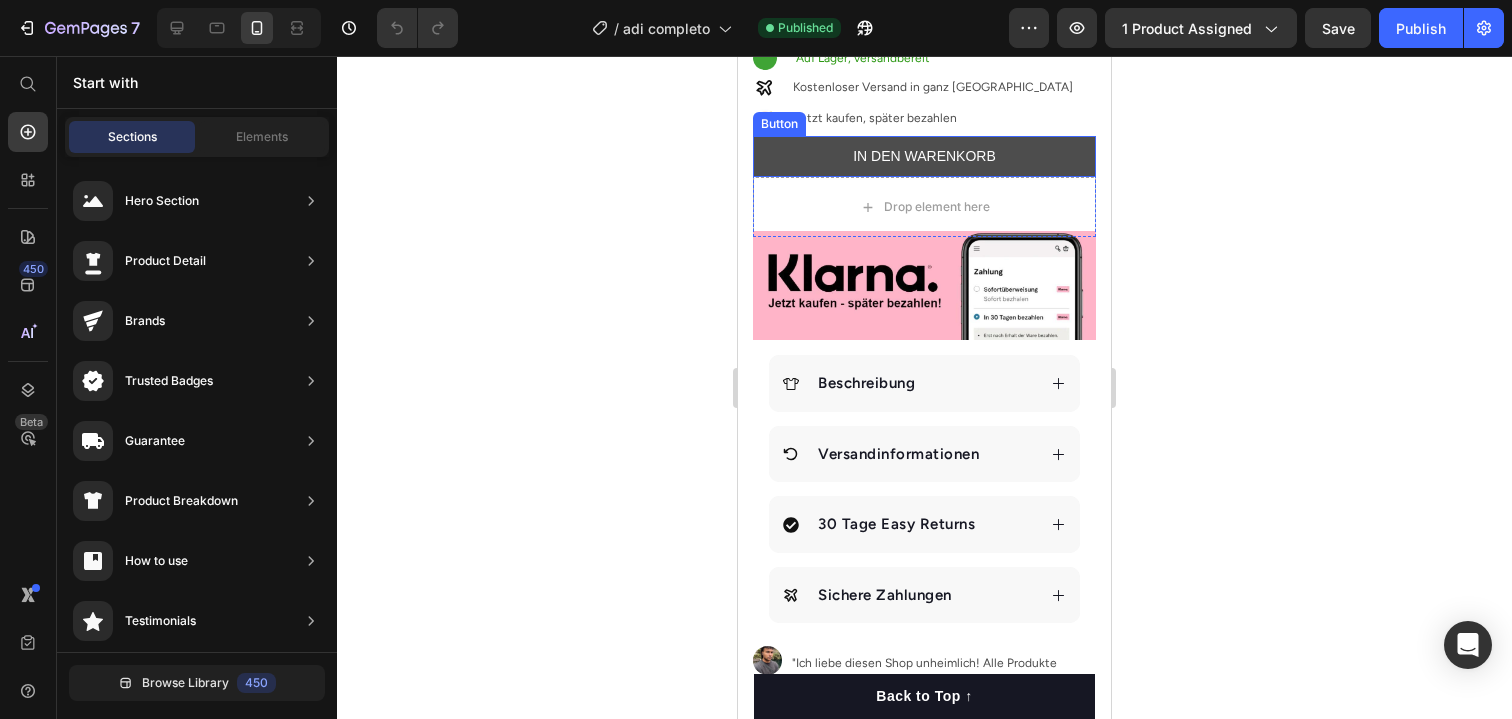 click on "IN DEN WARENKORB" at bounding box center (924, 156) 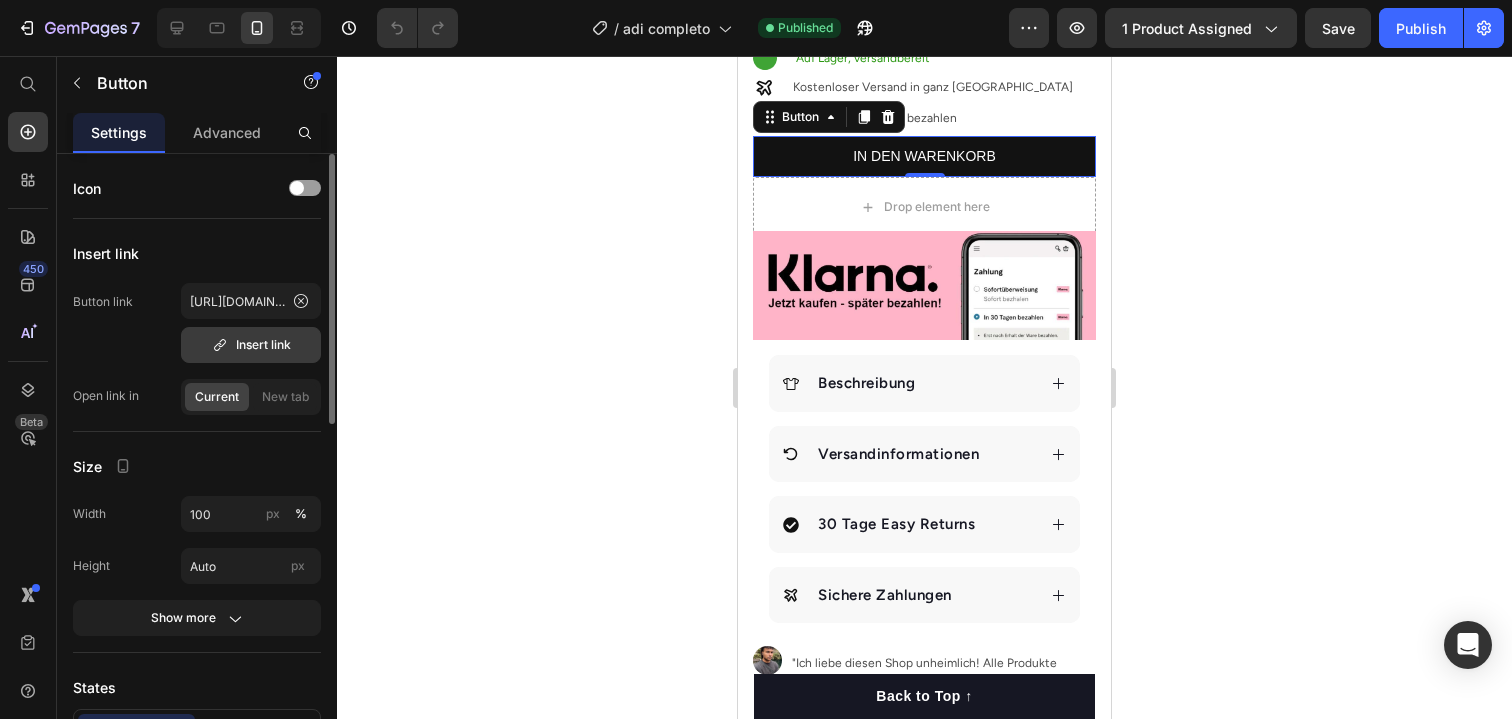 click on "Insert link" at bounding box center (251, 345) 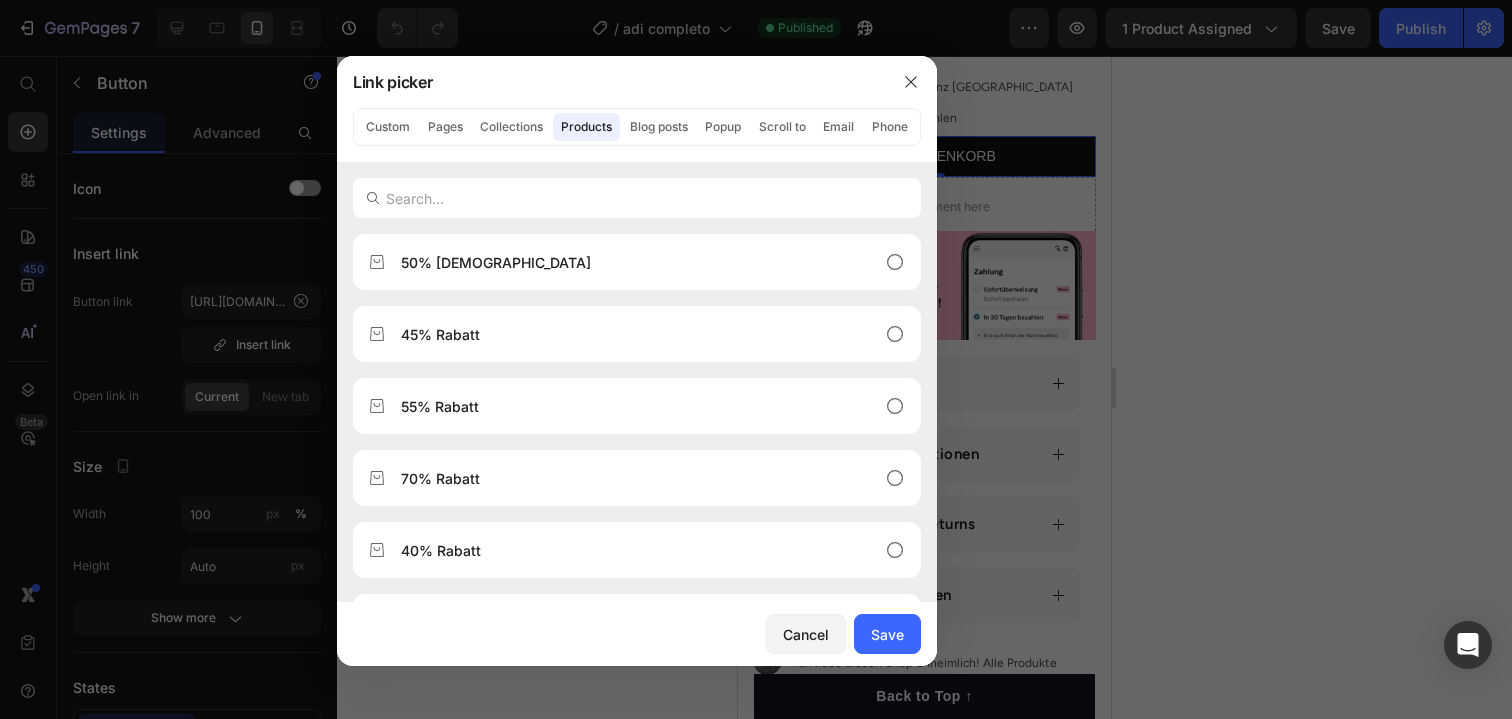 click at bounding box center (756, 359) 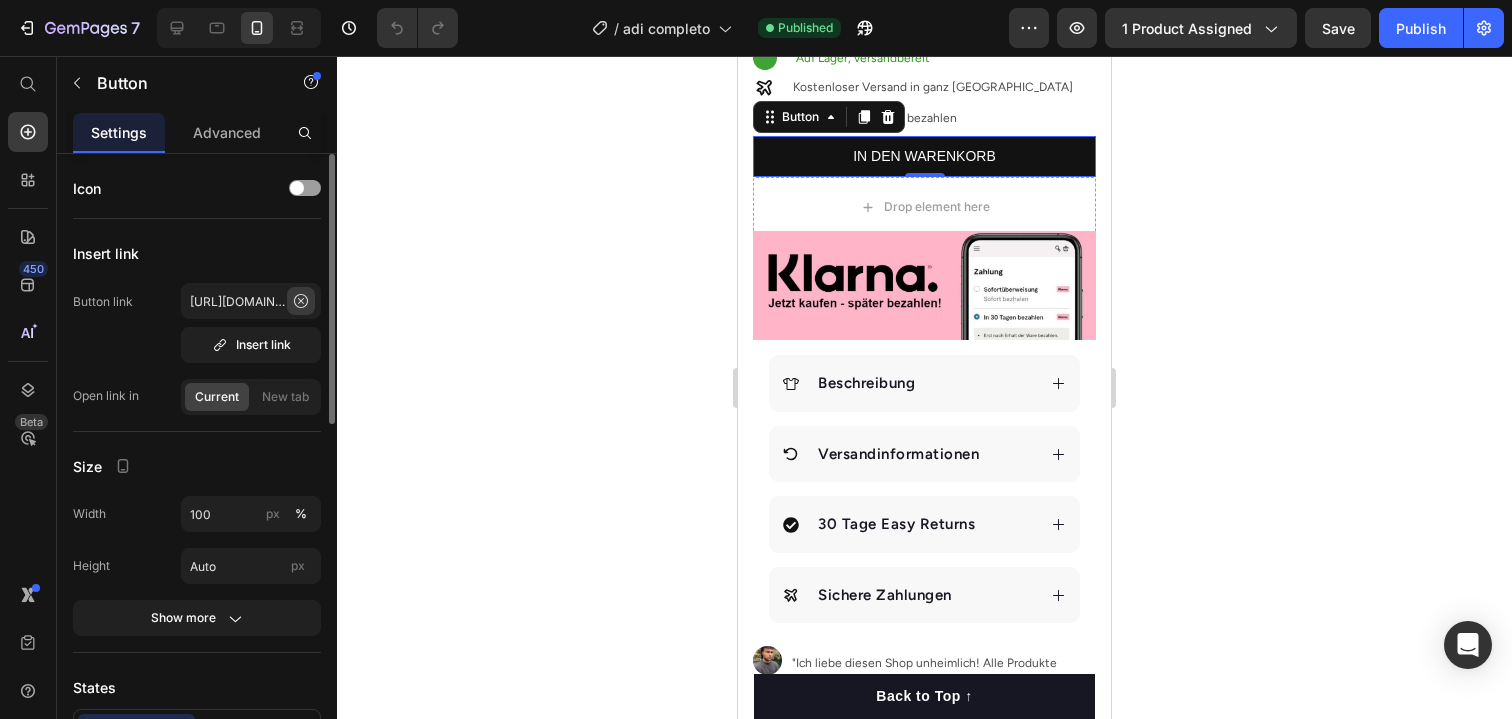 click 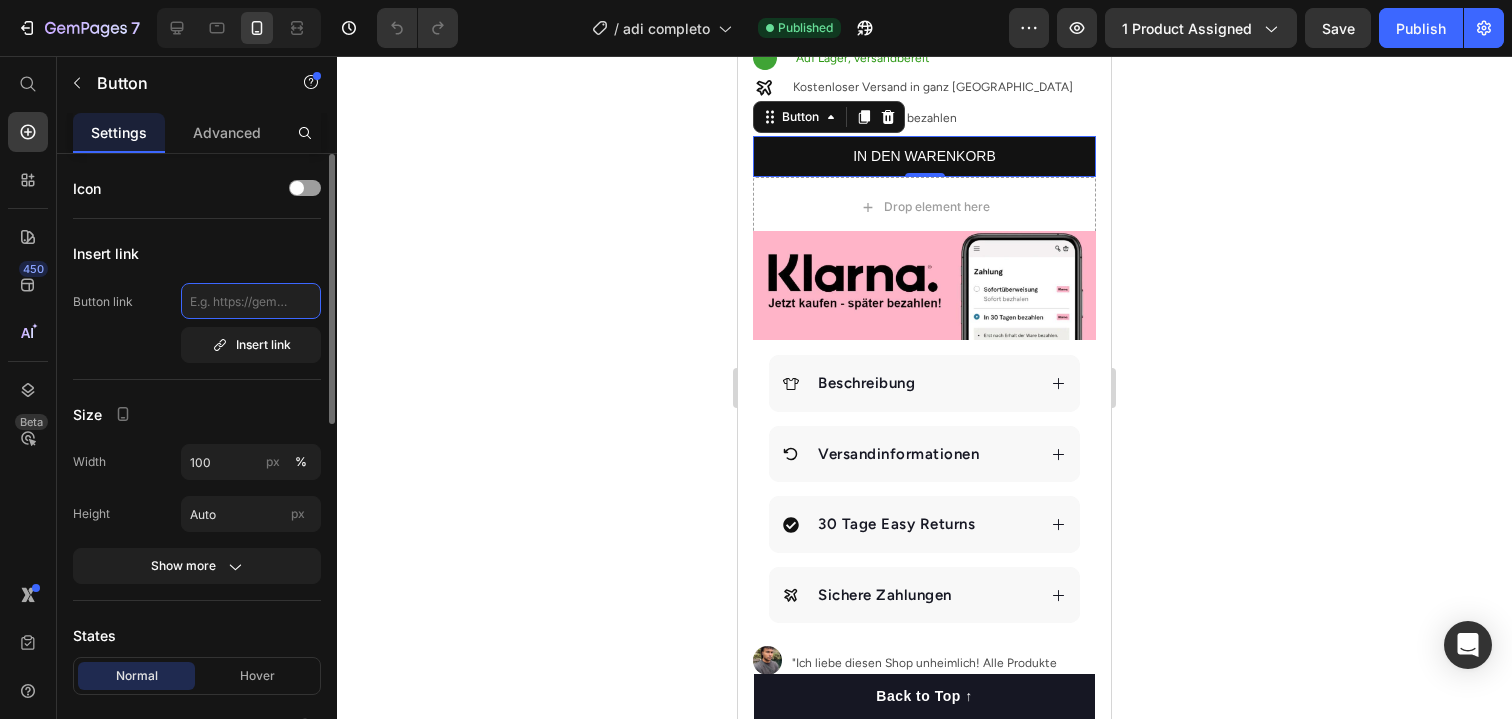 scroll, scrollTop: 0, scrollLeft: 0, axis: both 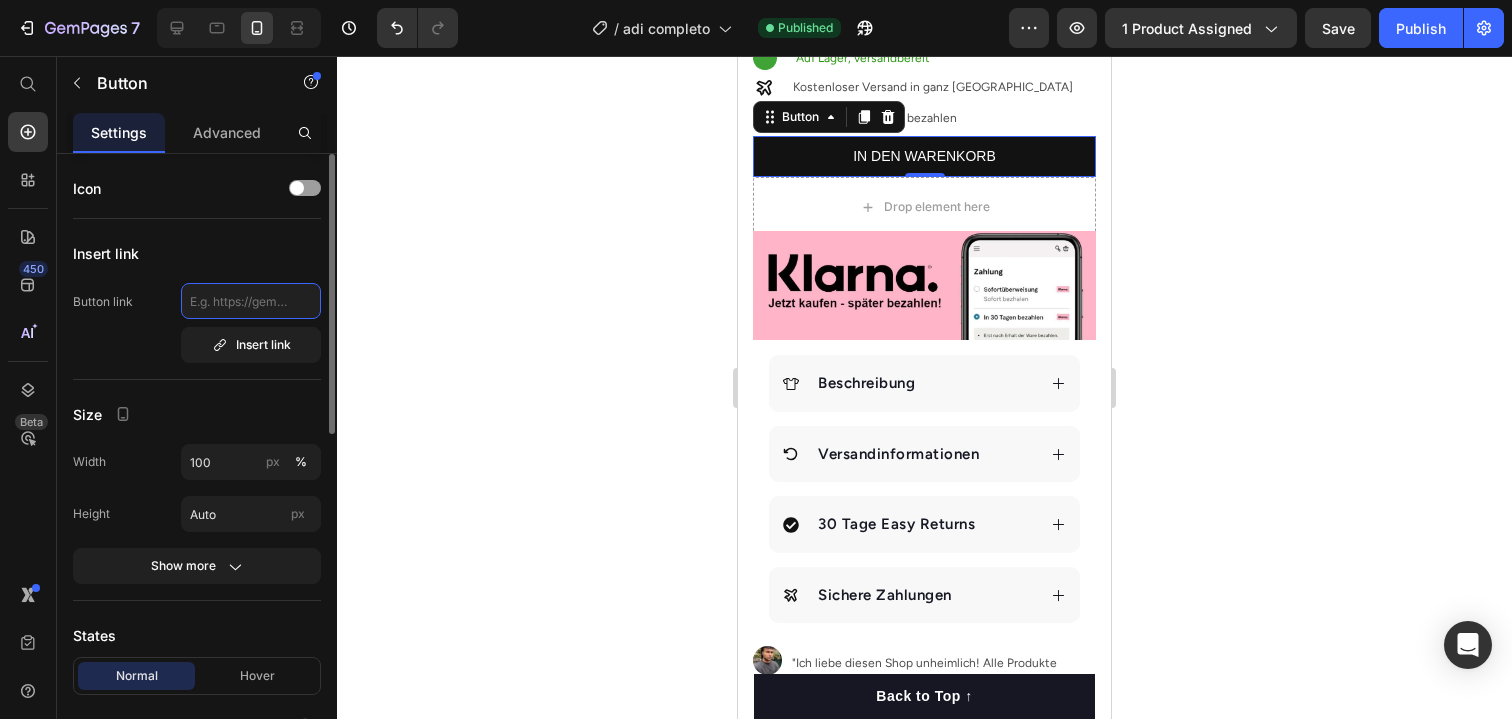 paste on "[URL][DOMAIN_NAME]" 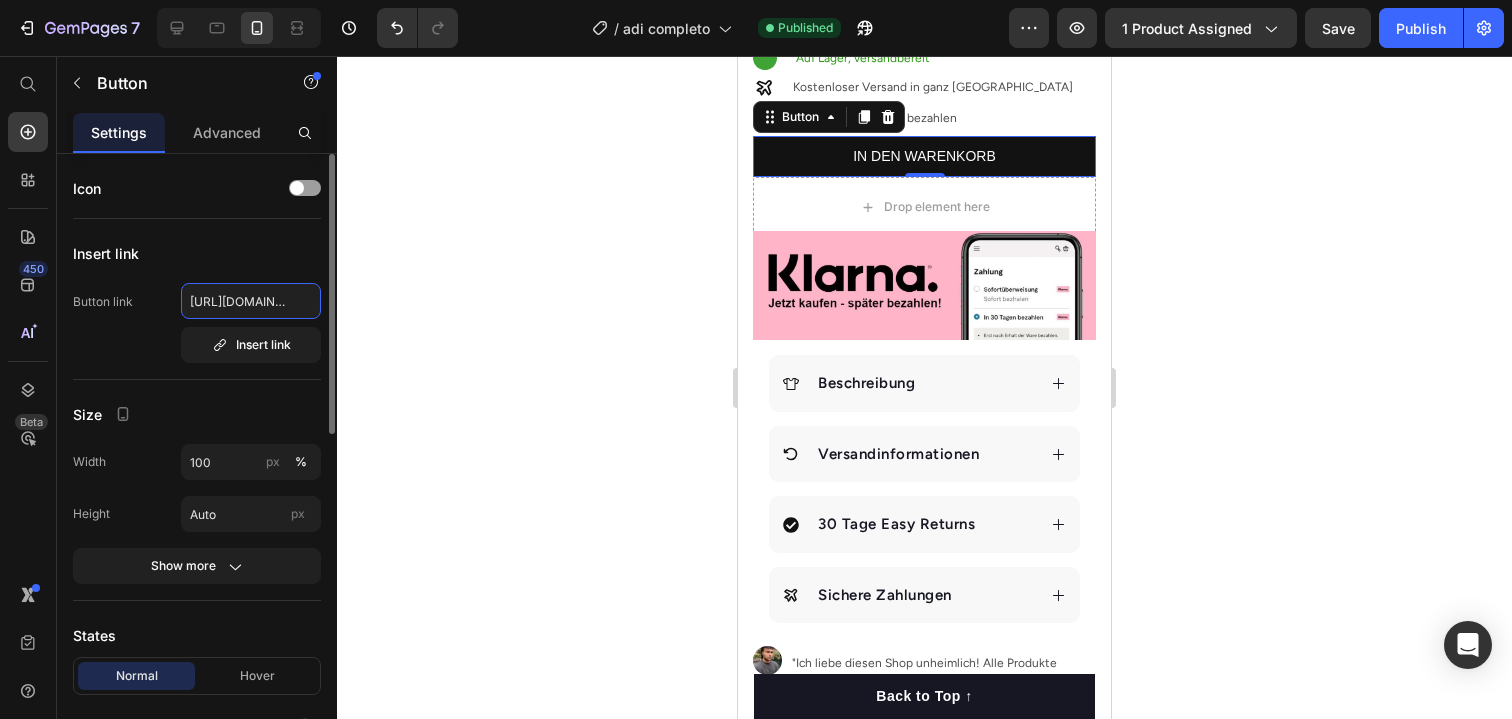 scroll, scrollTop: 0, scrollLeft: 519, axis: horizontal 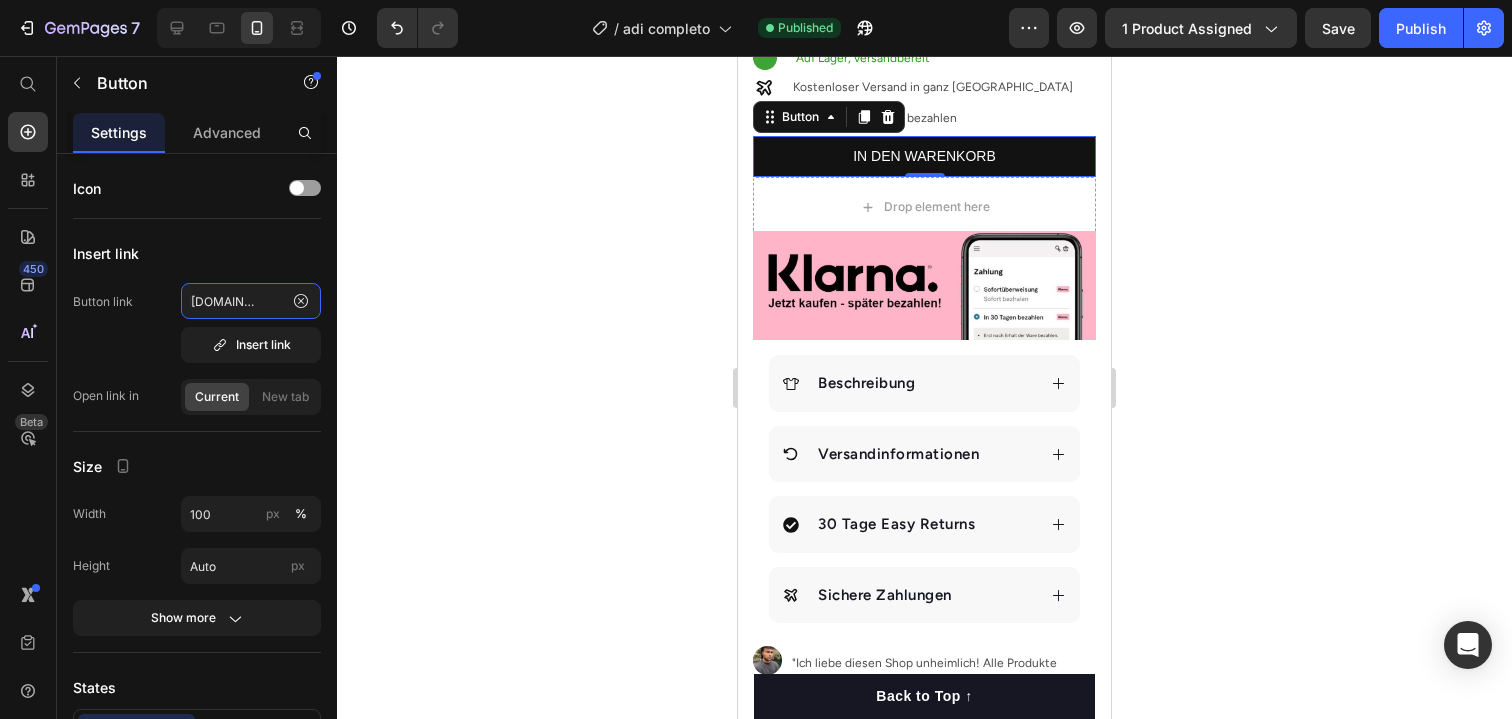 type on "[URL][DOMAIN_NAME]" 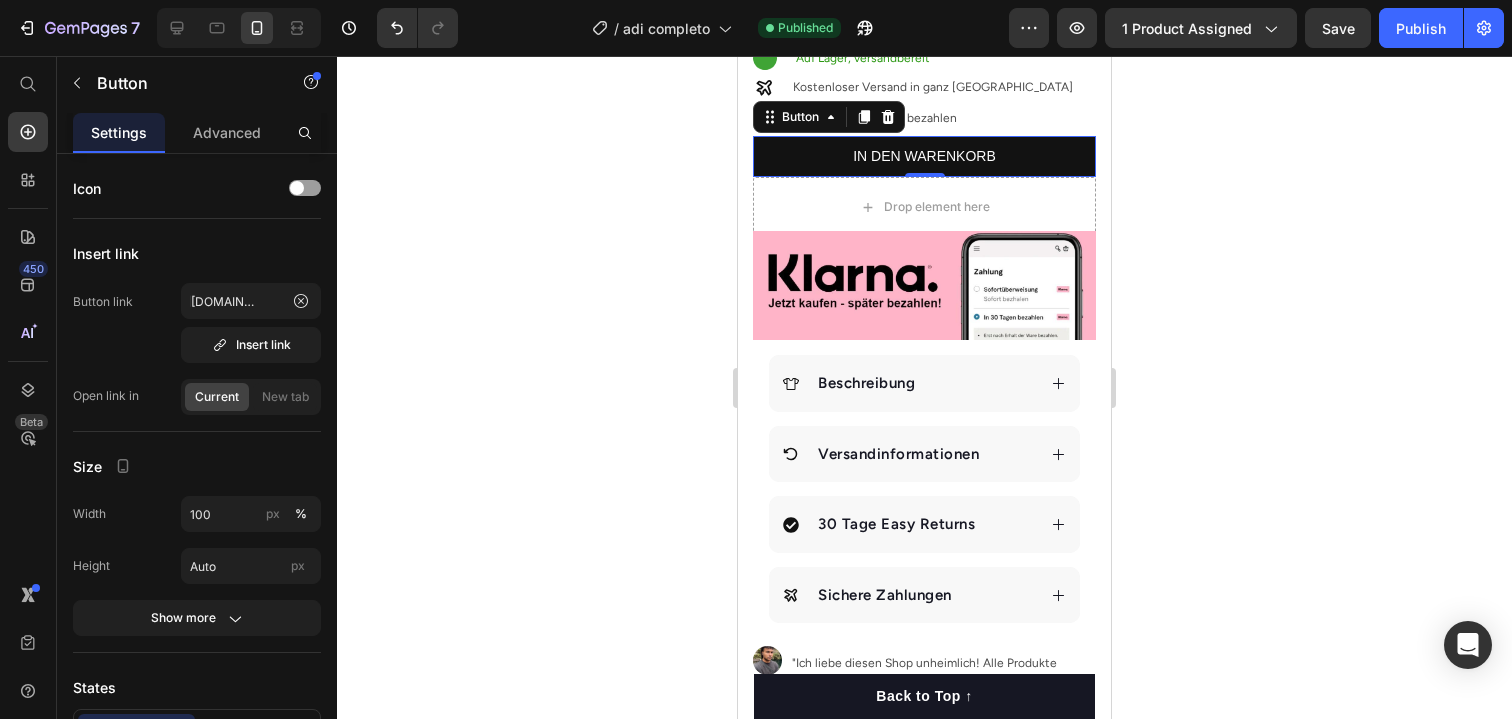 click 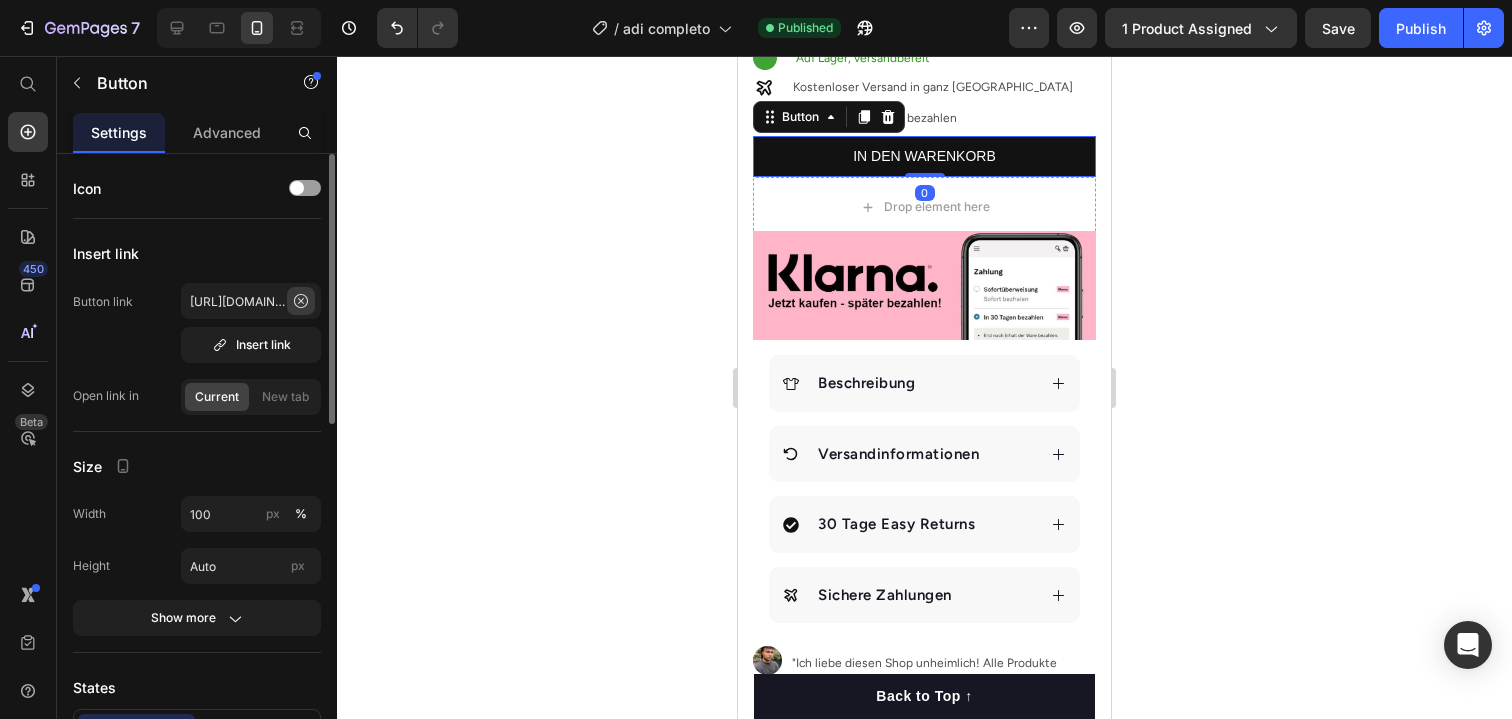 click 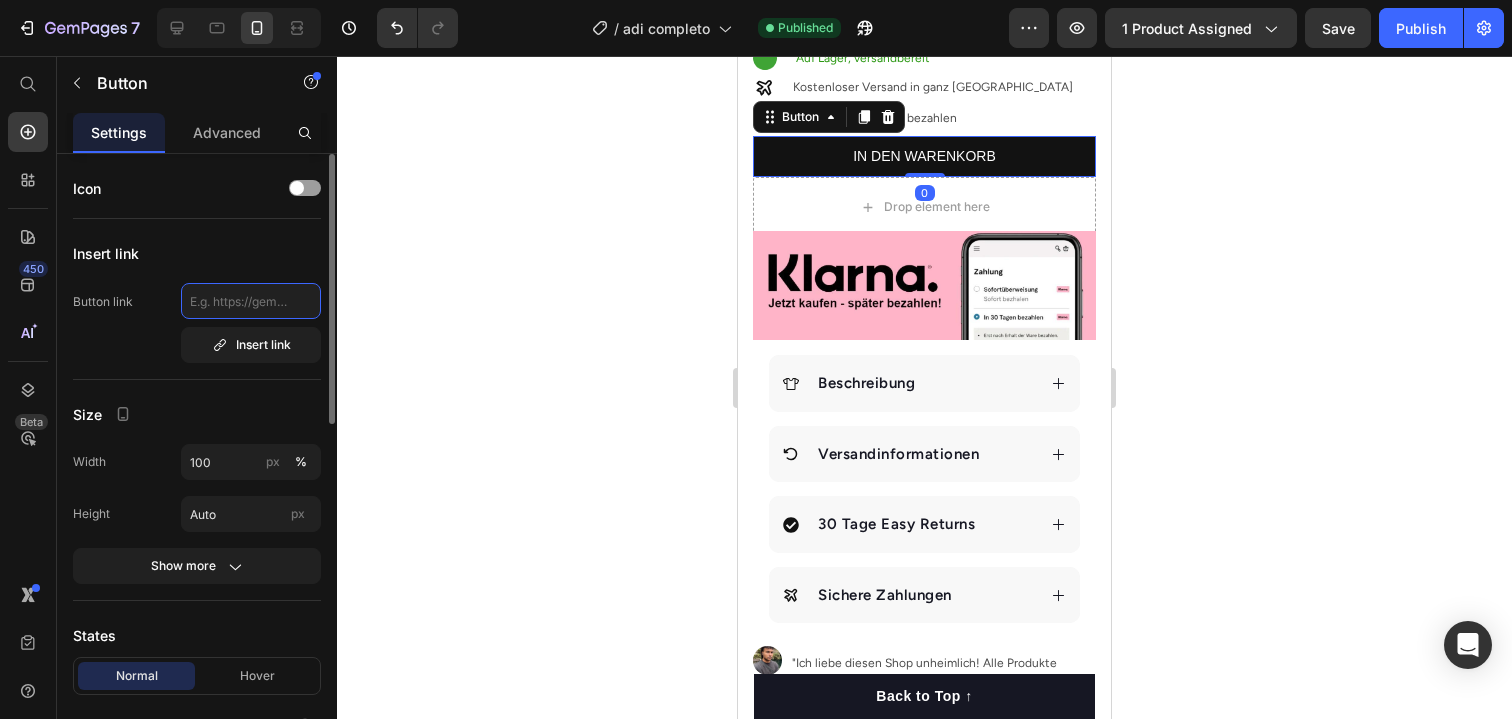 scroll, scrollTop: 0, scrollLeft: 0, axis: both 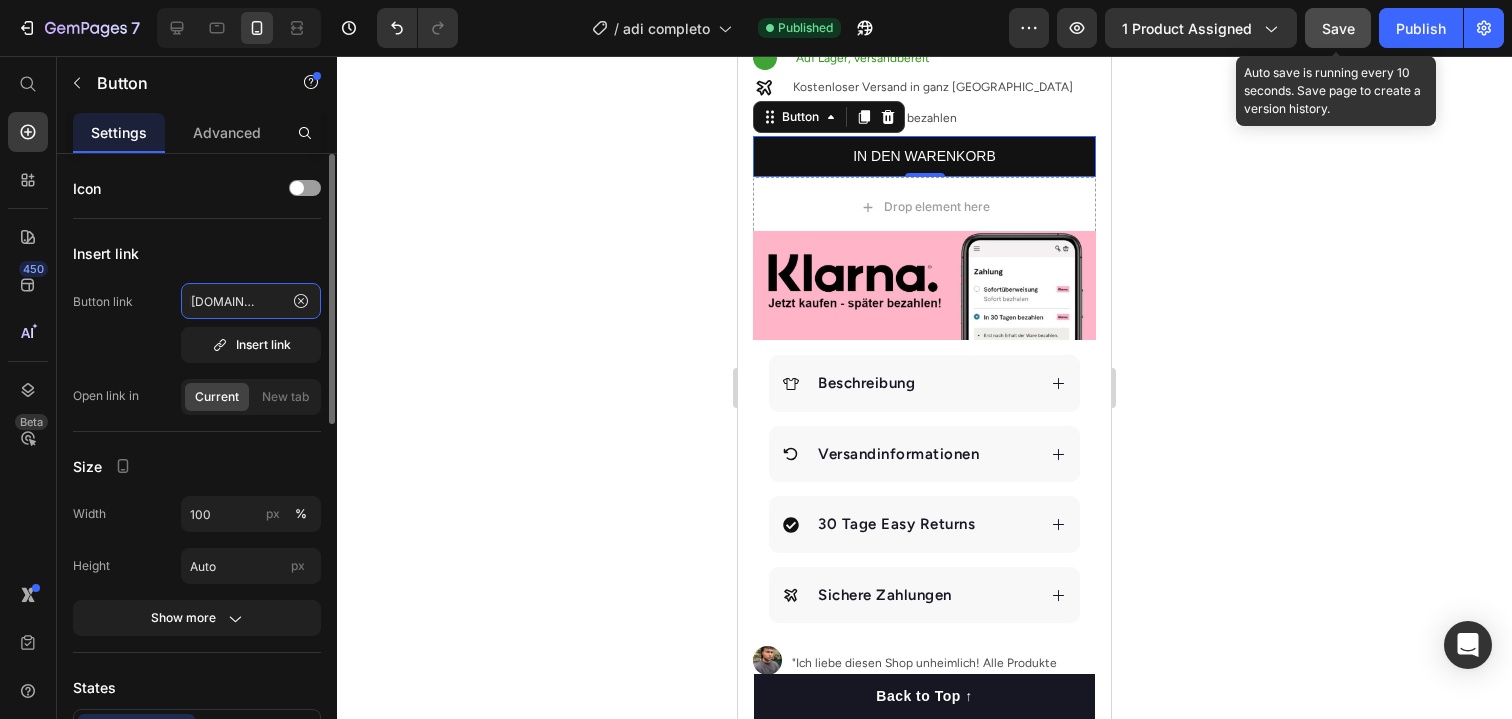 type on "[URL][DOMAIN_NAME]" 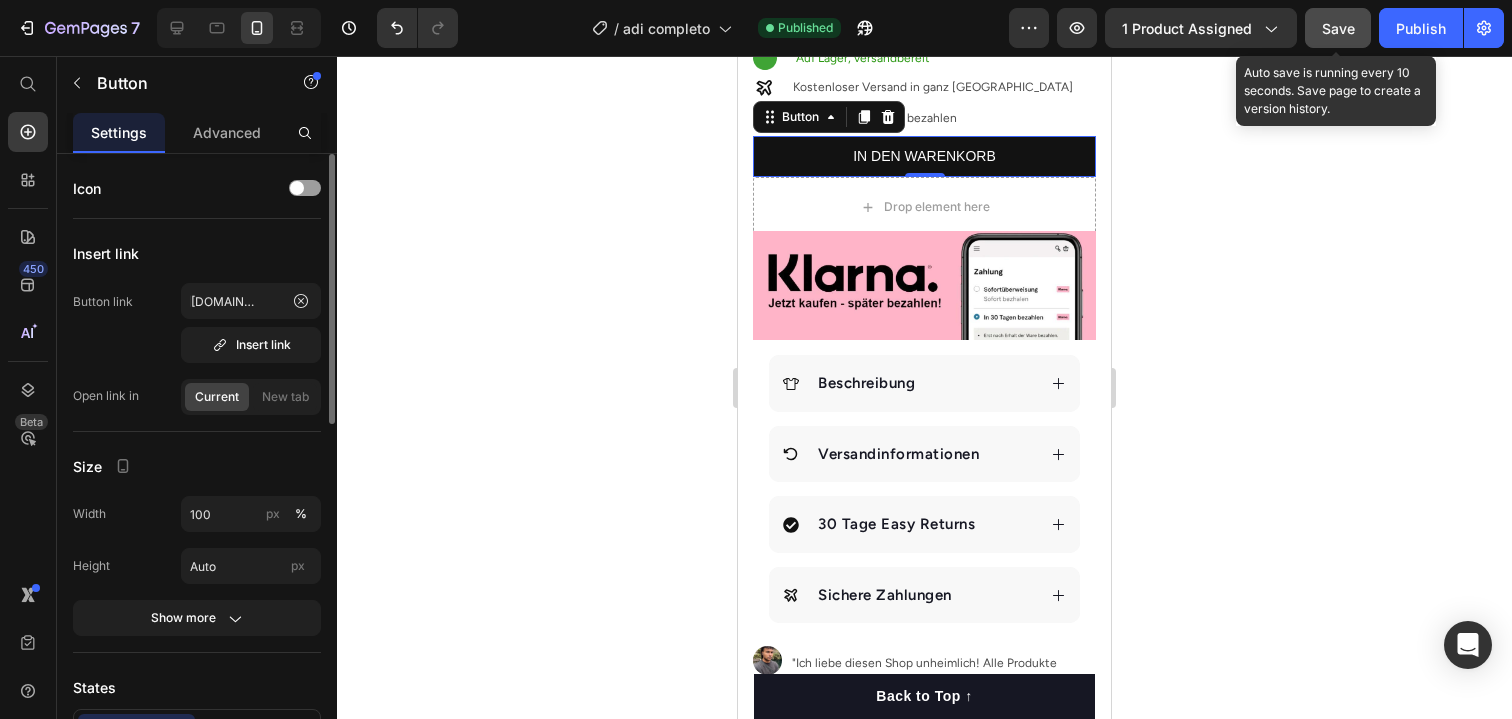 scroll, scrollTop: 0, scrollLeft: 0, axis: both 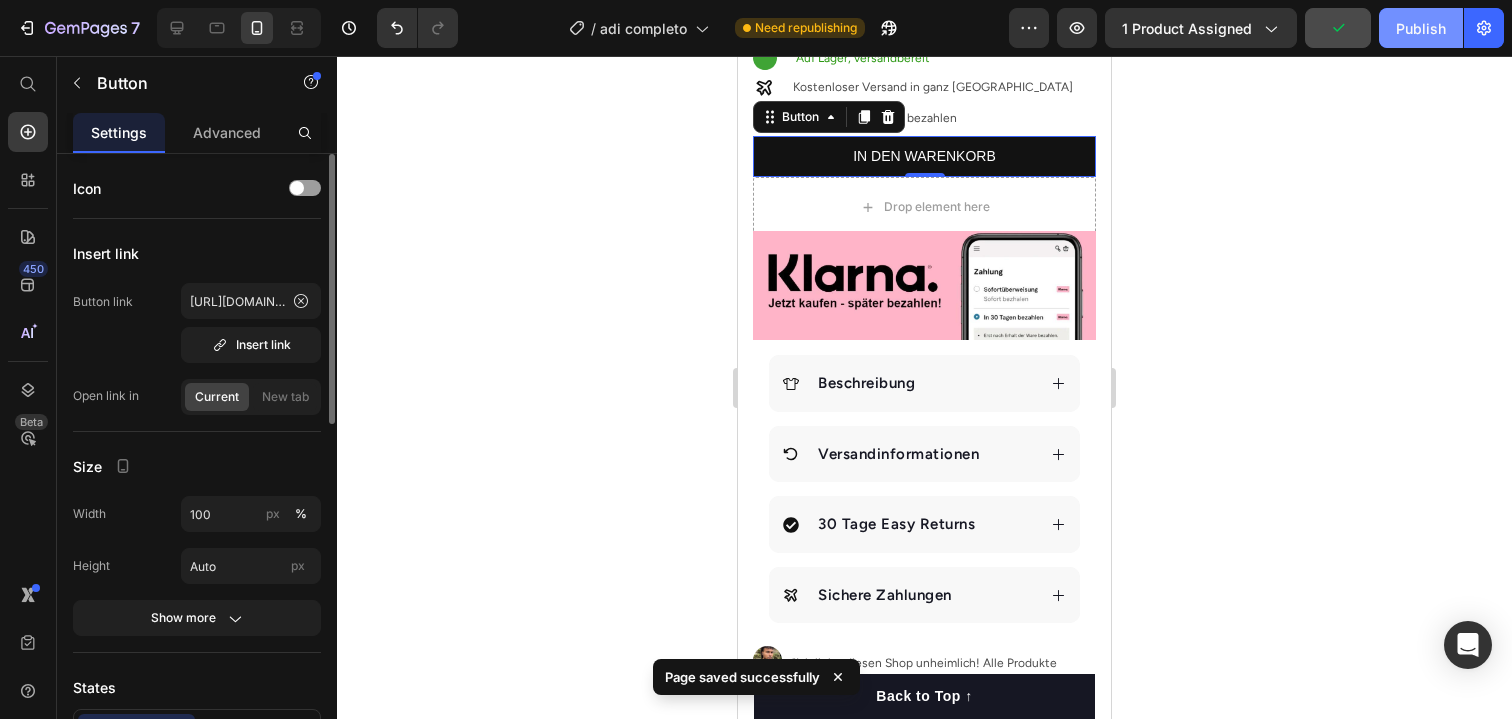 click on "Publish" at bounding box center [1421, 28] 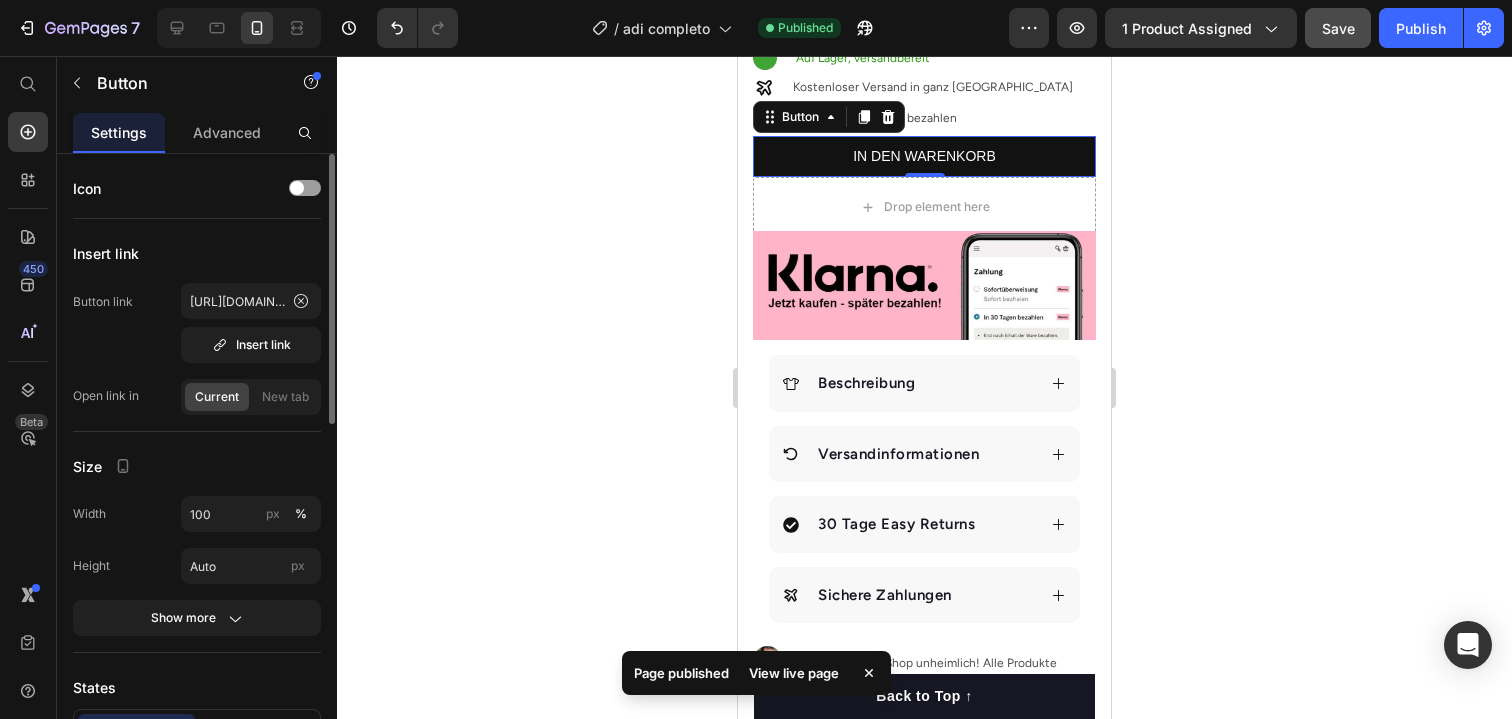 click on "€79,99" at bounding box center [837, -104] 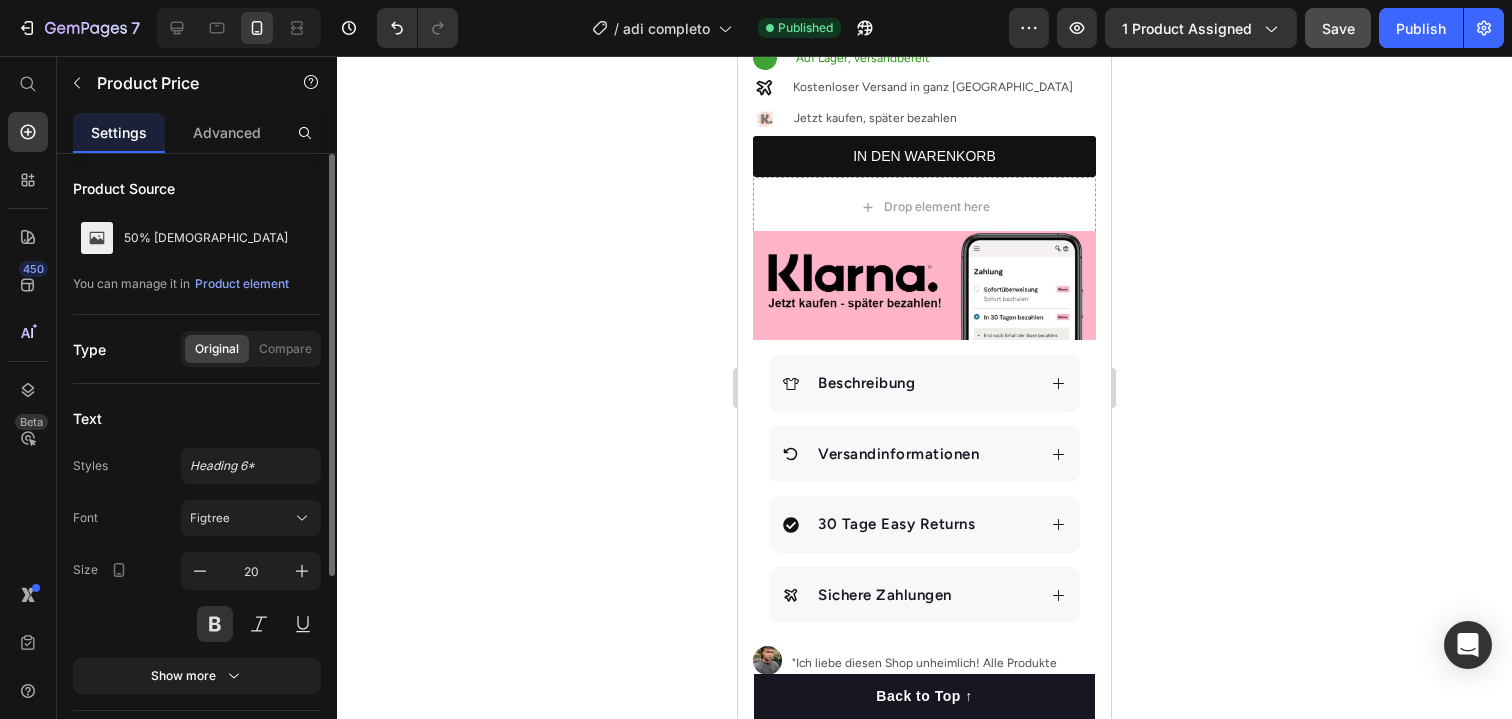 click on "Product Price" at bounding box center (821, -138) 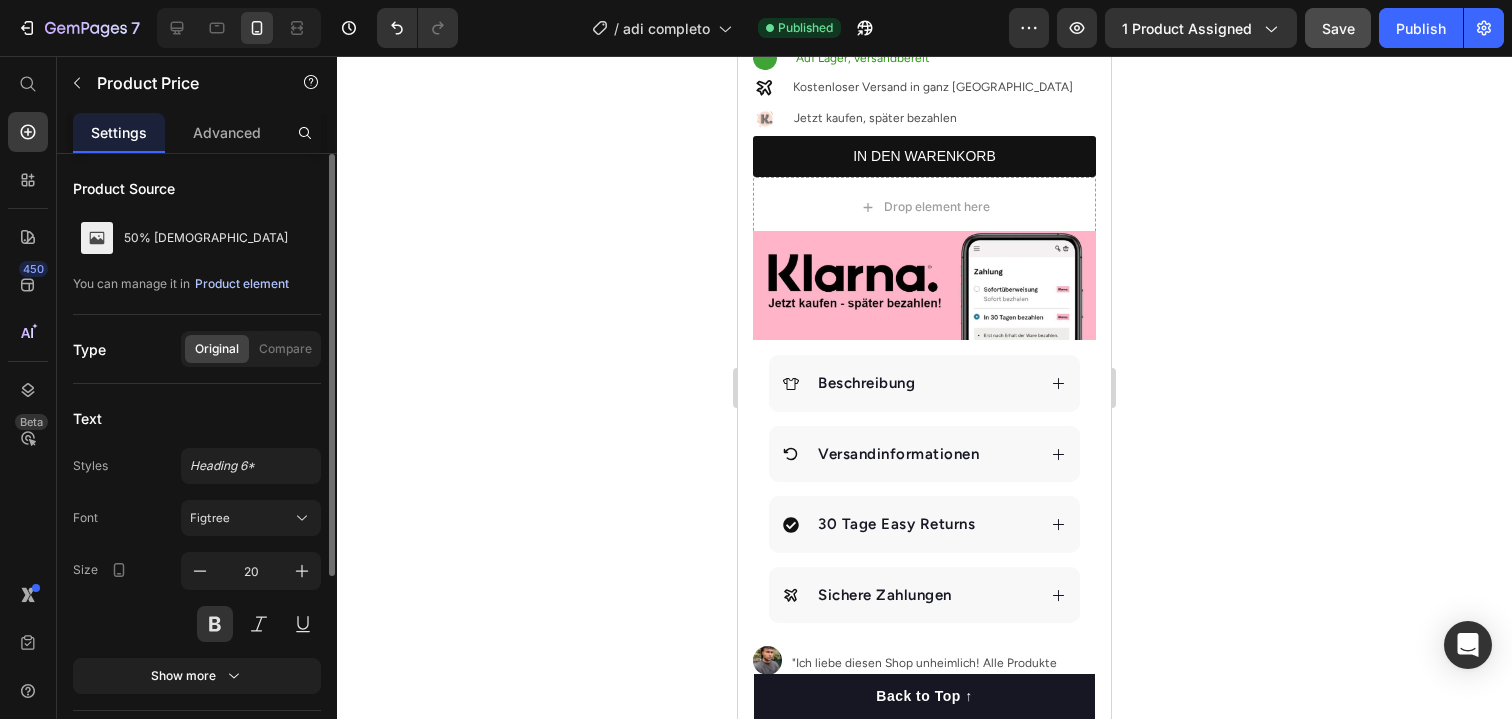 click on "Product element" at bounding box center [242, 284] 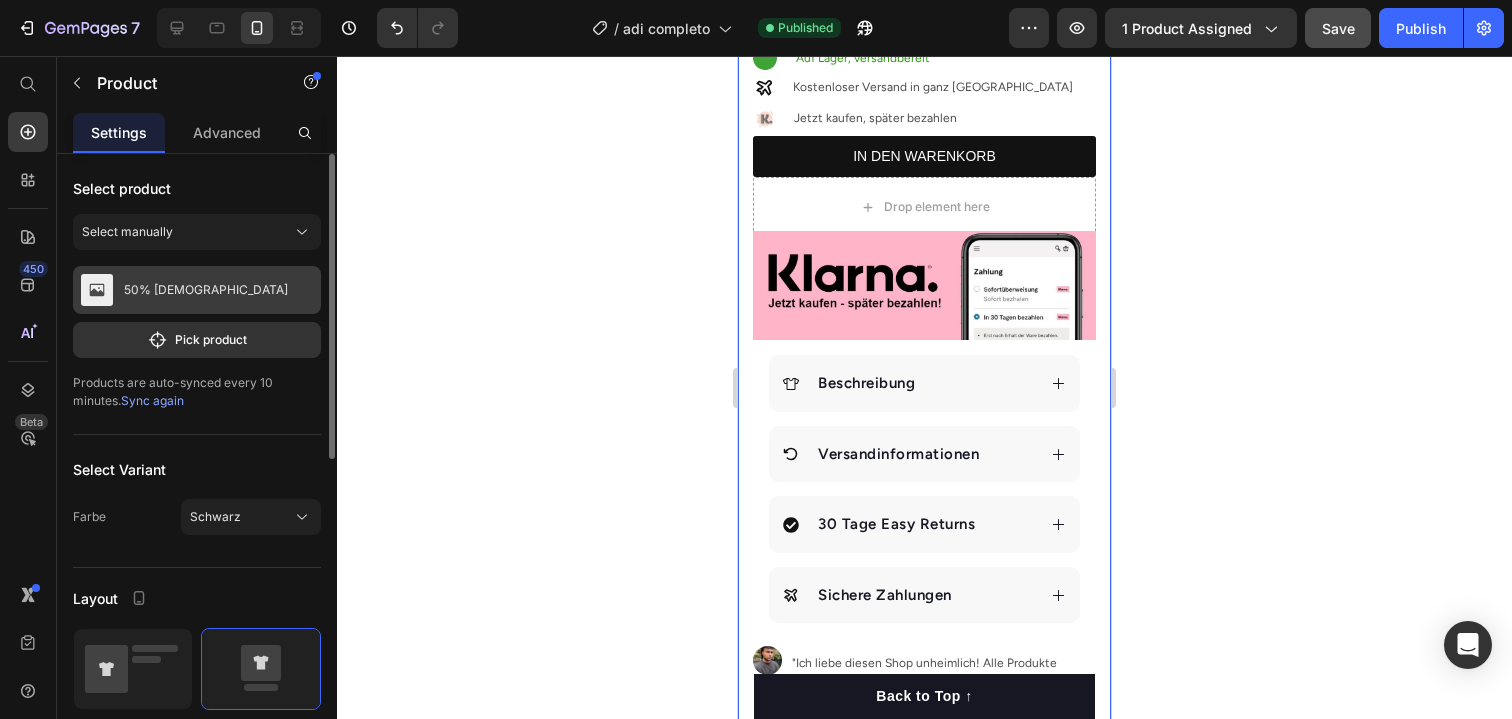 click on "50% Rabattt" at bounding box center (197, 290) 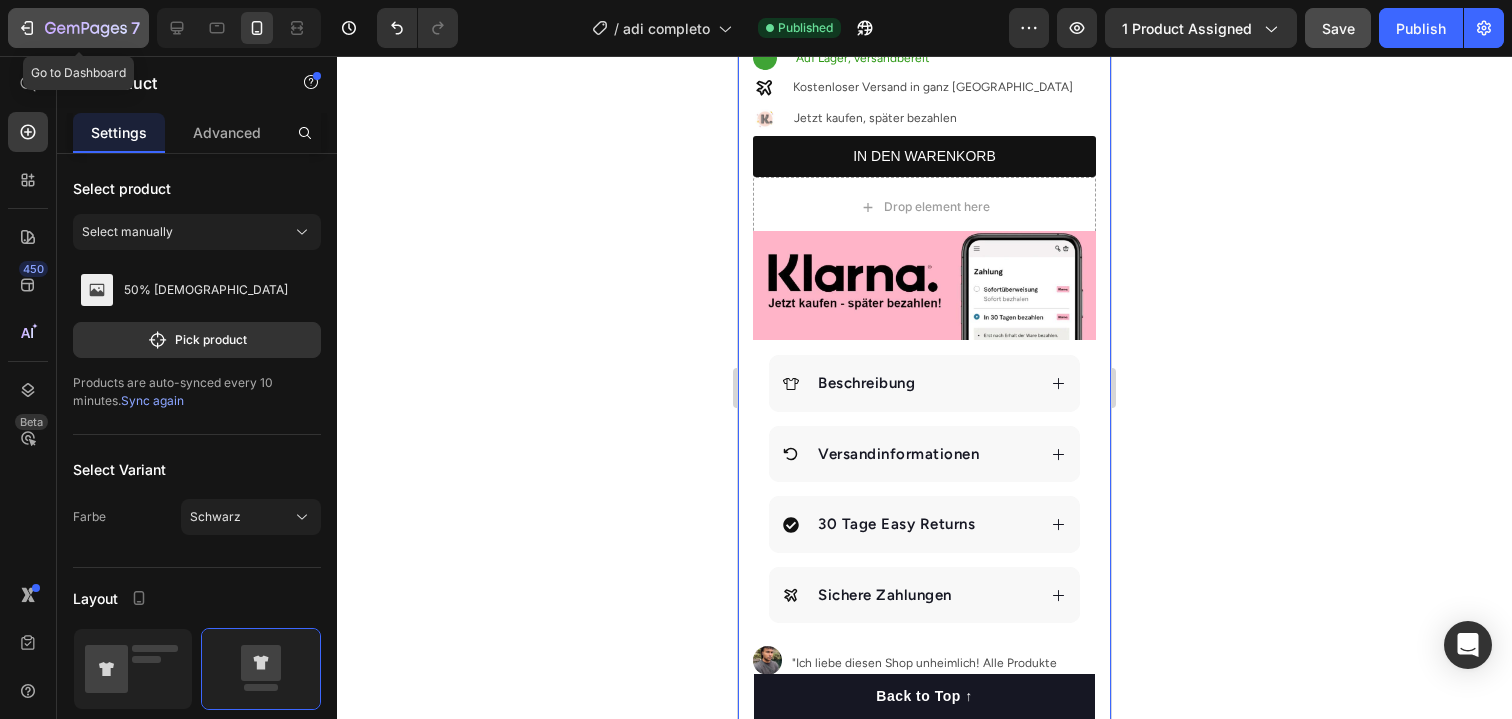 click 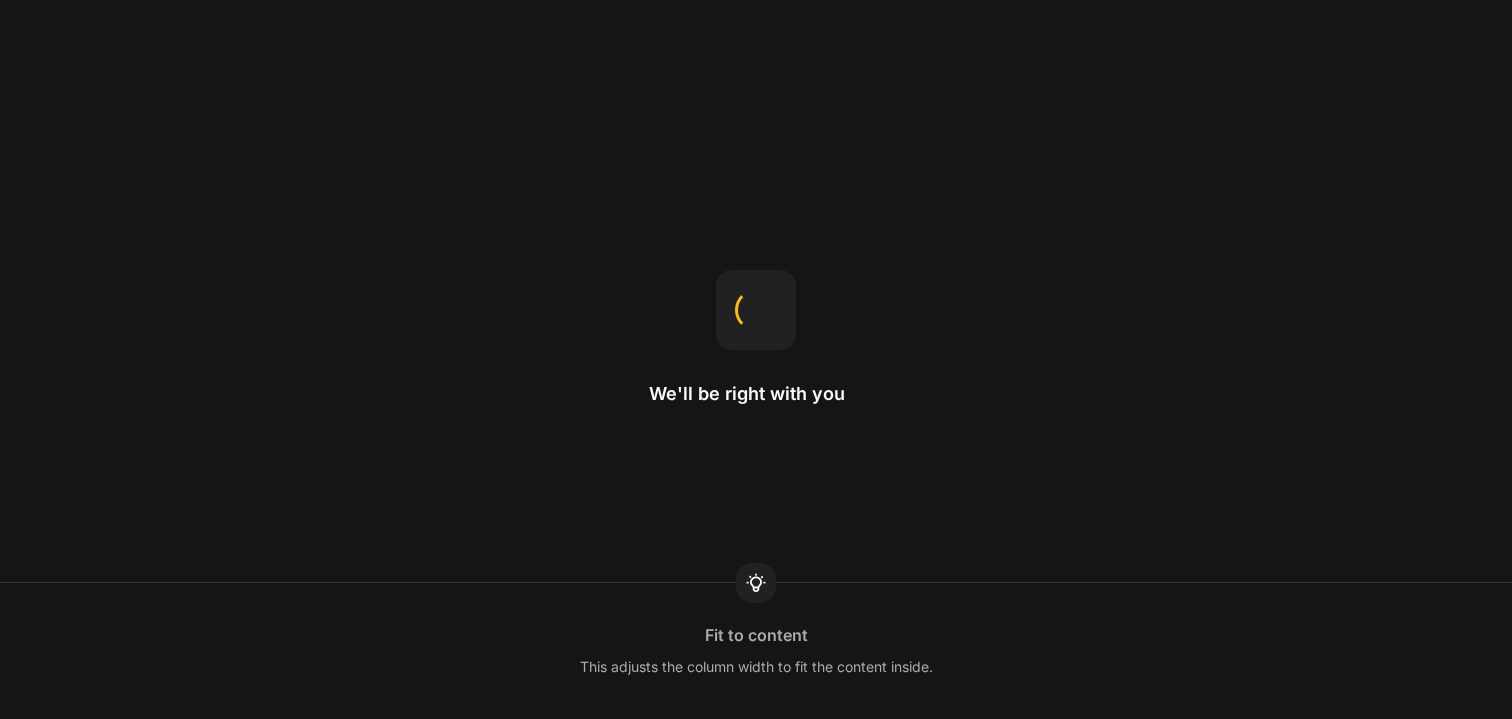 scroll, scrollTop: 0, scrollLeft: 0, axis: both 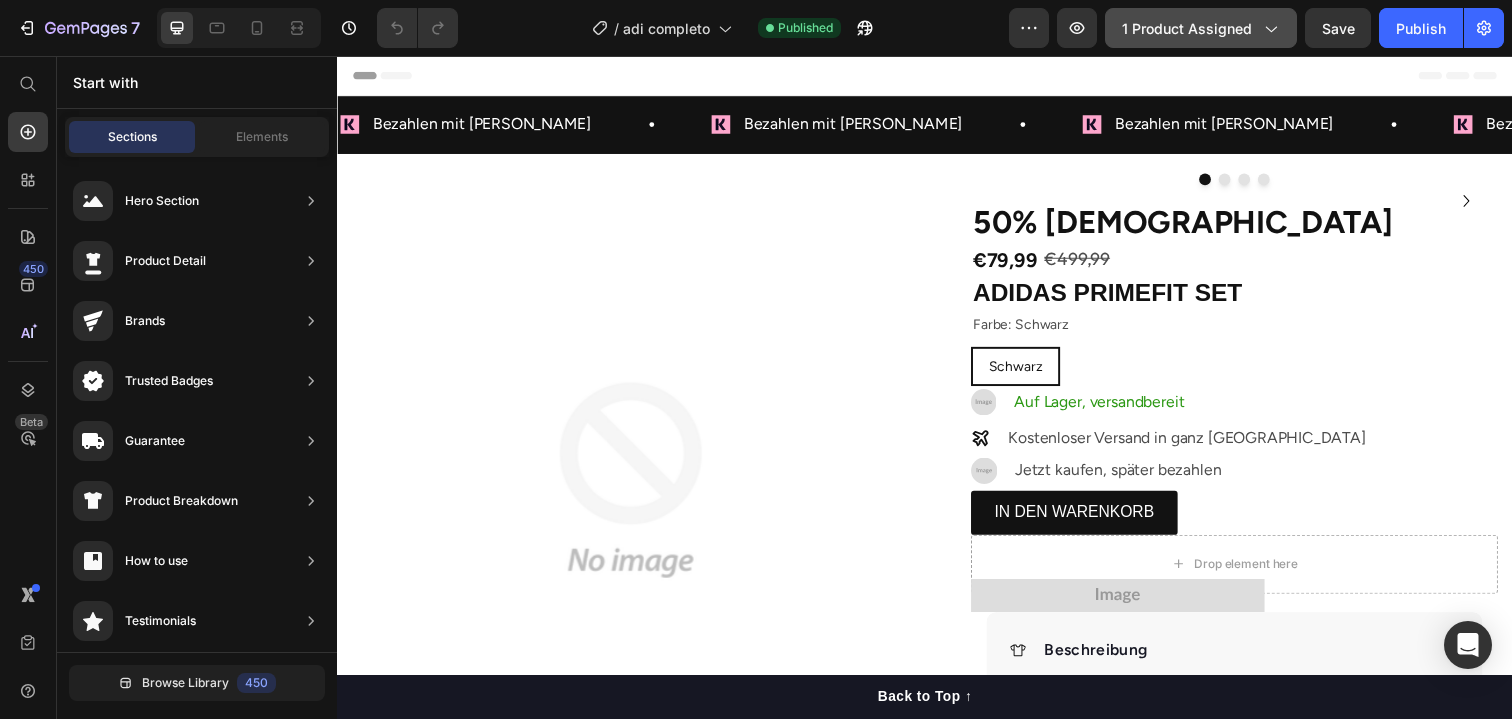 click on "1 product assigned" 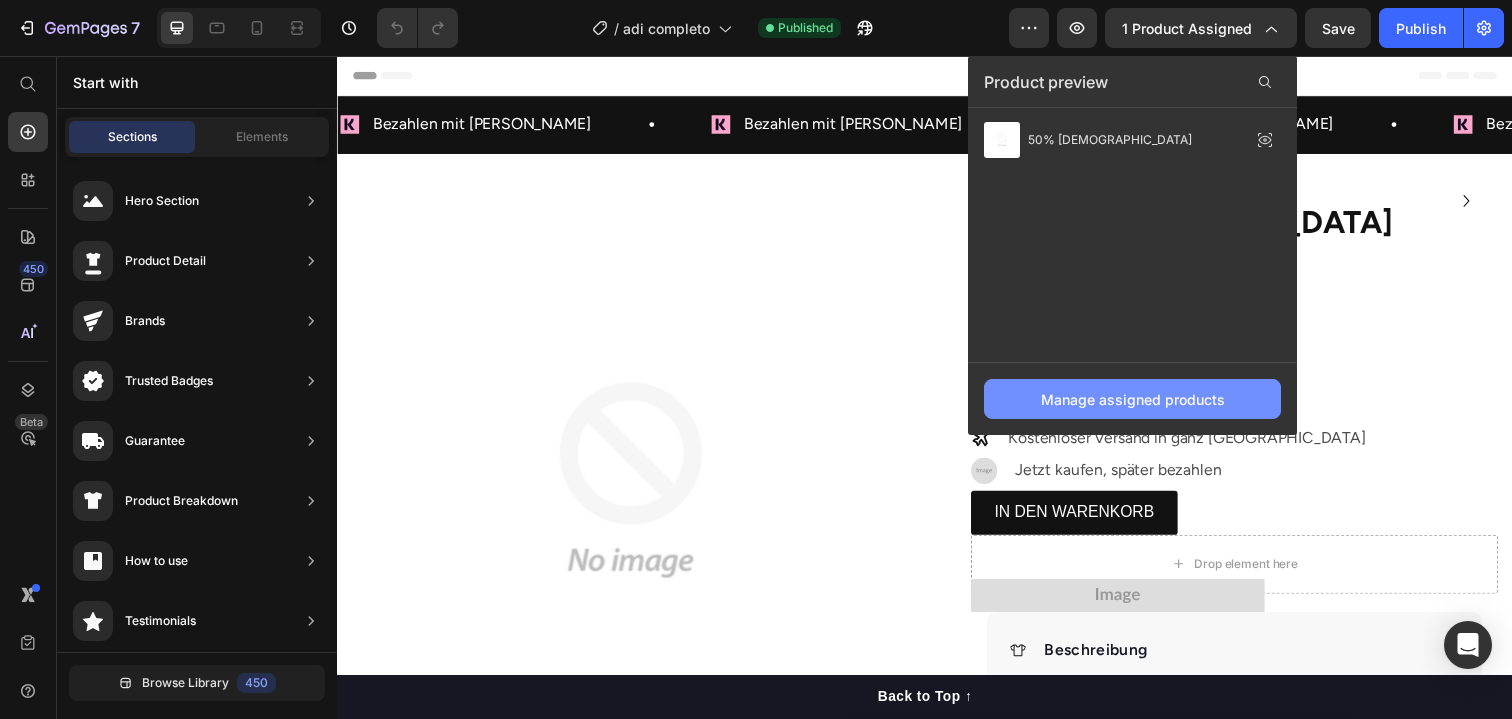 click on "Manage assigned products" at bounding box center [1133, 399] 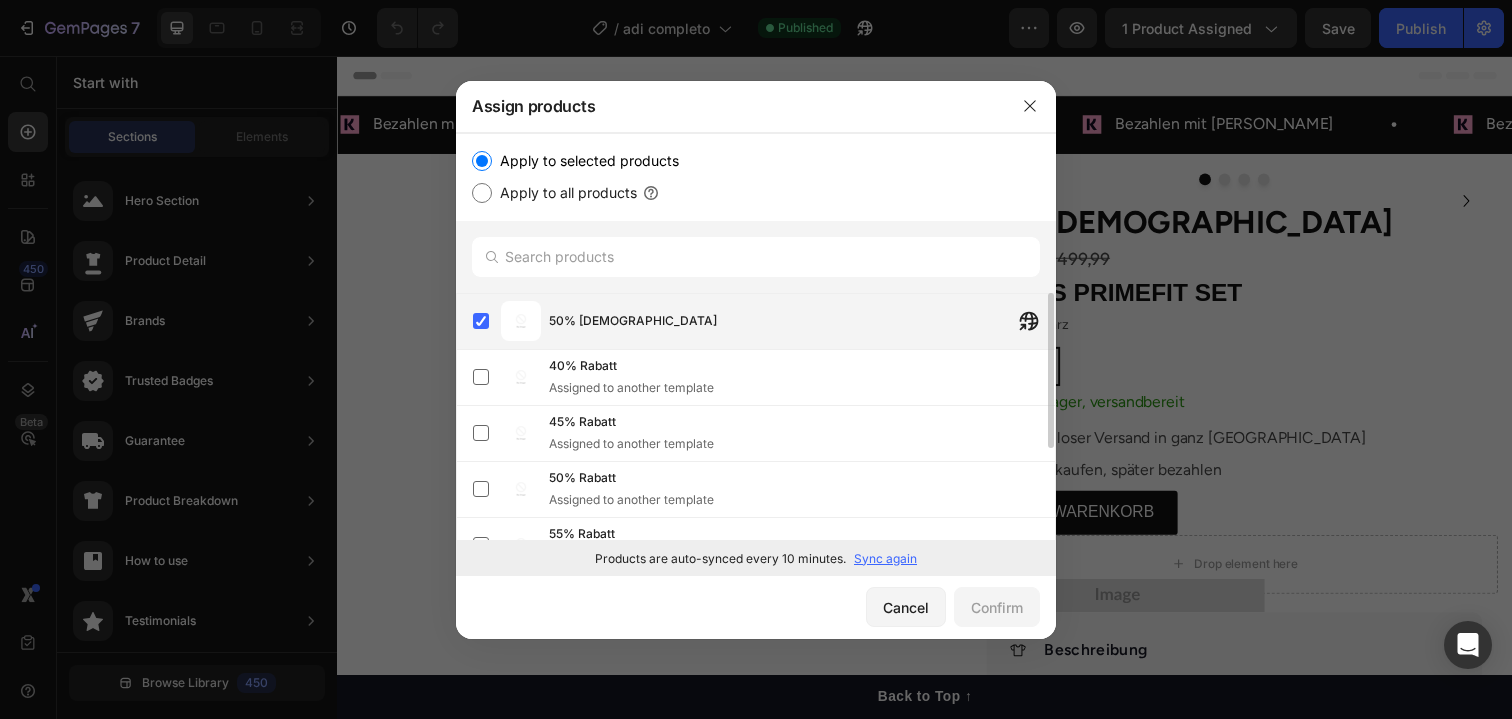click on "50% Rabattt" at bounding box center (802, 321) 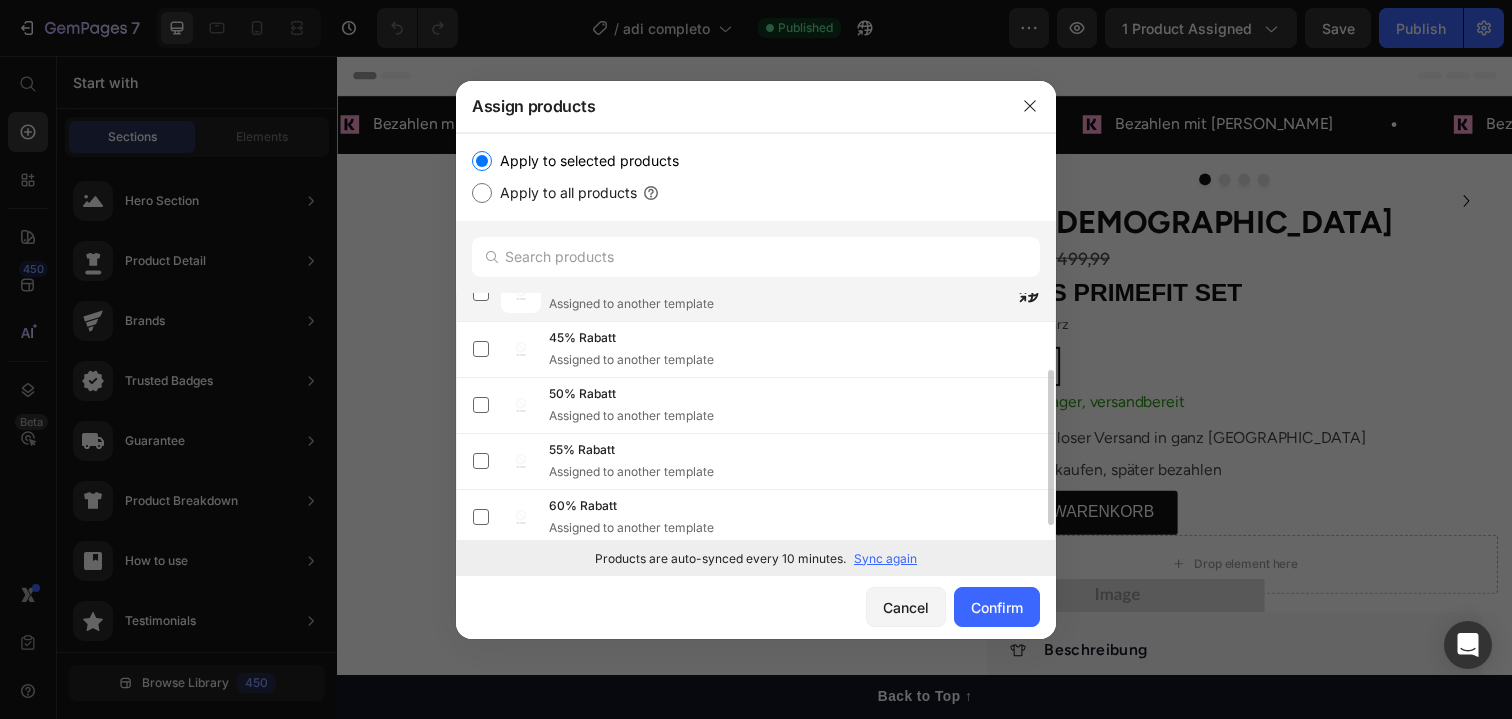 scroll, scrollTop: 145, scrollLeft: 0, axis: vertical 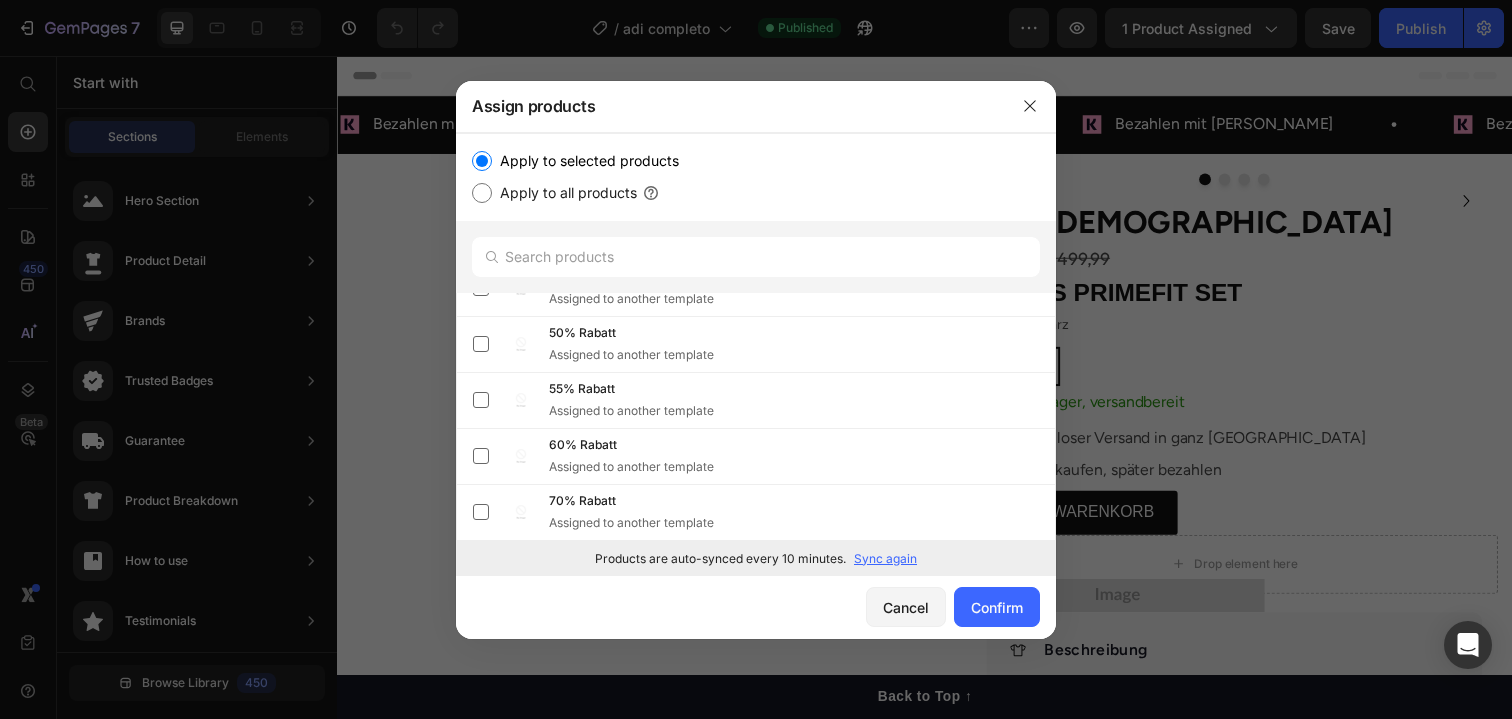 click on "Sync again" at bounding box center [885, 559] 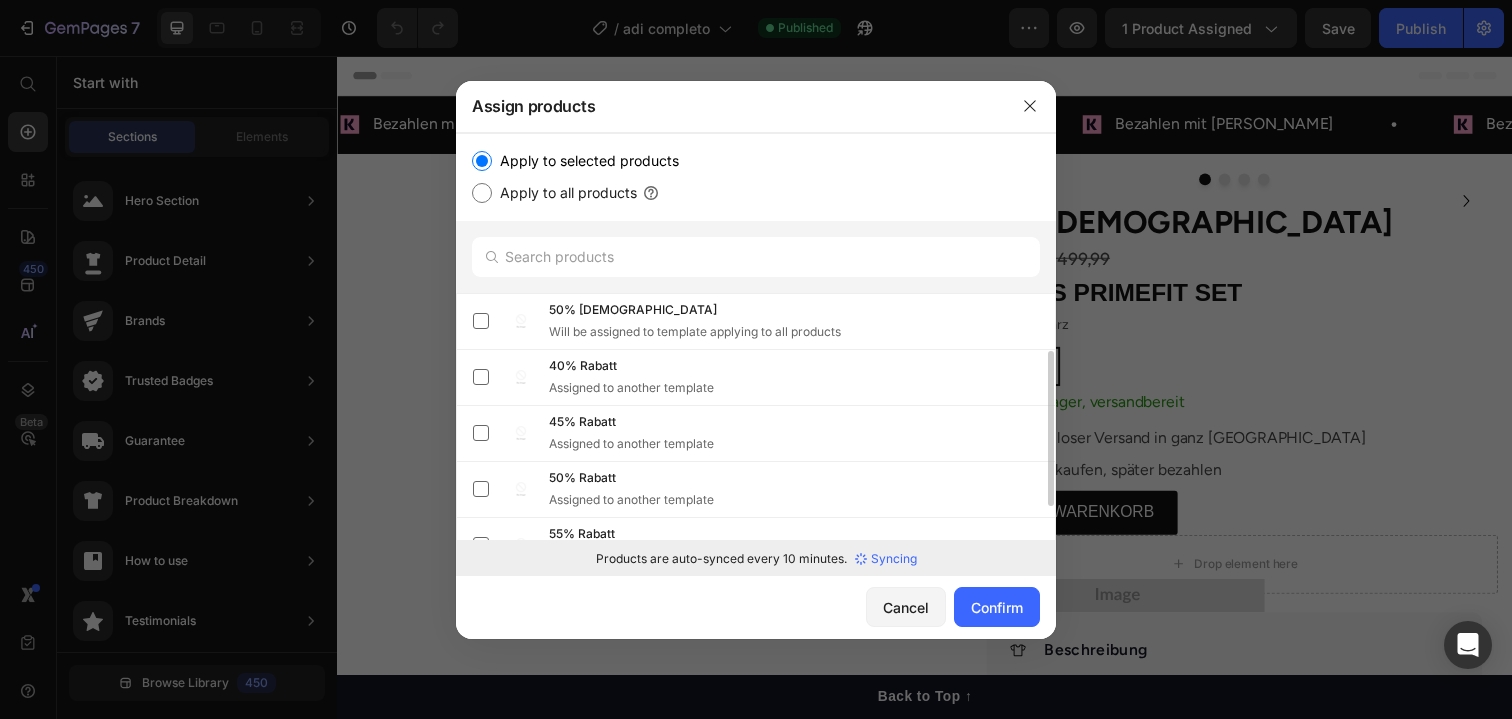 scroll, scrollTop: 145, scrollLeft: 0, axis: vertical 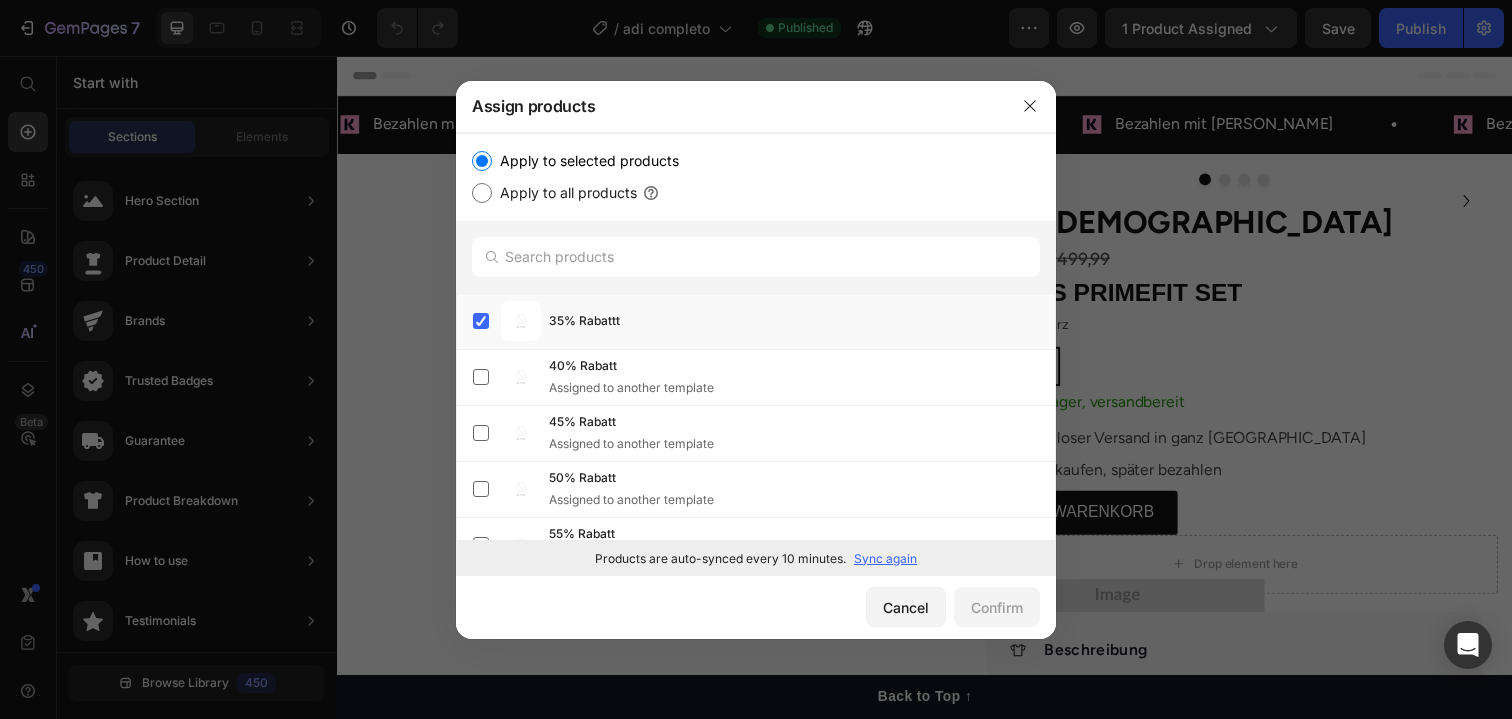 click at bounding box center (756, 359) 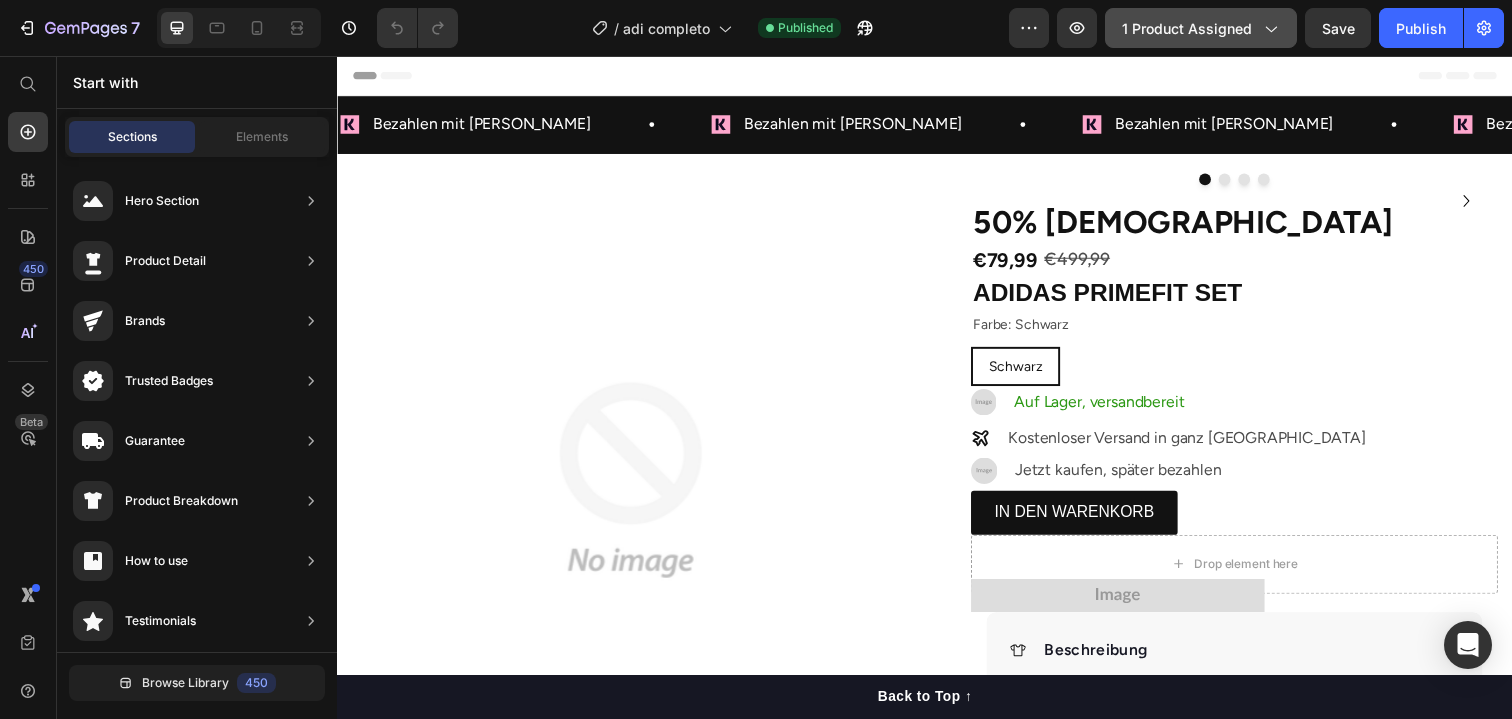 click on "1 product assigned" 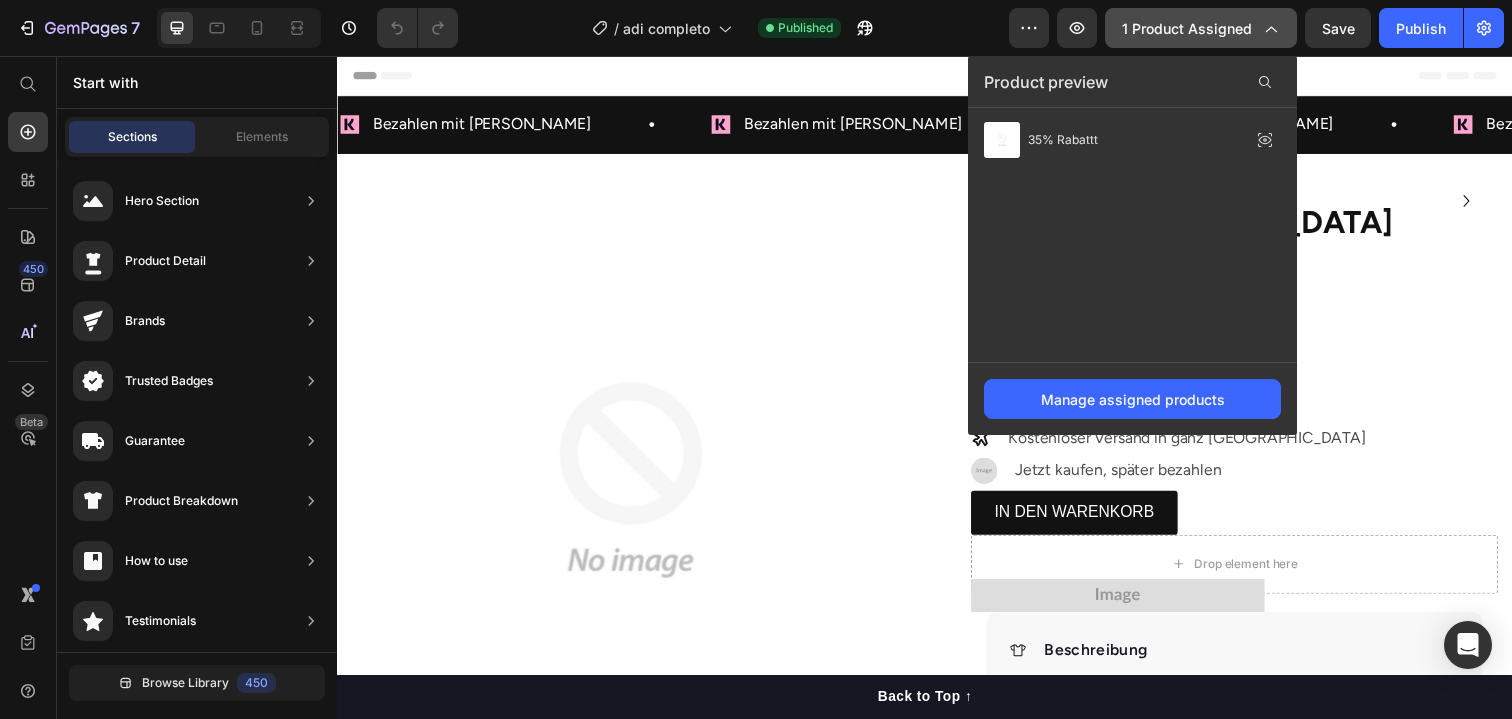 click on "1 product assigned" 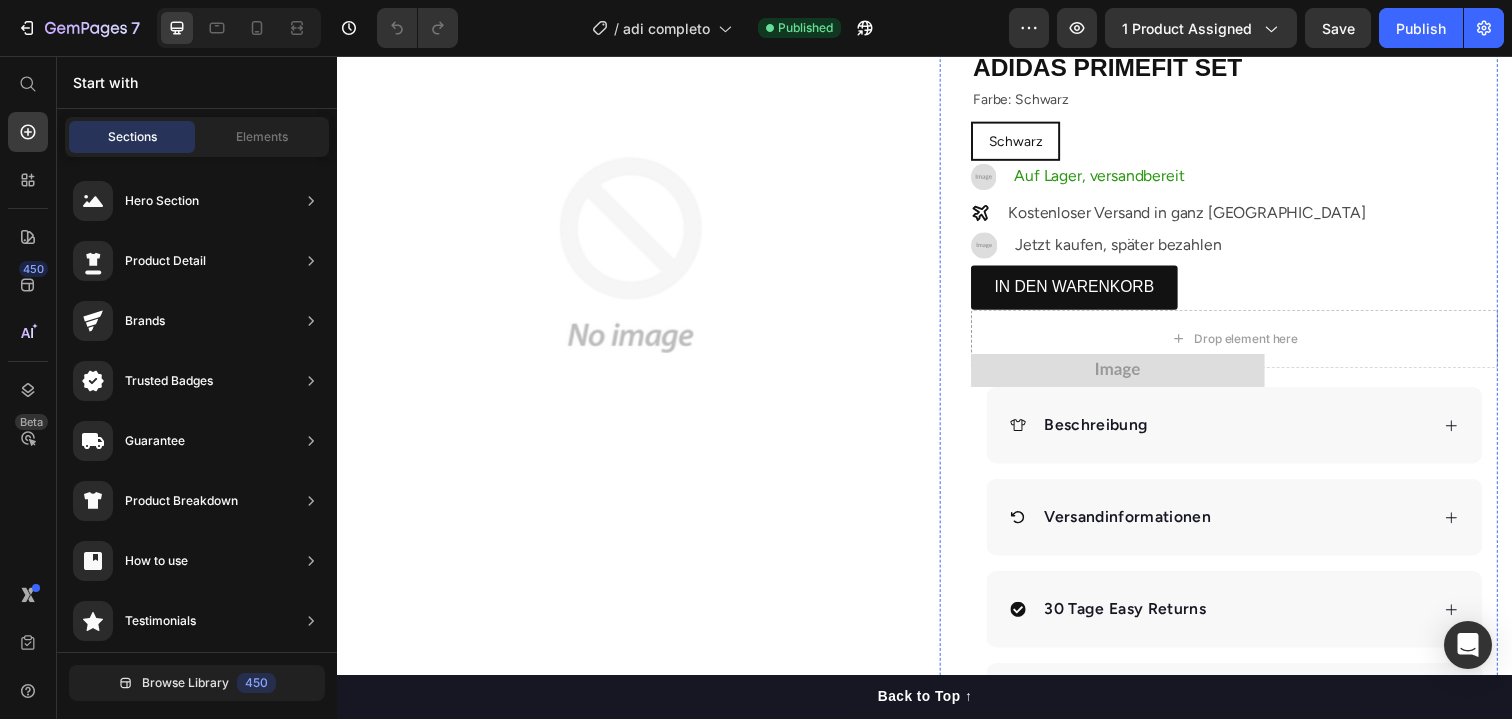 scroll, scrollTop: 256, scrollLeft: 0, axis: vertical 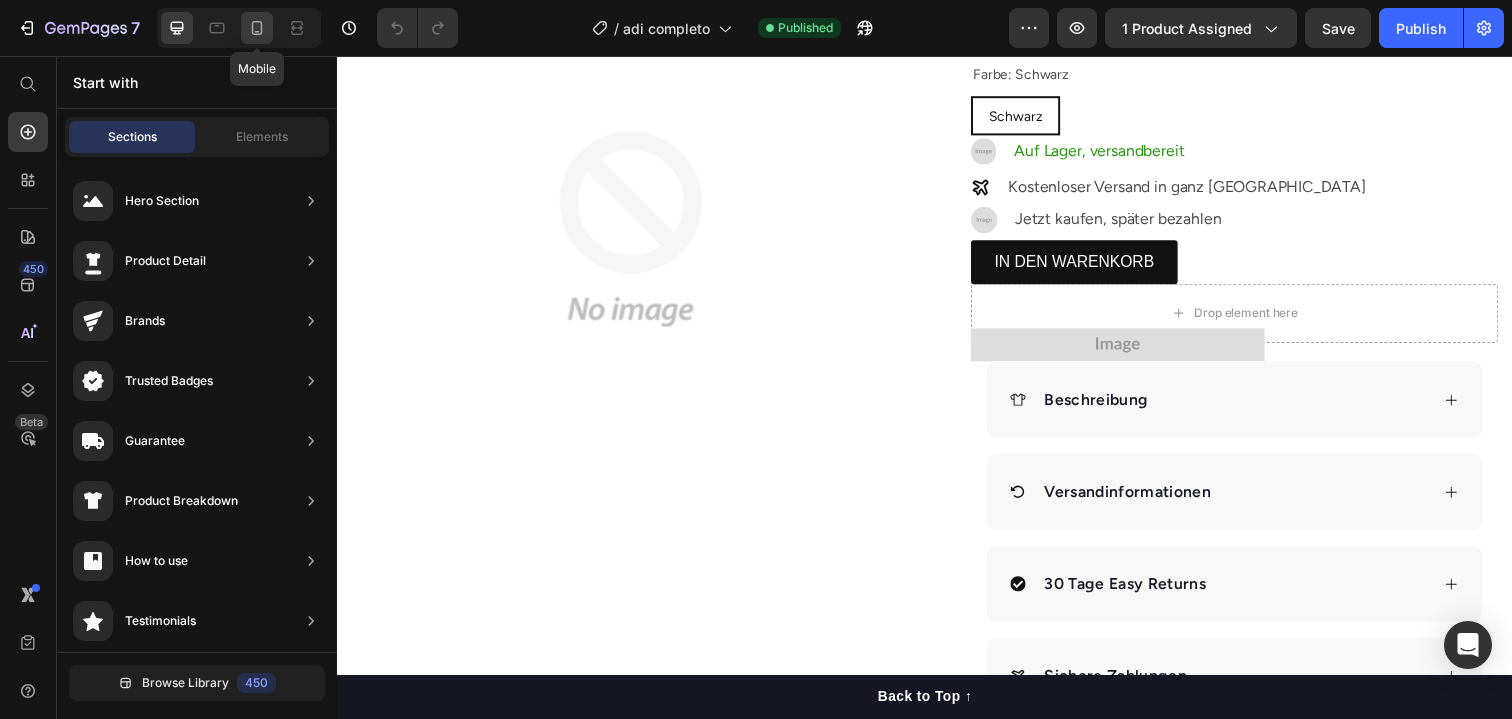 click 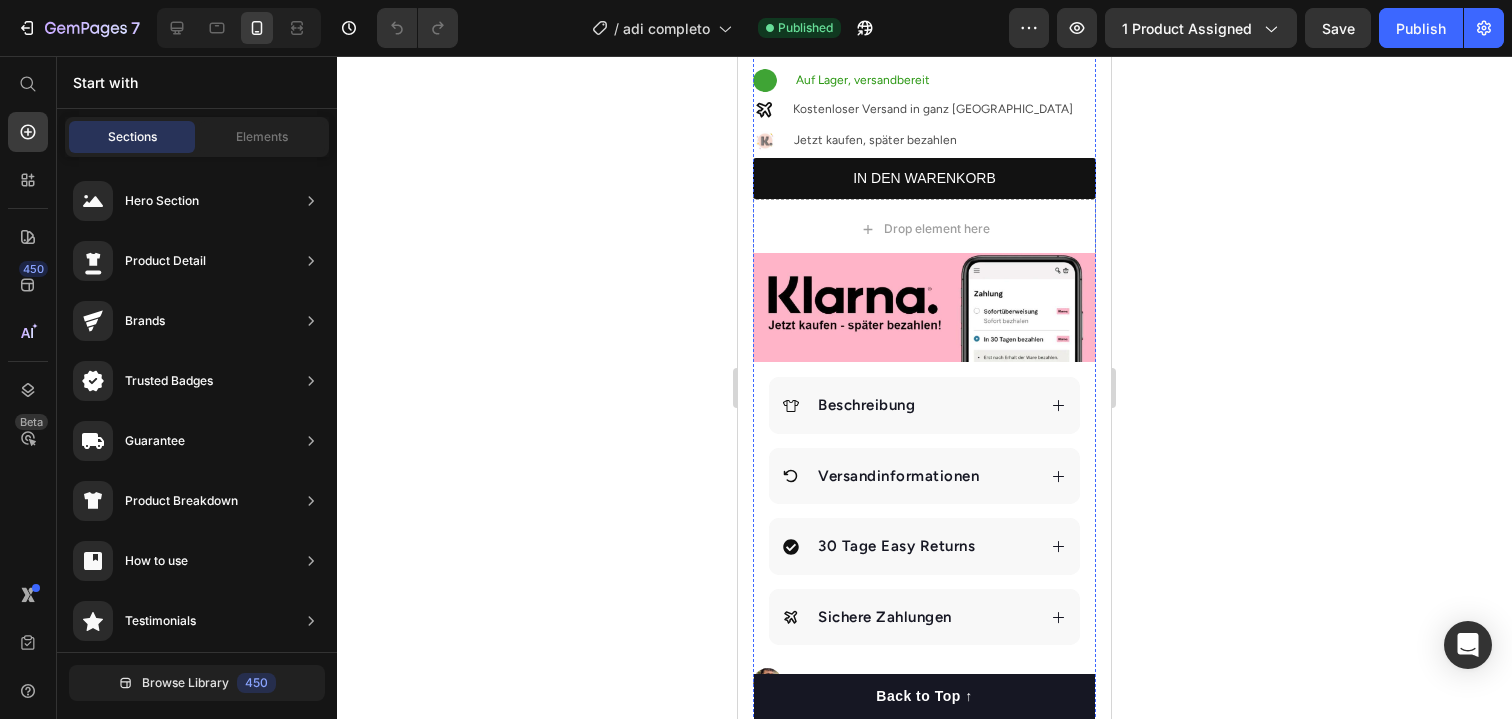 click on "ADIDAS PRIMEFIT SET" at bounding box center [924, -44] 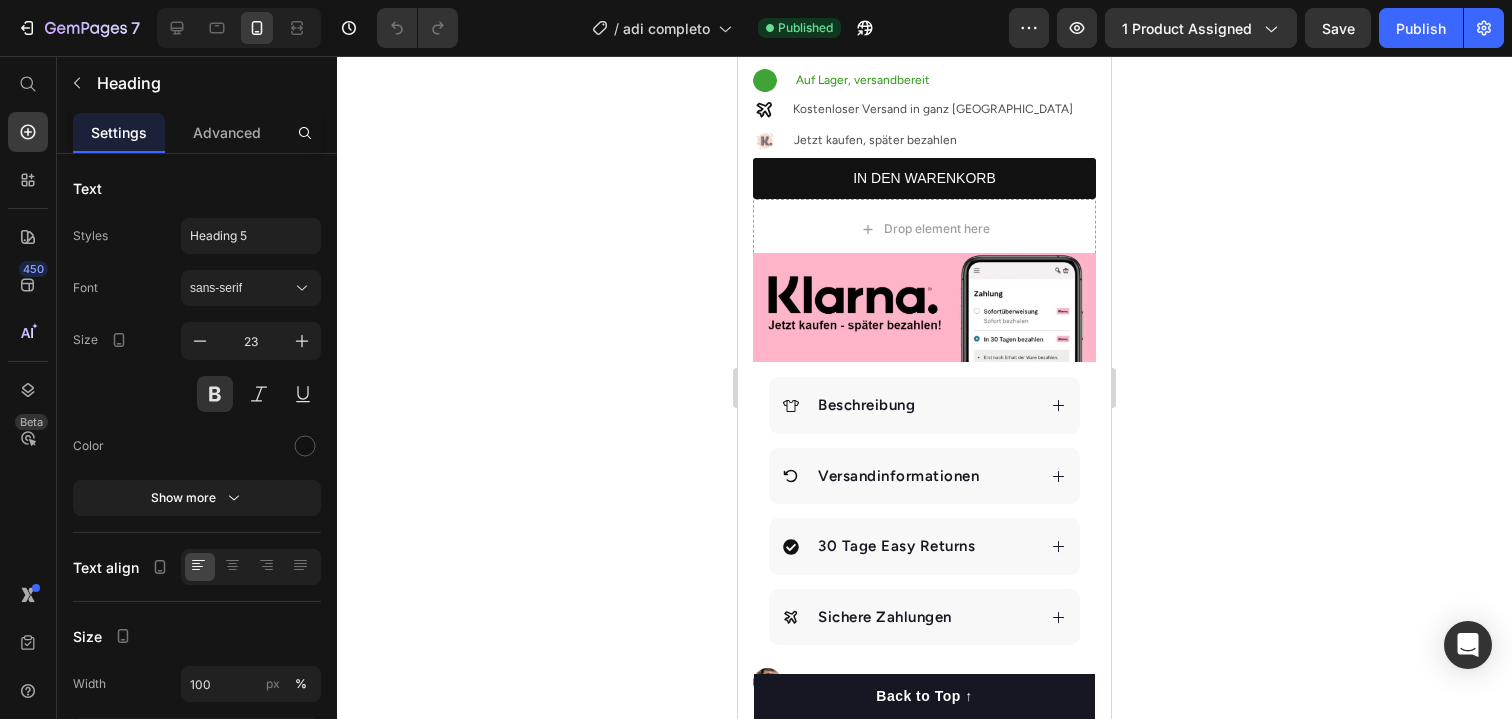 click 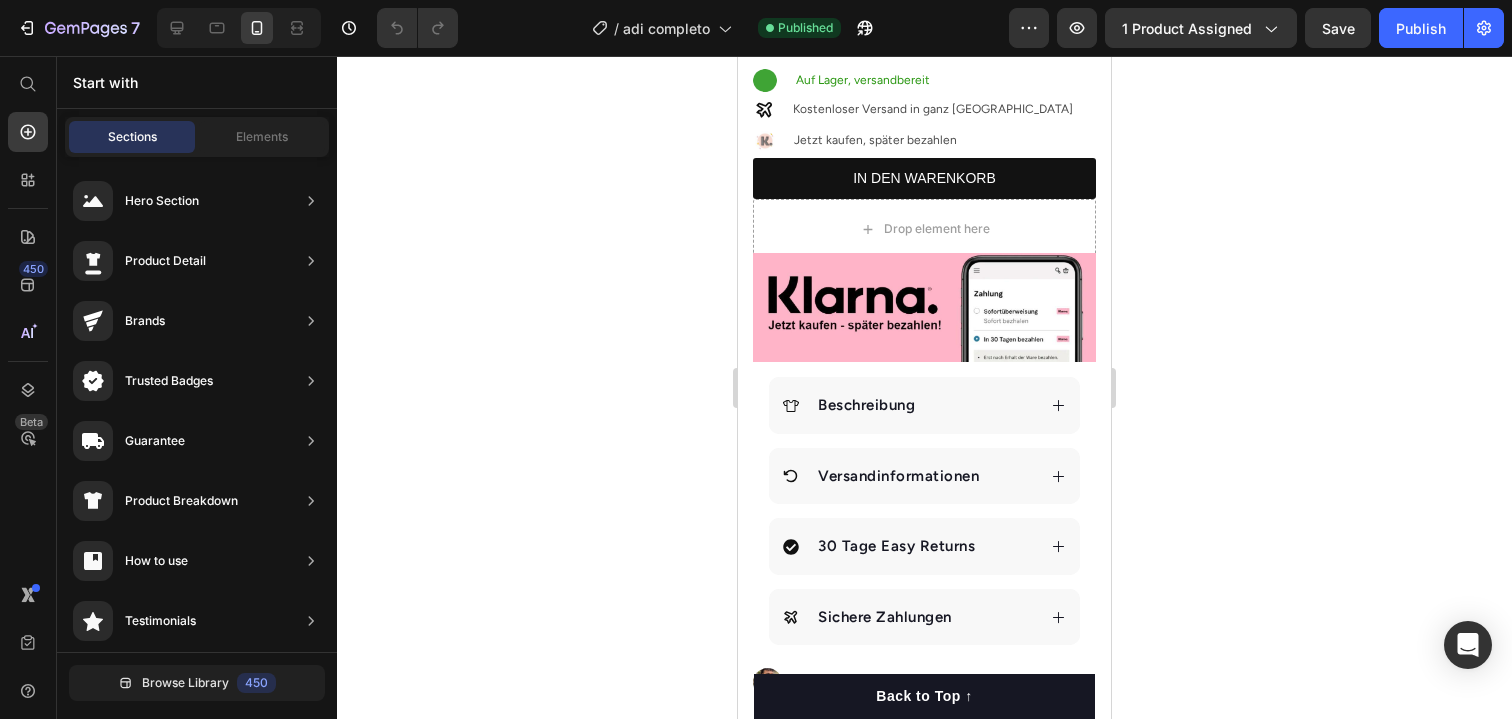 click on "€79,99" at bounding box center (837, -82) 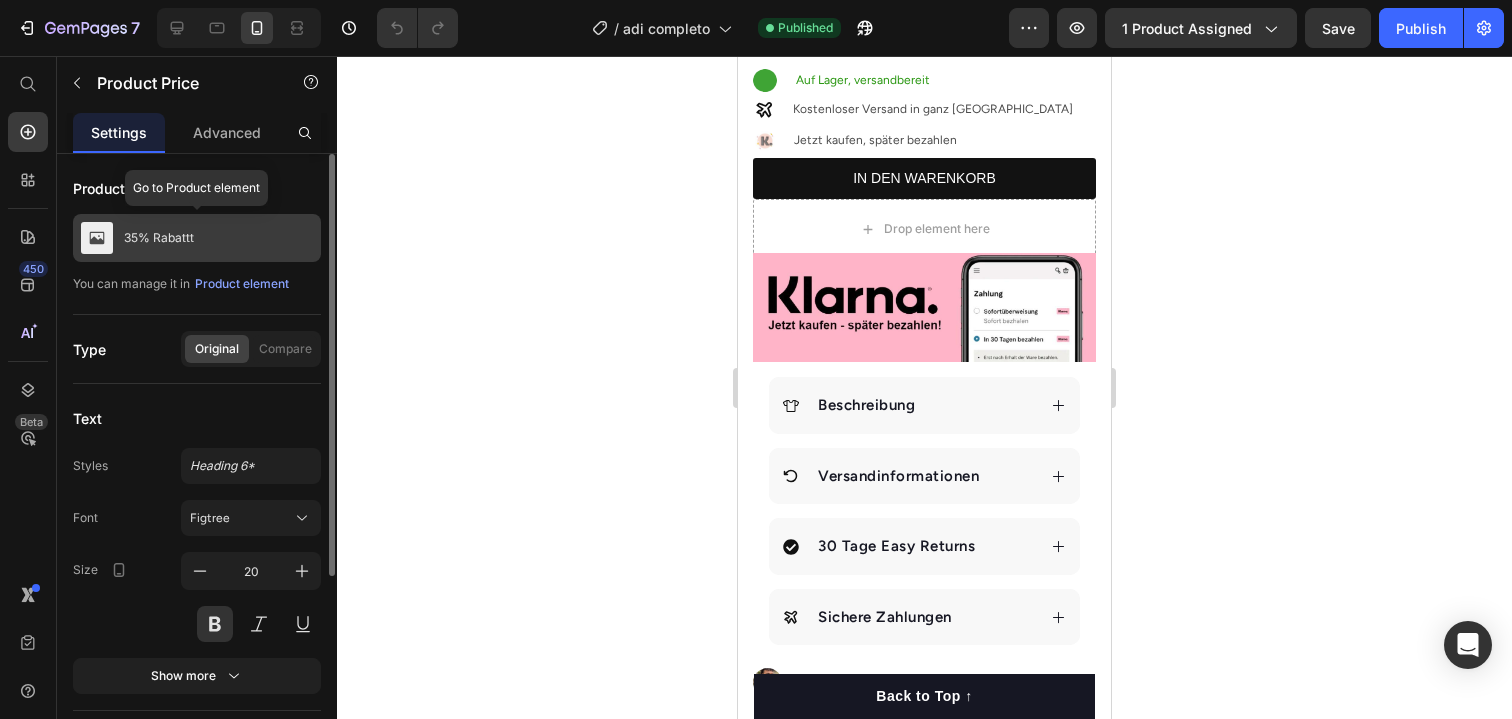 click on "35% Rabattt" at bounding box center [197, 238] 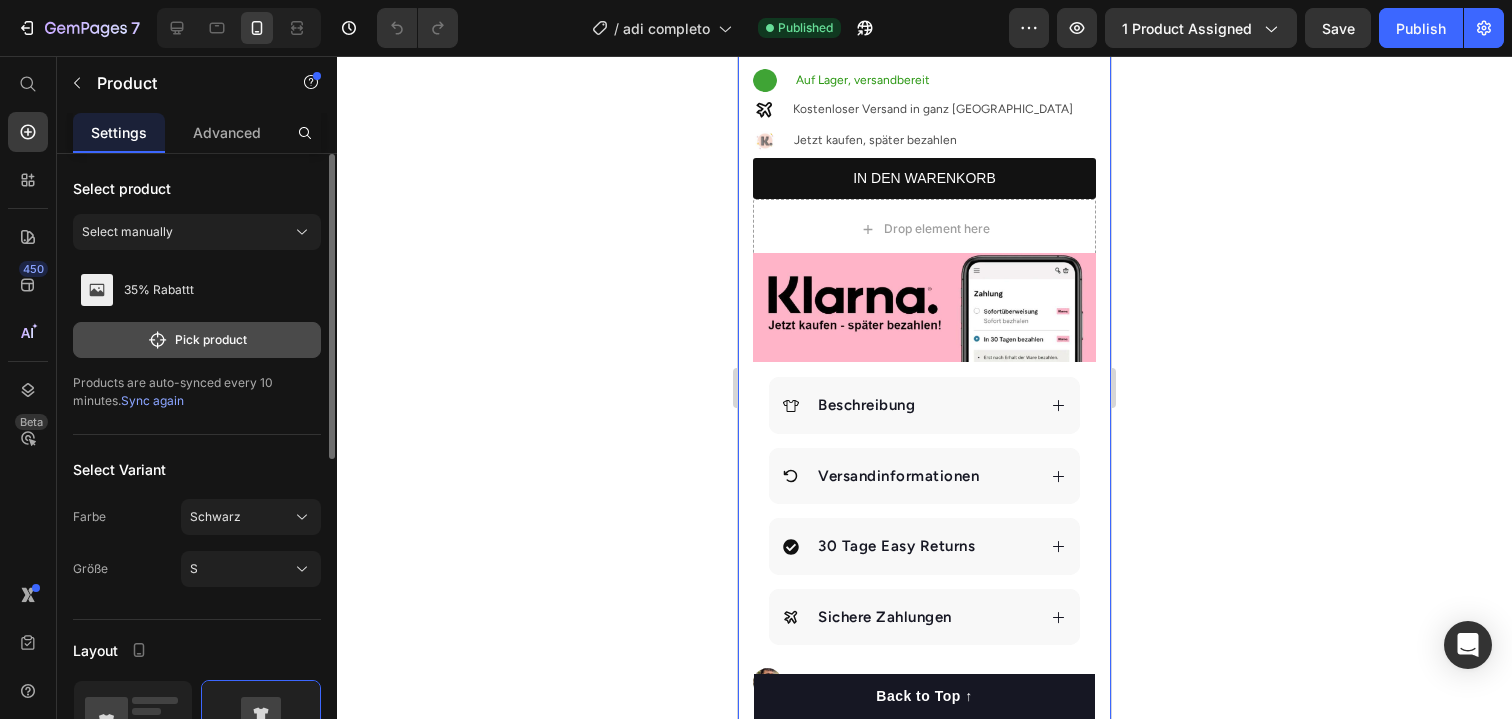click on "Pick product" at bounding box center [197, 340] 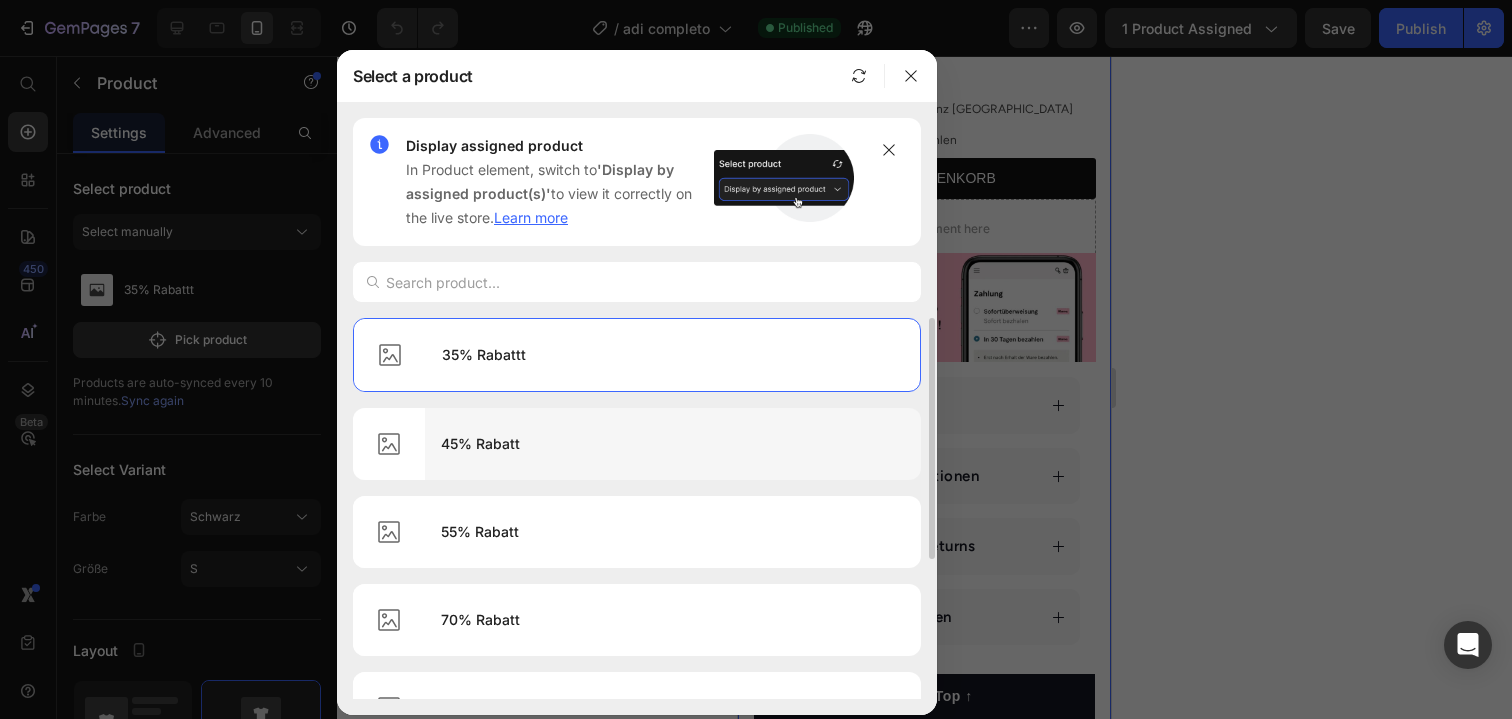 click on "45% Rabatt" at bounding box center [673, 444] 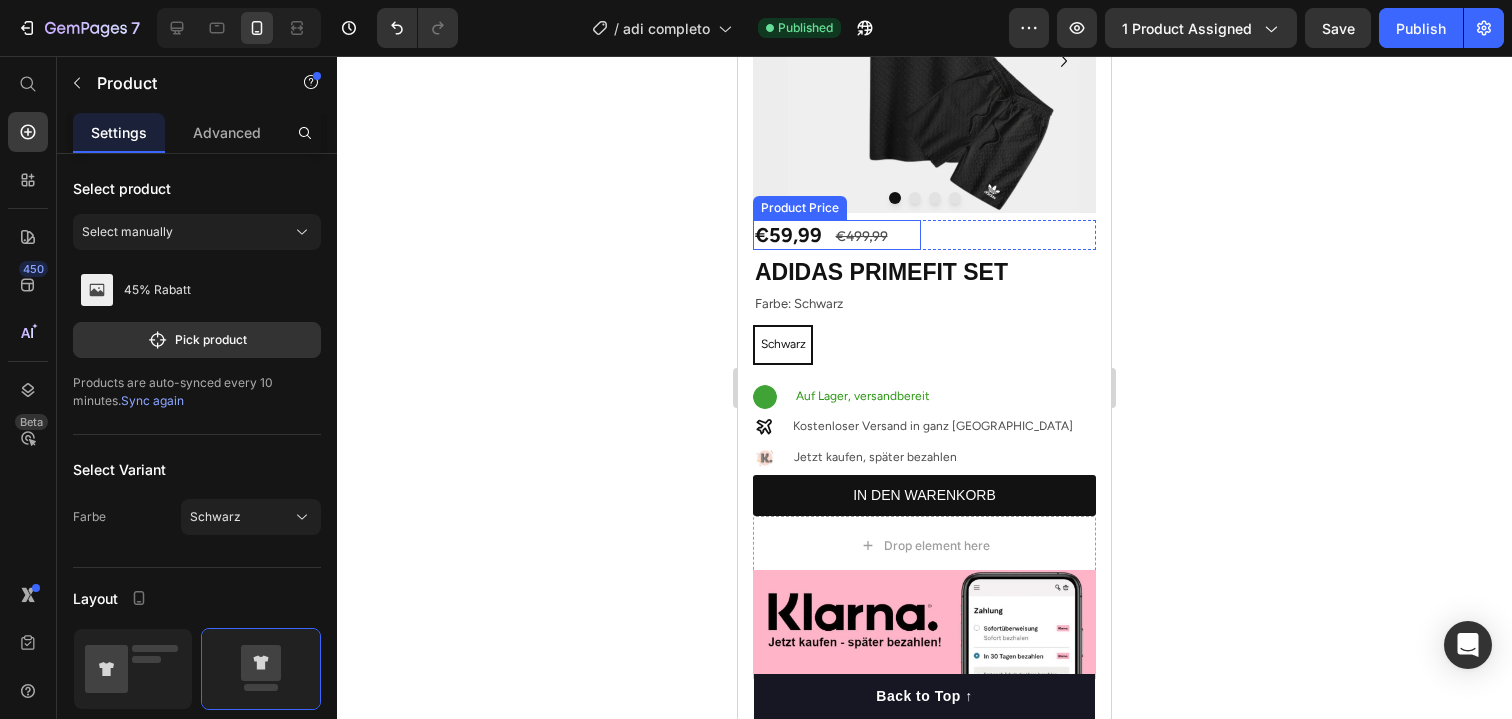 click on "€59,99" at bounding box center [837, 235] 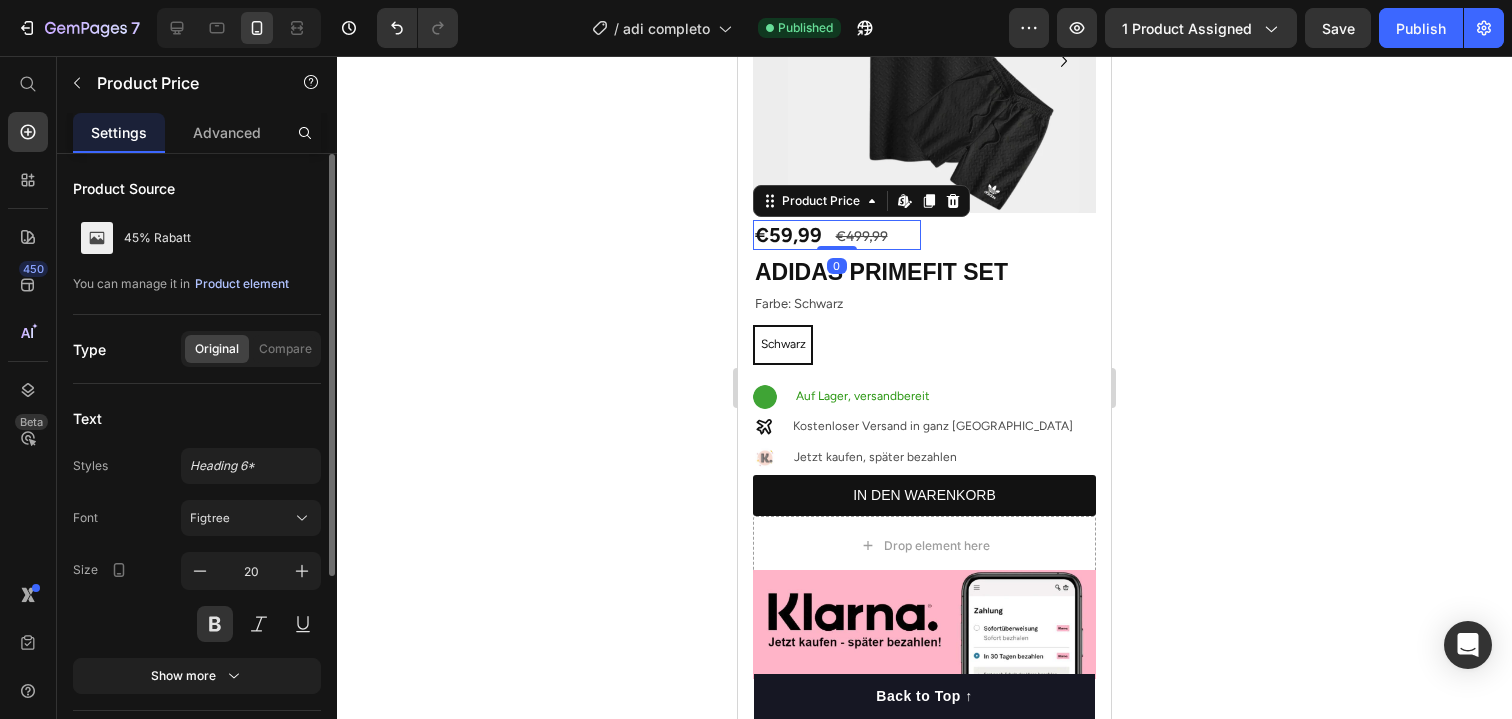 click on "Product element" at bounding box center (242, 284) 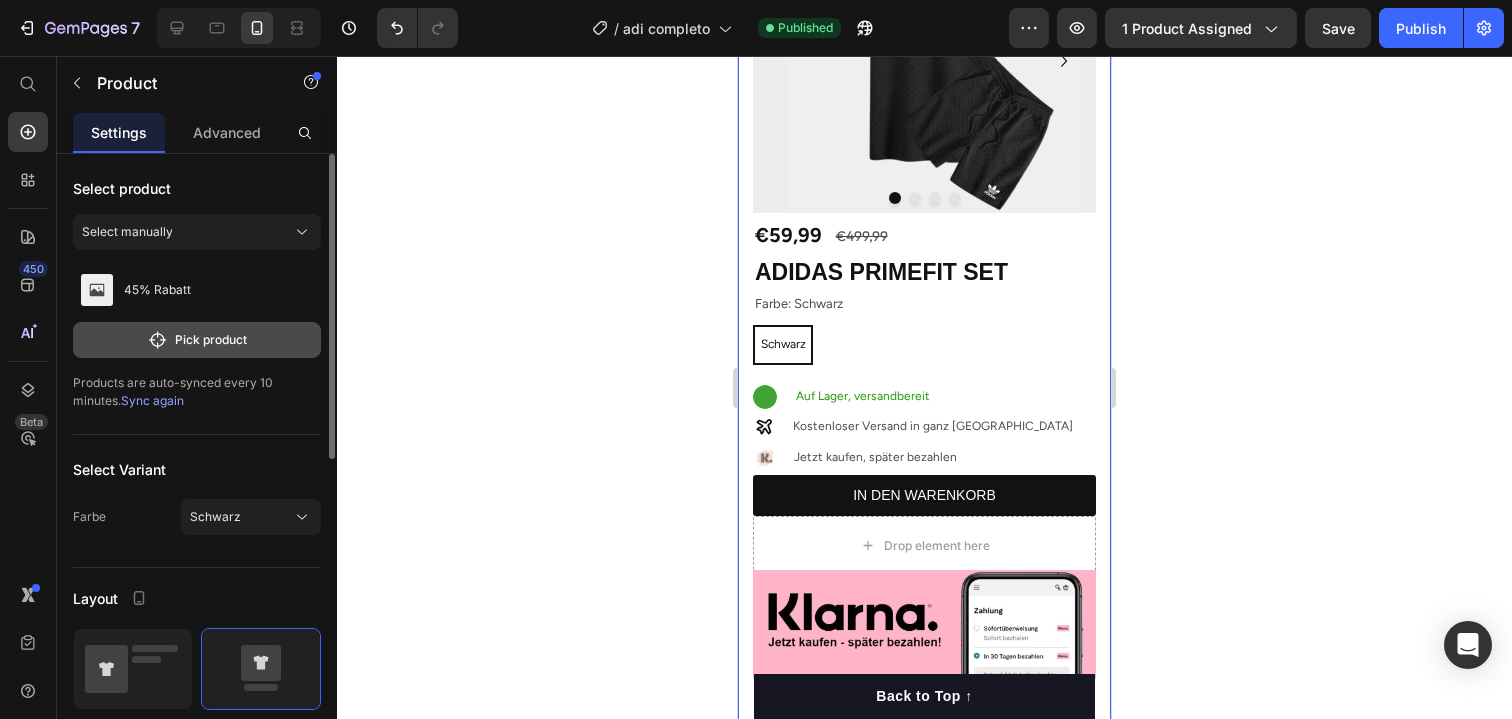 click on "Pick product" at bounding box center (197, 340) 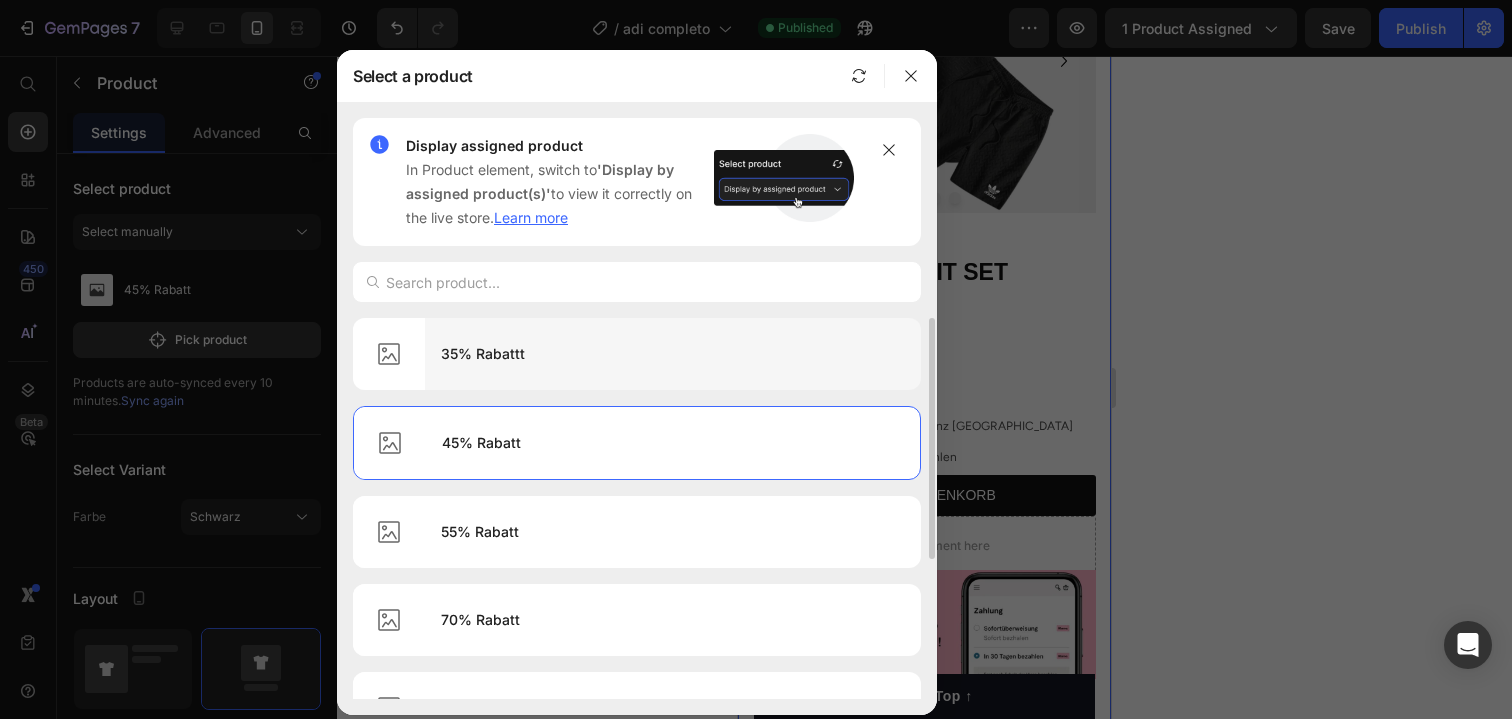 click on "35% Rabattt" at bounding box center (673, 354) 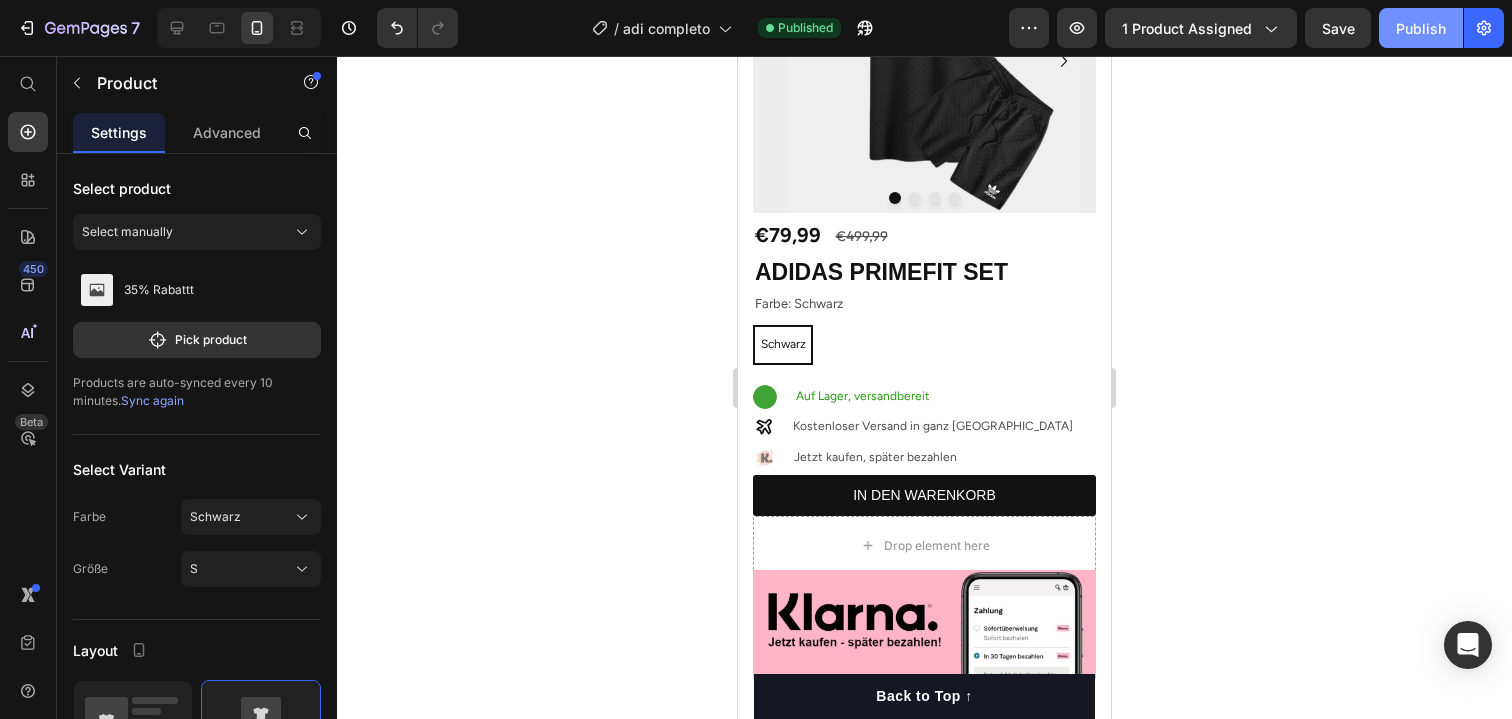 click on "Publish" at bounding box center (1421, 28) 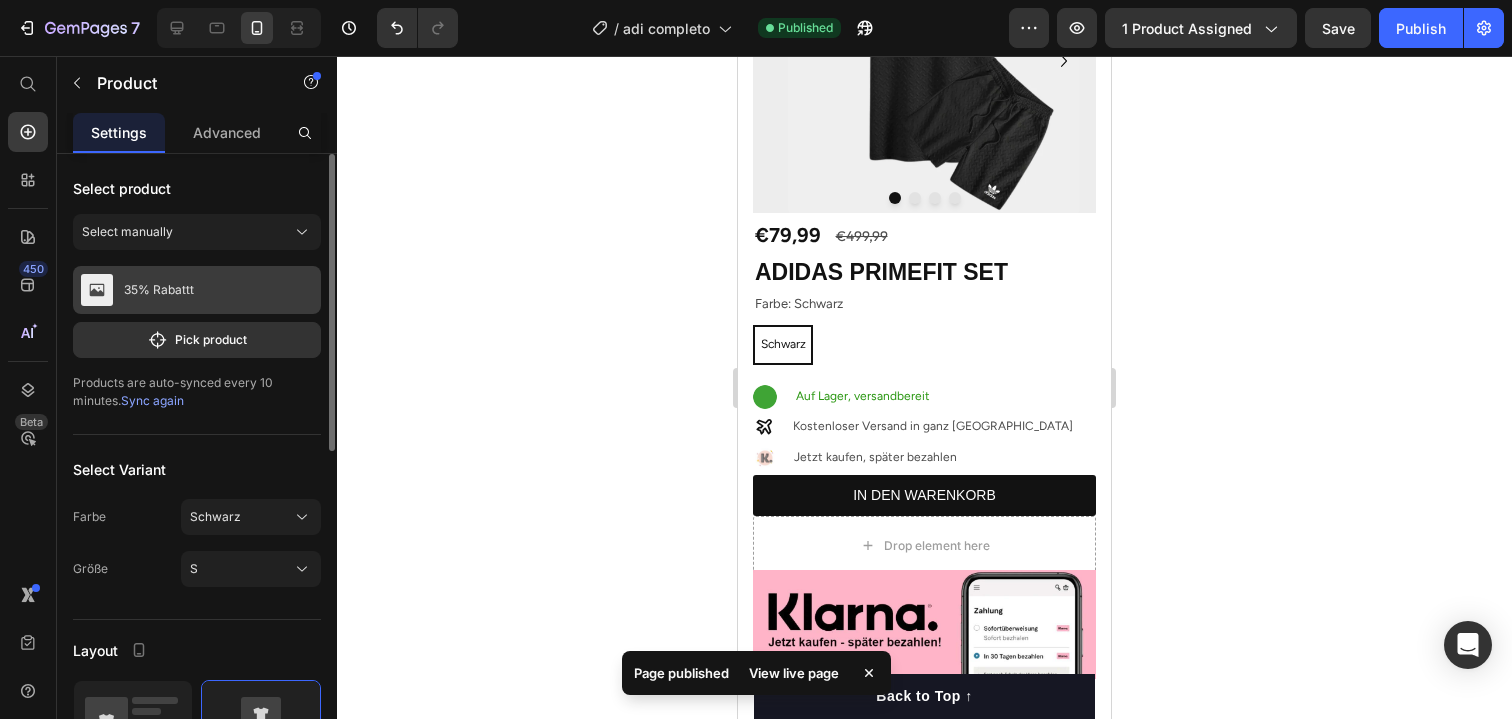 click on "35% Rabattt" at bounding box center [159, 290] 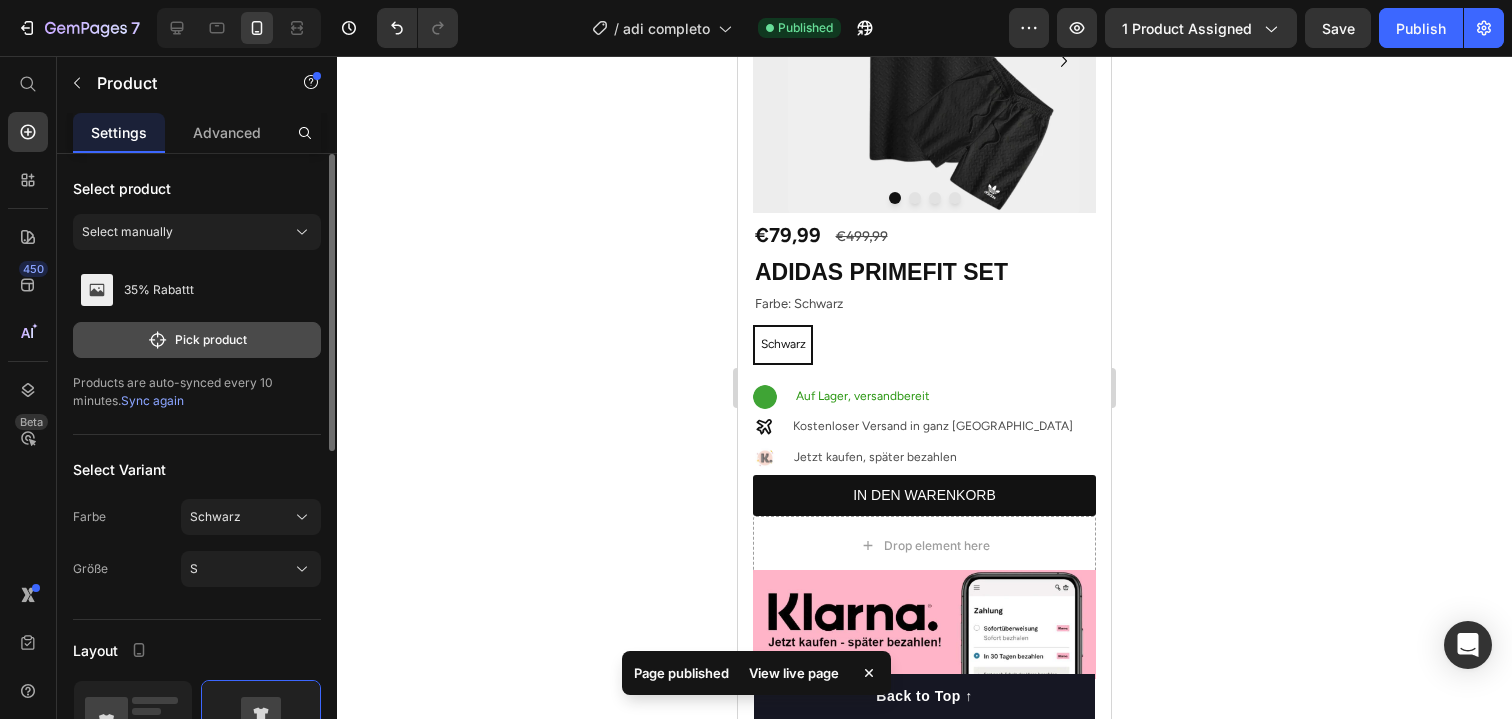 click on "Pick product" at bounding box center [197, 340] 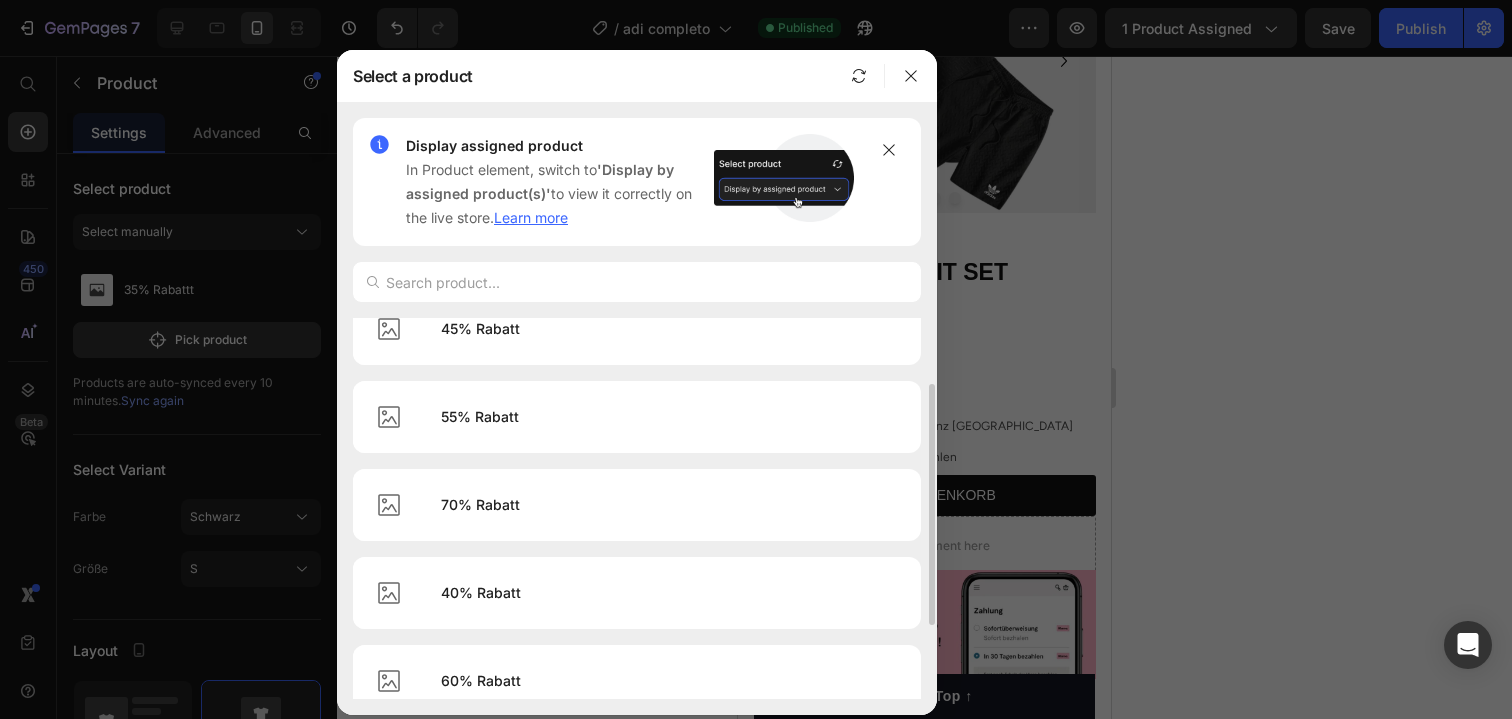 scroll, scrollTop: 221, scrollLeft: 0, axis: vertical 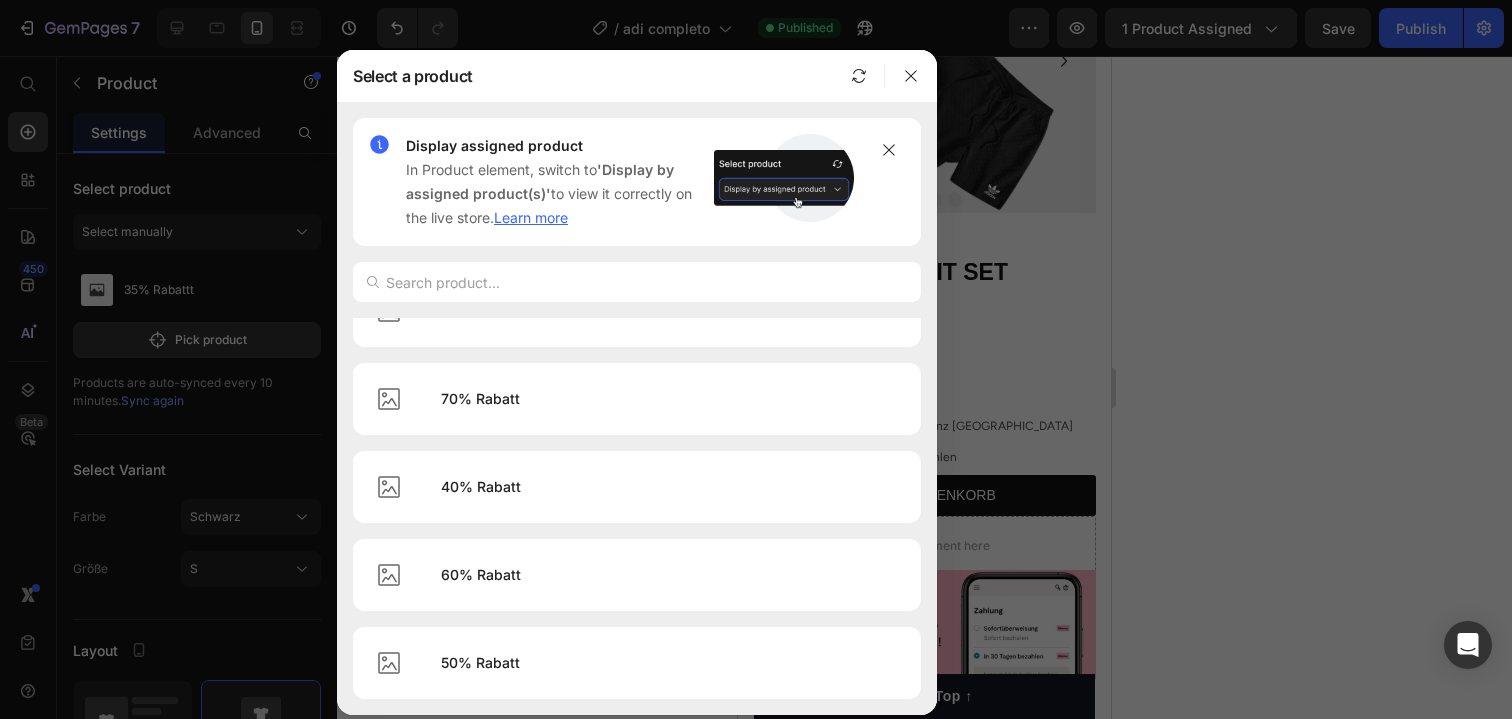 click at bounding box center (859, 76) 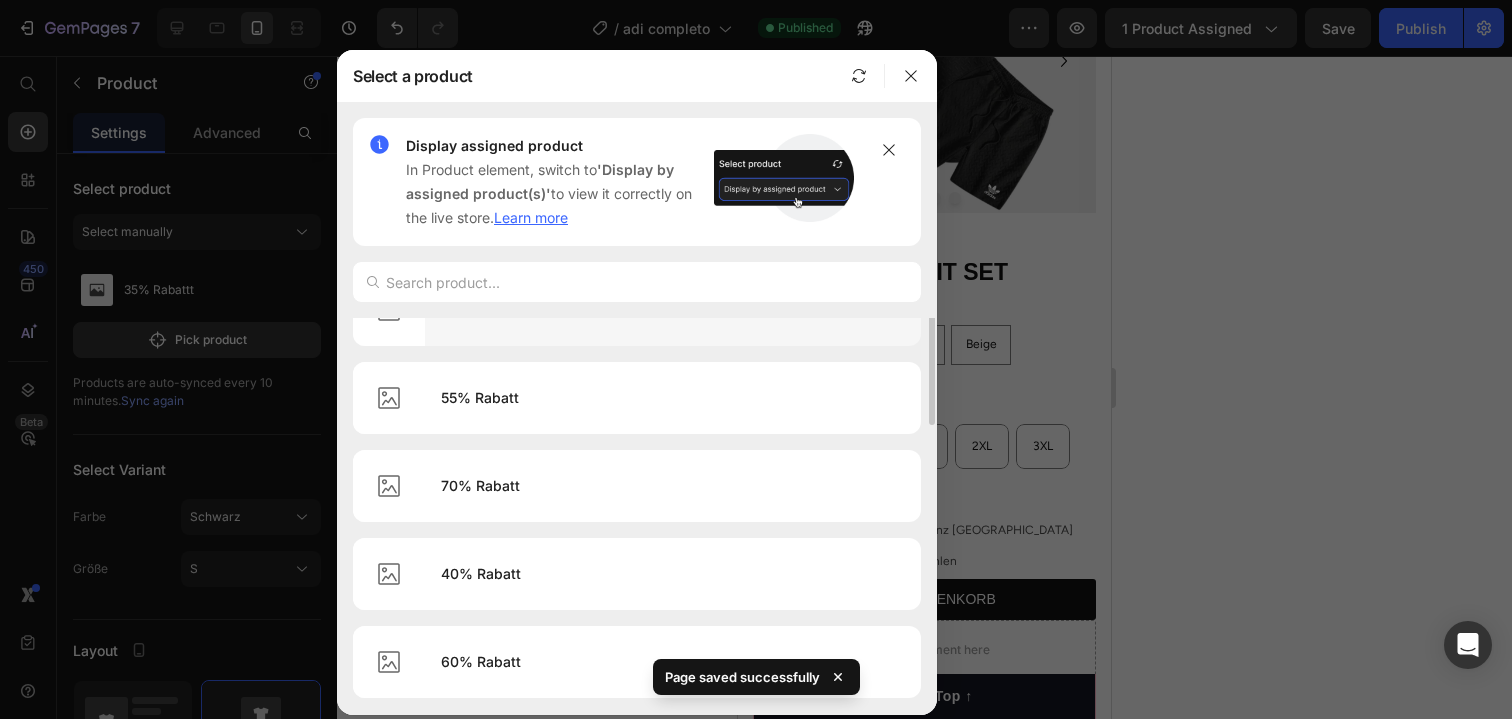scroll, scrollTop: 0, scrollLeft: 0, axis: both 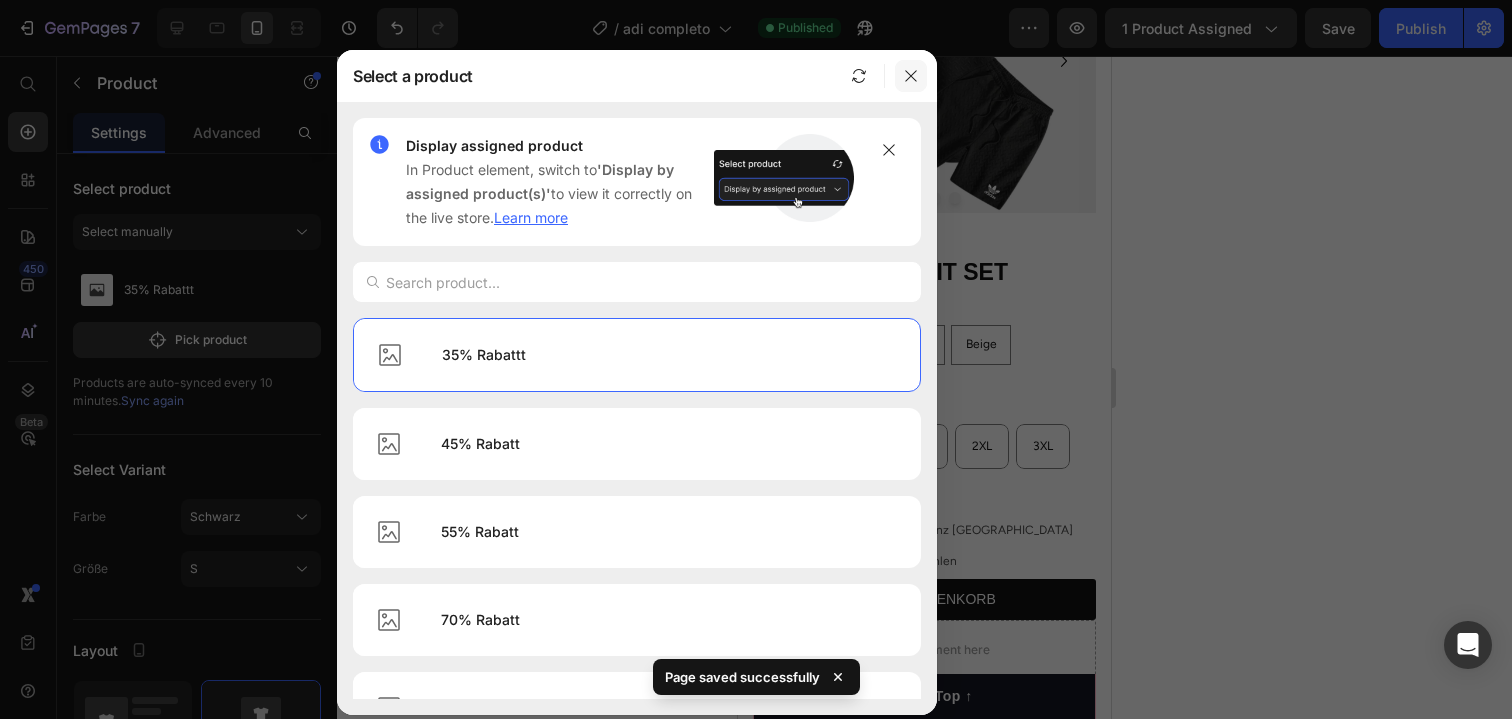 click at bounding box center [911, 76] 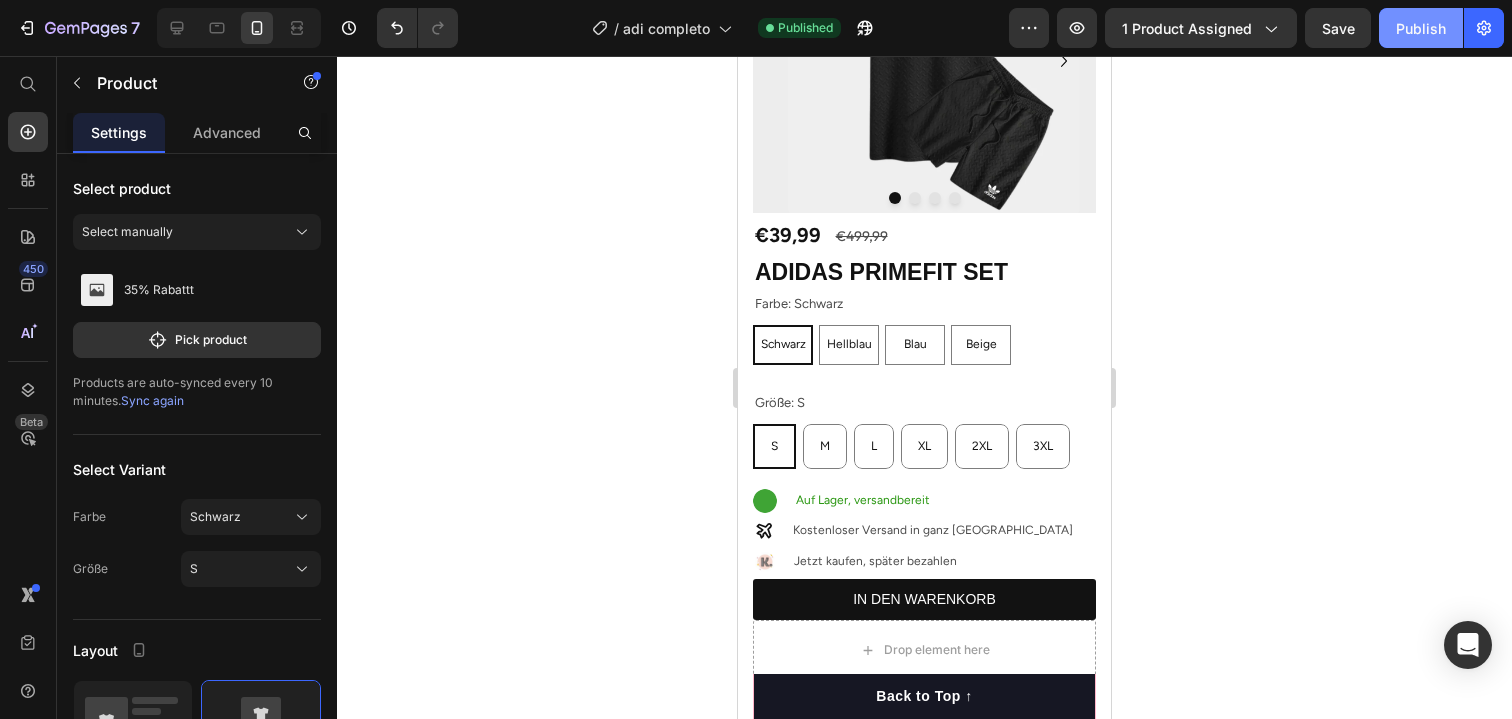 click on "Publish" at bounding box center (1421, 28) 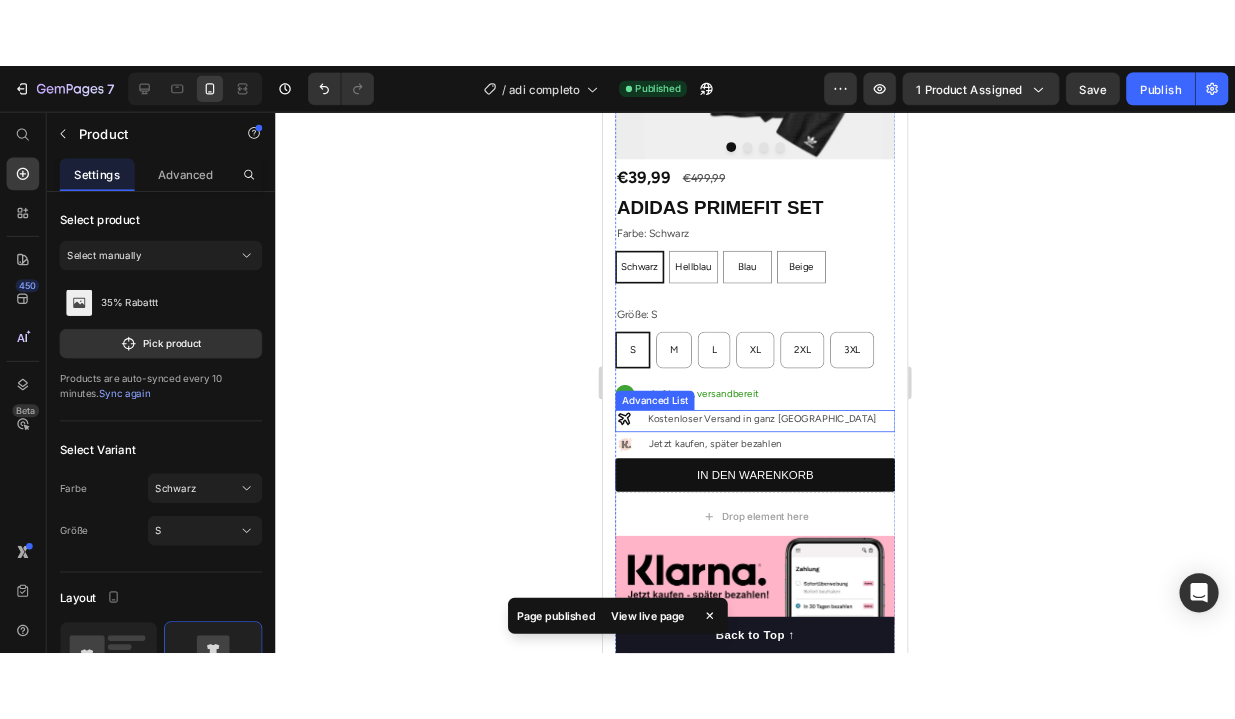 scroll, scrollTop: 371, scrollLeft: 0, axis: vertical 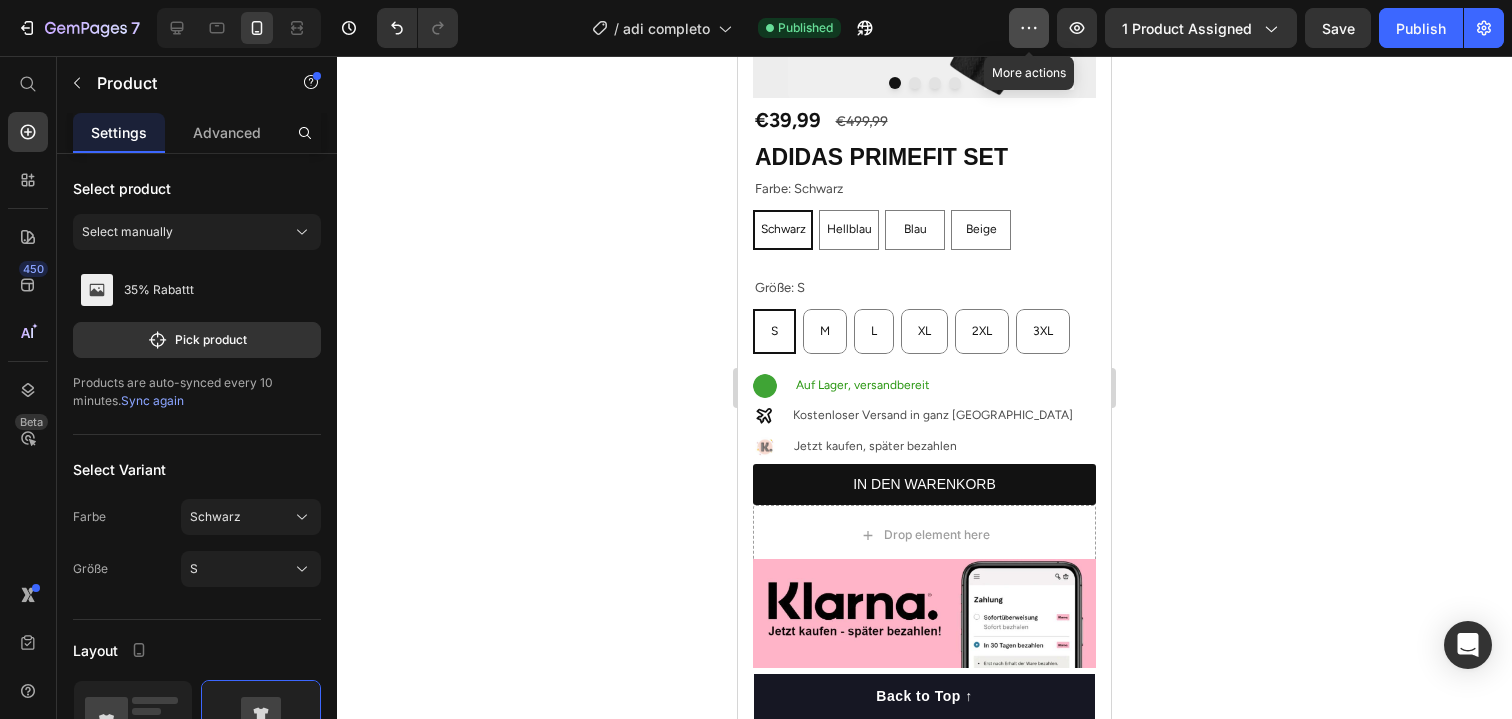 click 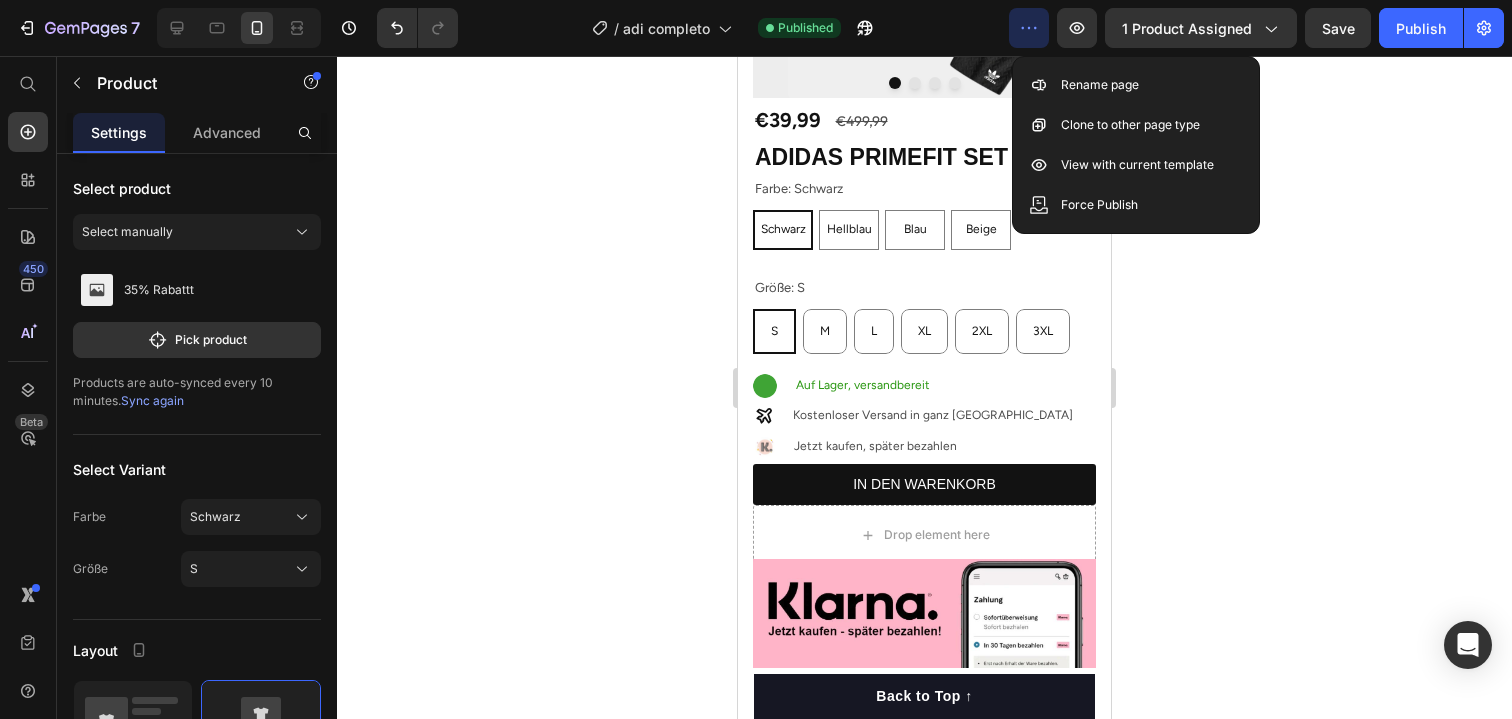 click 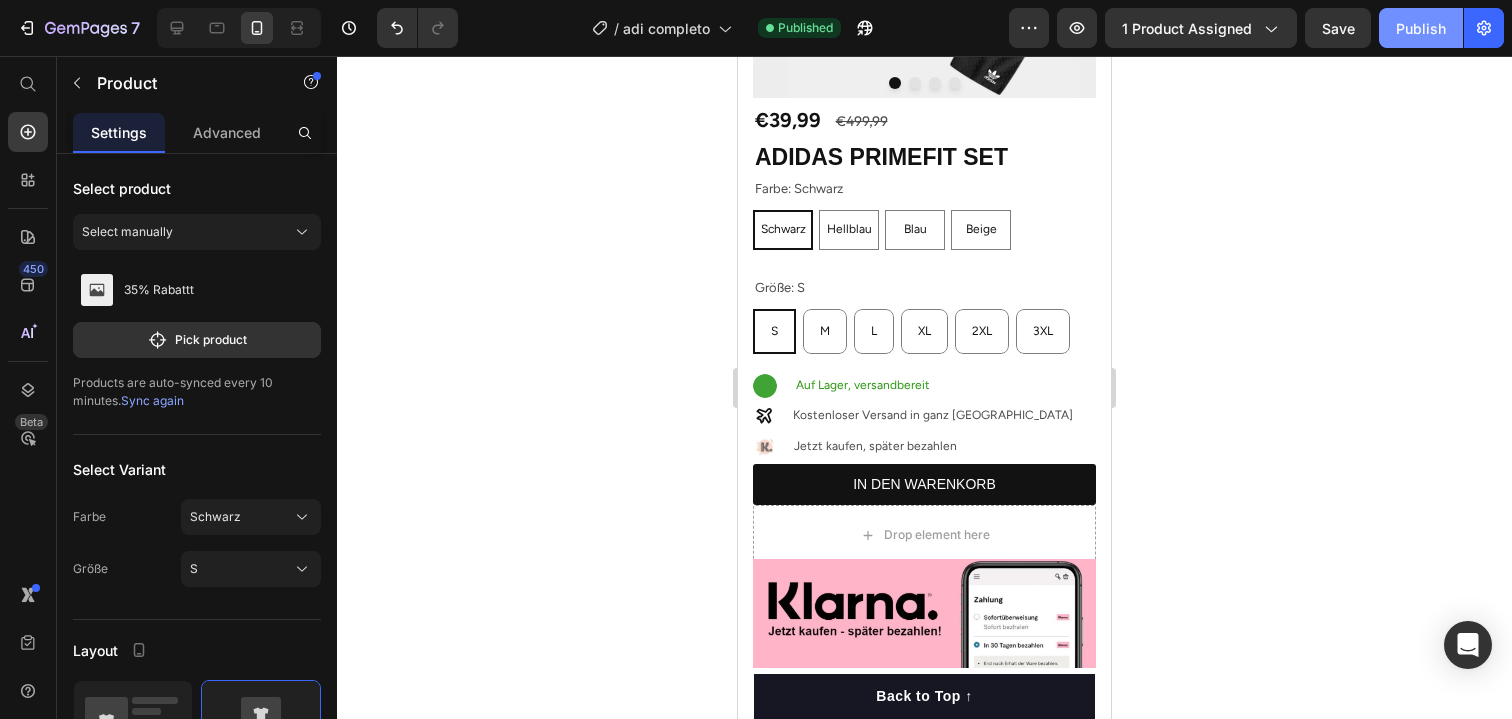 click on "Publish" at bounding box center [1421, 28] 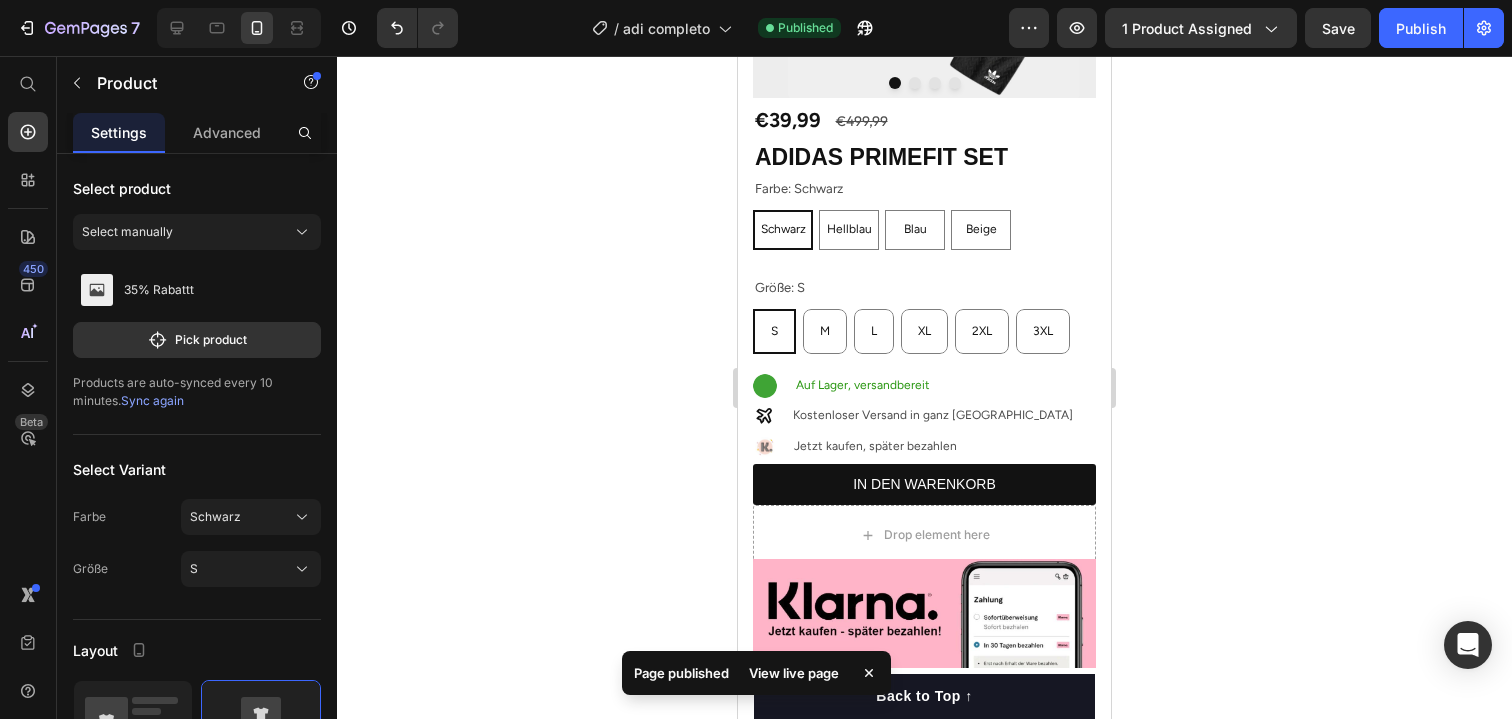 click on "View live page" at bounding box center (794, 673) 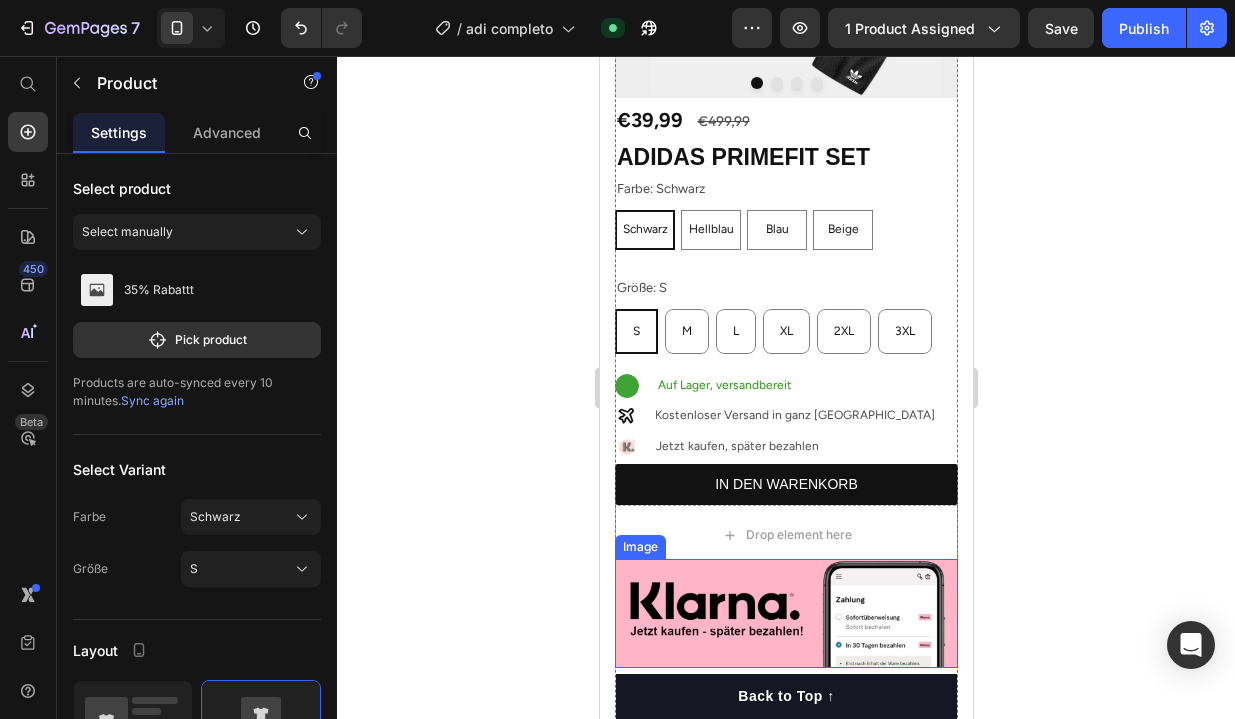 click at bounding box center (785, 613) 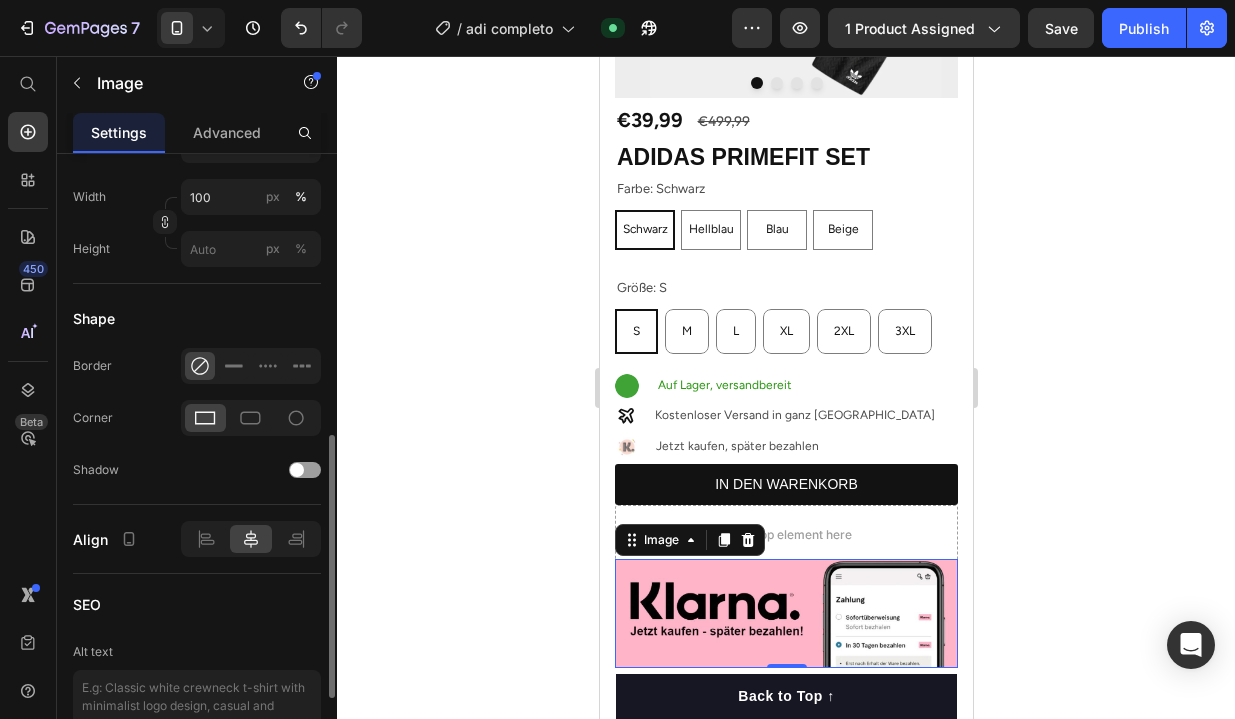 scroll, scrollTop: 783, scrollLeft: 0, axis: vertical 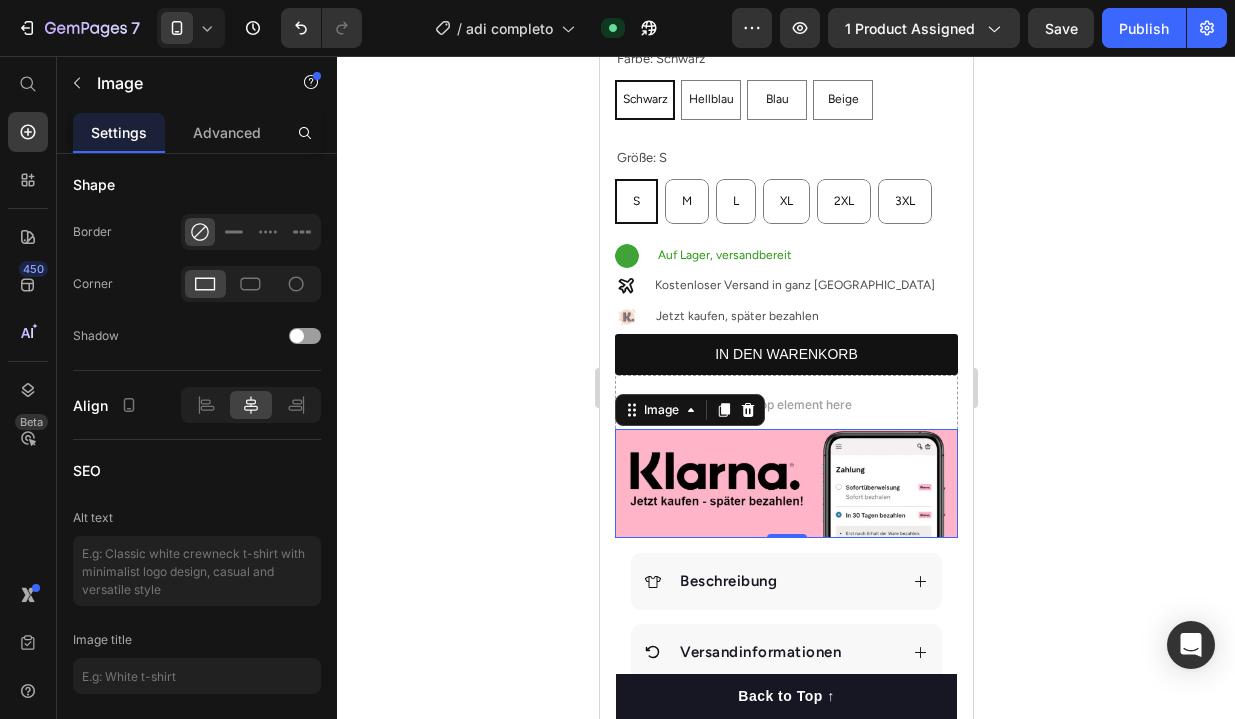click at bounding box center [785, 483] 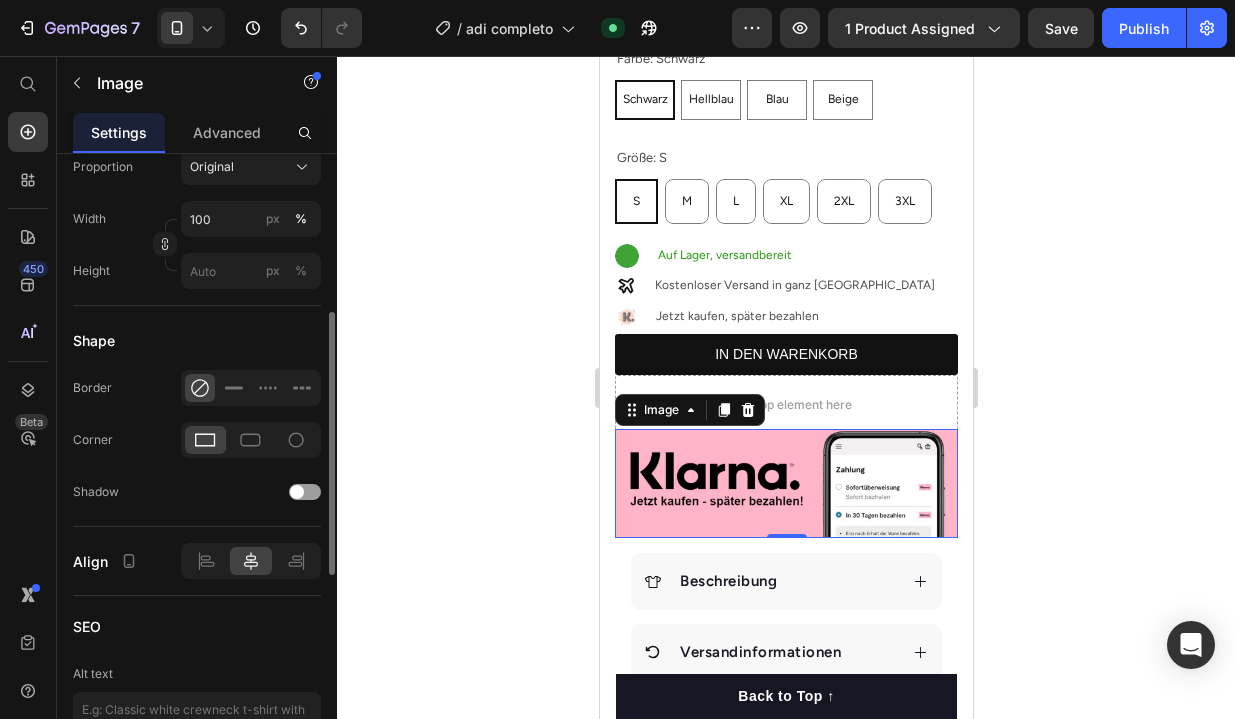 scroll, scrollTop: 353, scrollLeft: 0, axis: vertical 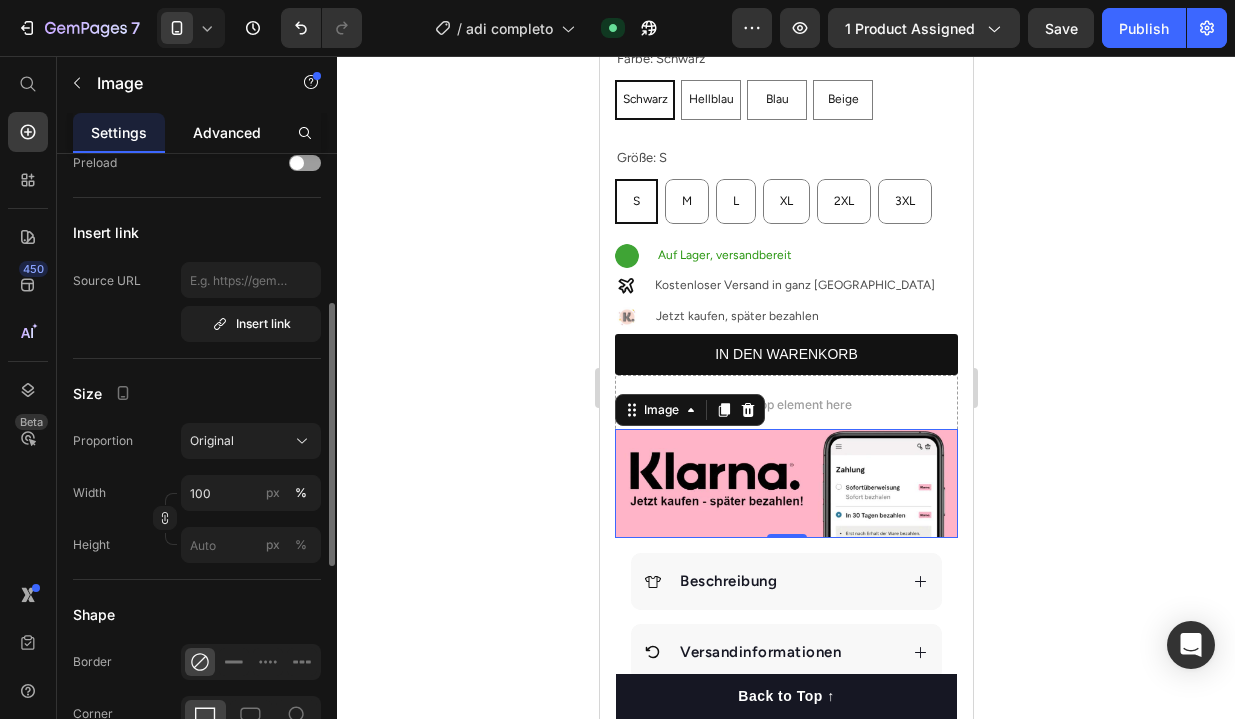 click on "Advanced" 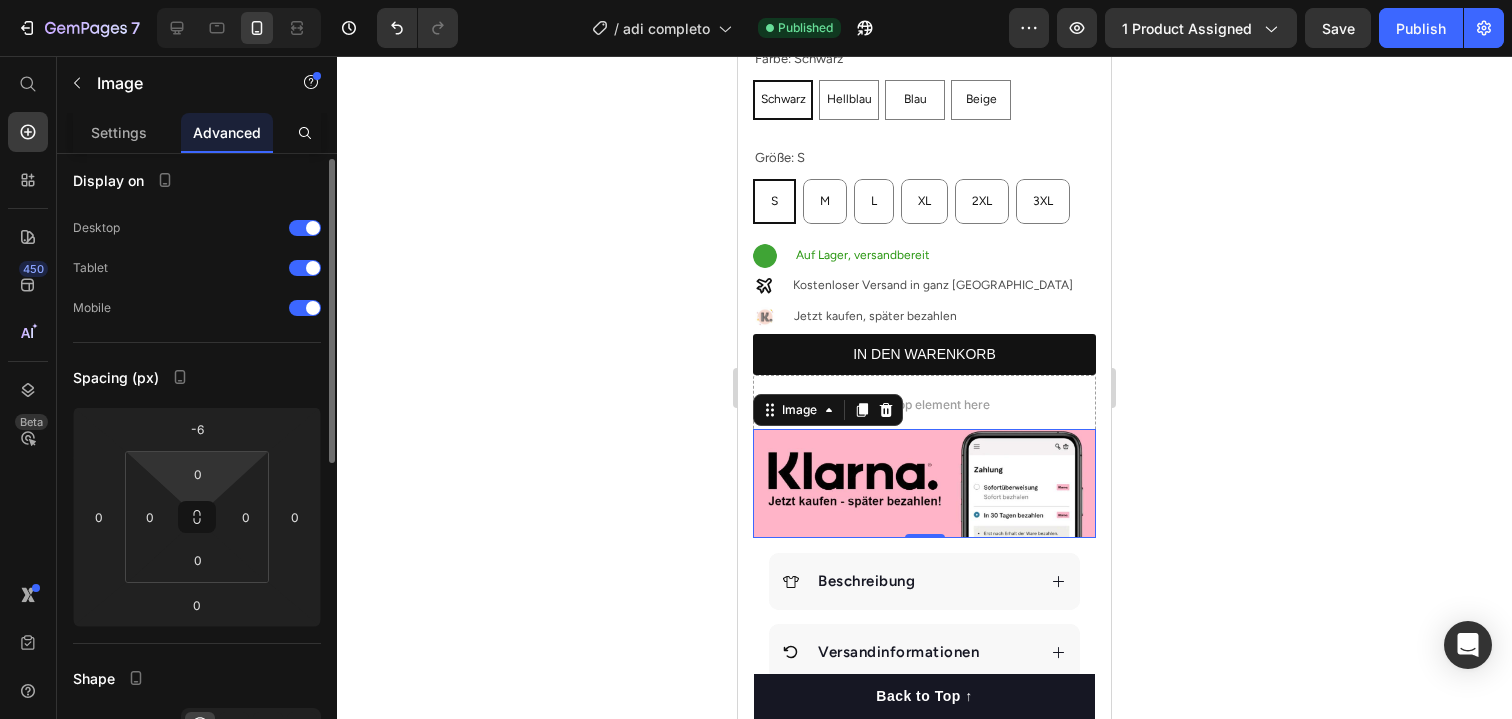 scroll, scrollTop: 5, scrollLeft: 0, axis: vertical 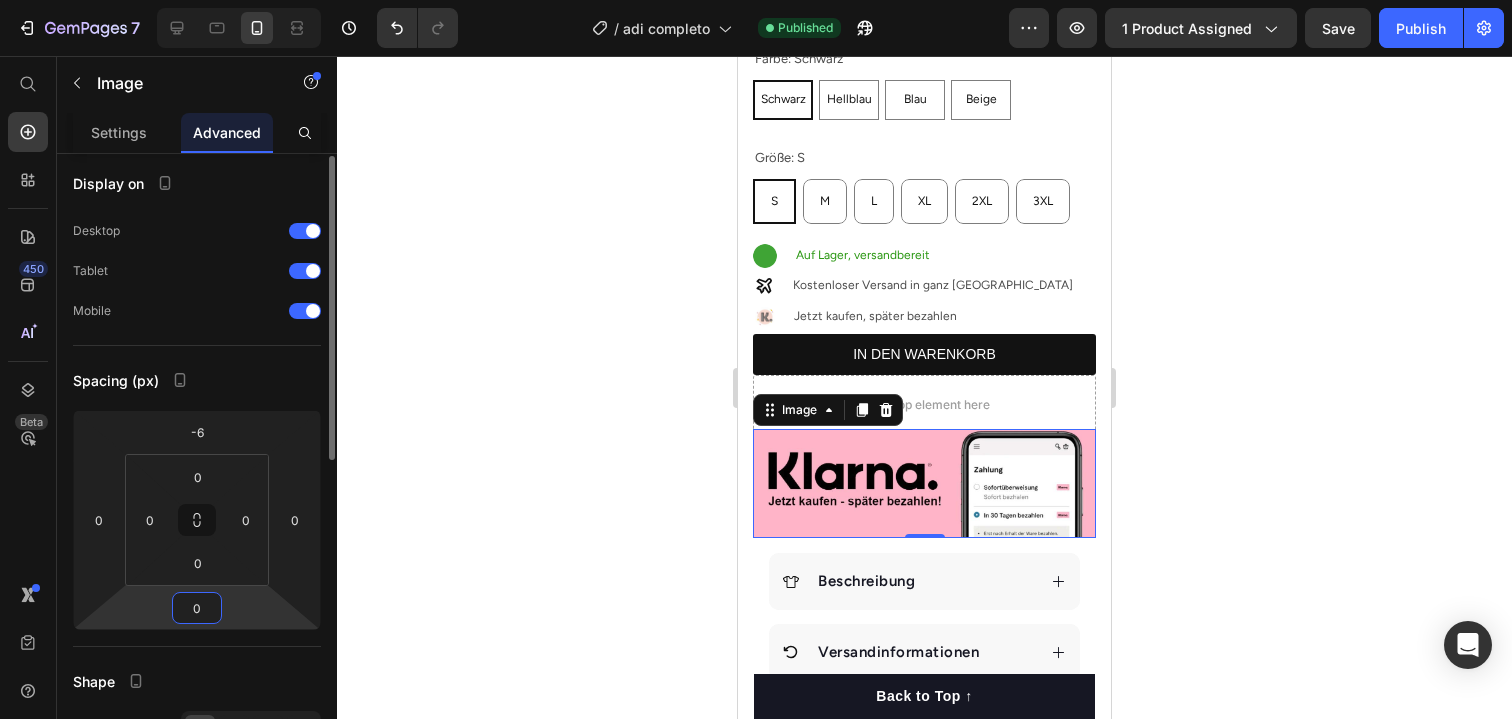 click on "0" at bounding box center [197, 608] 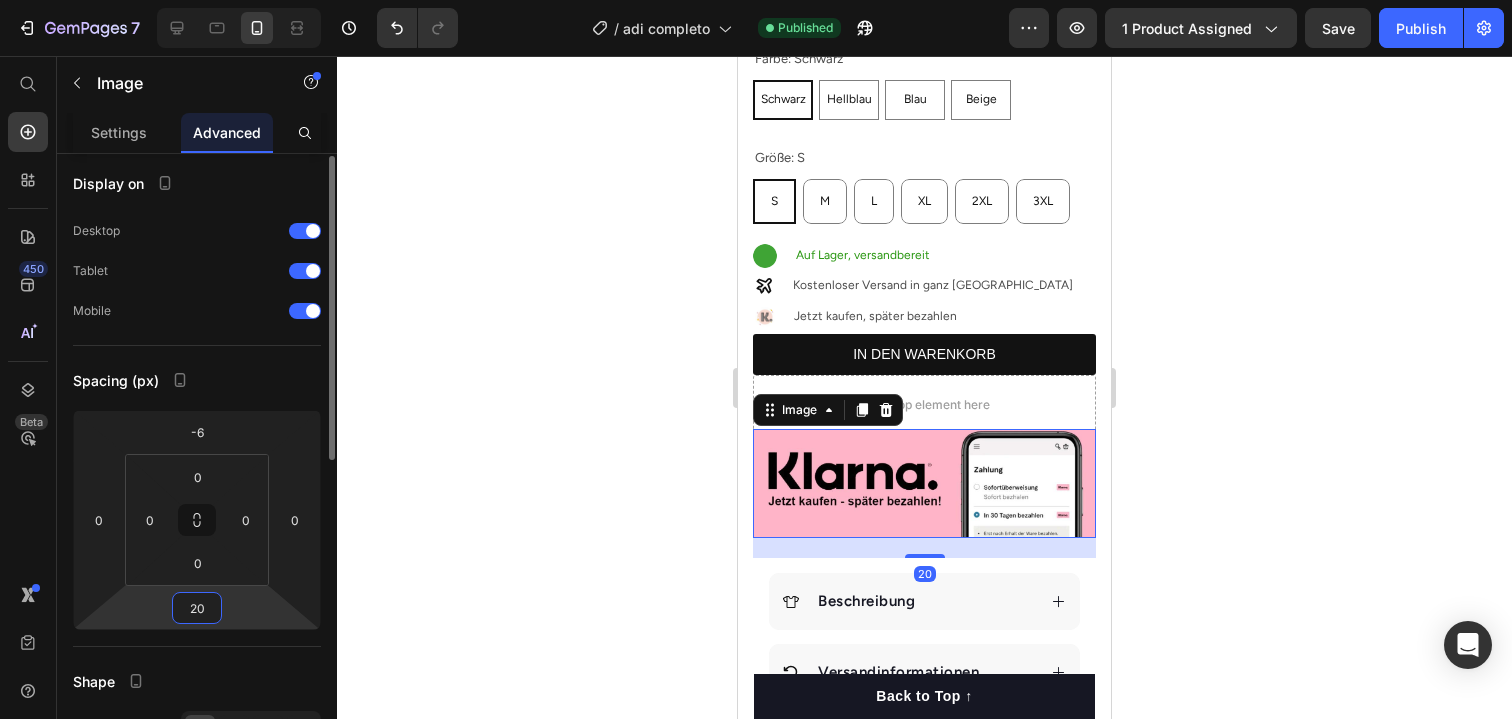 type on "2" 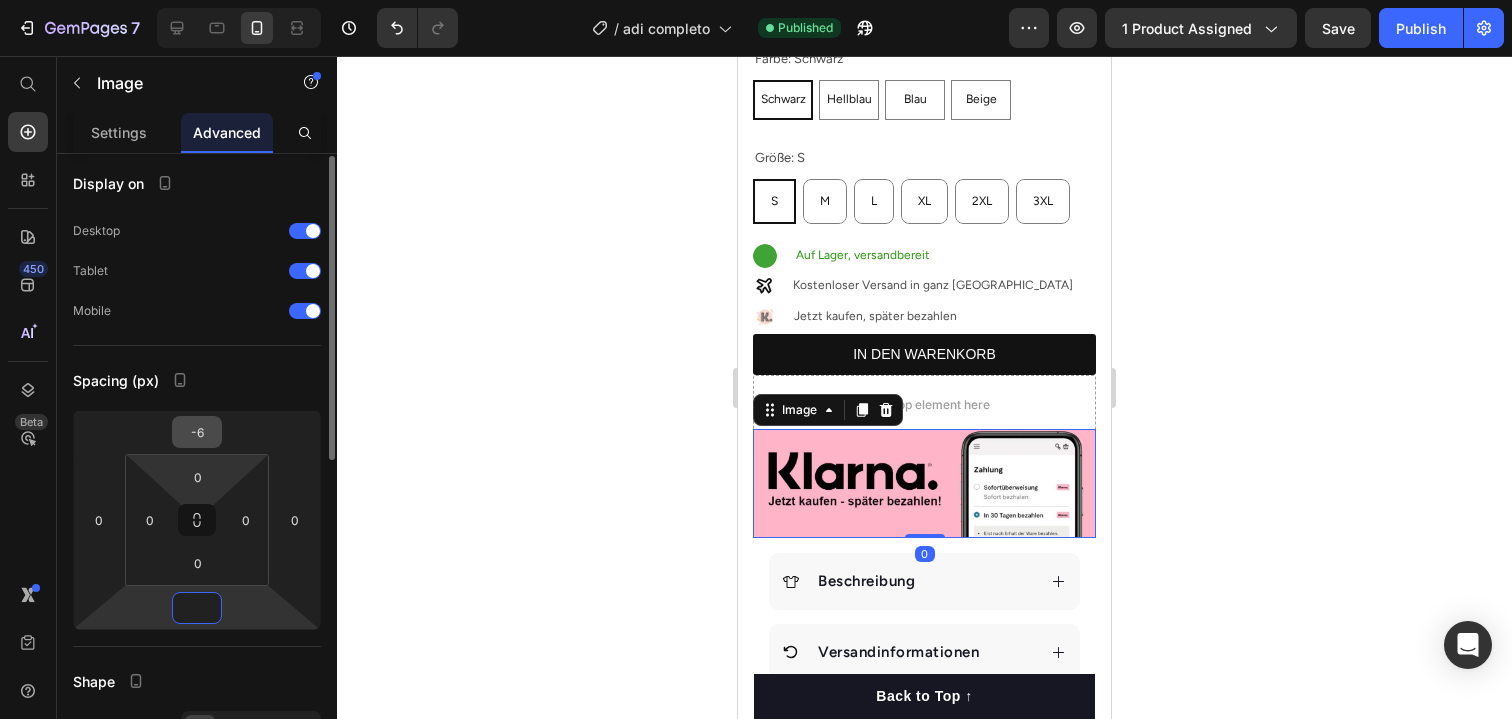 click on "-6" at bounding box center [197, 432] 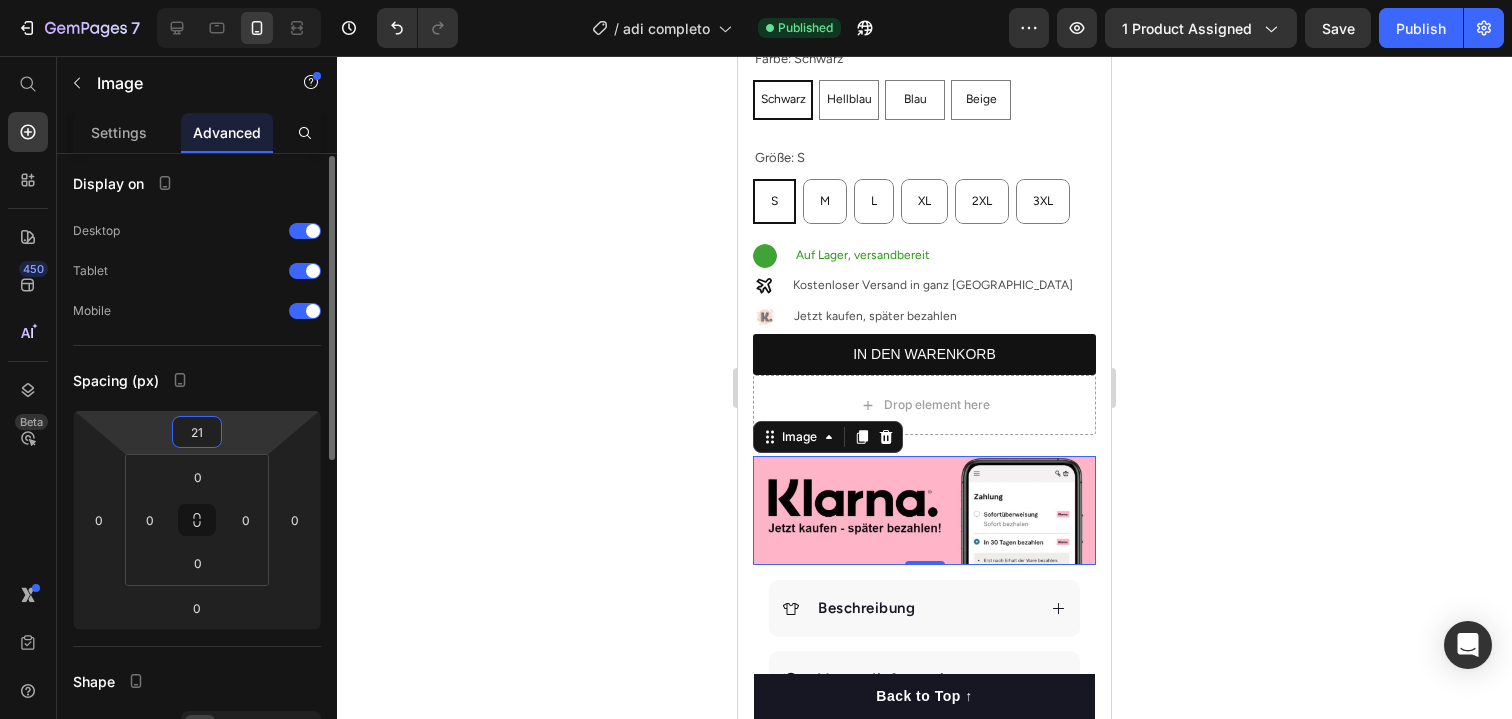 type on "2" 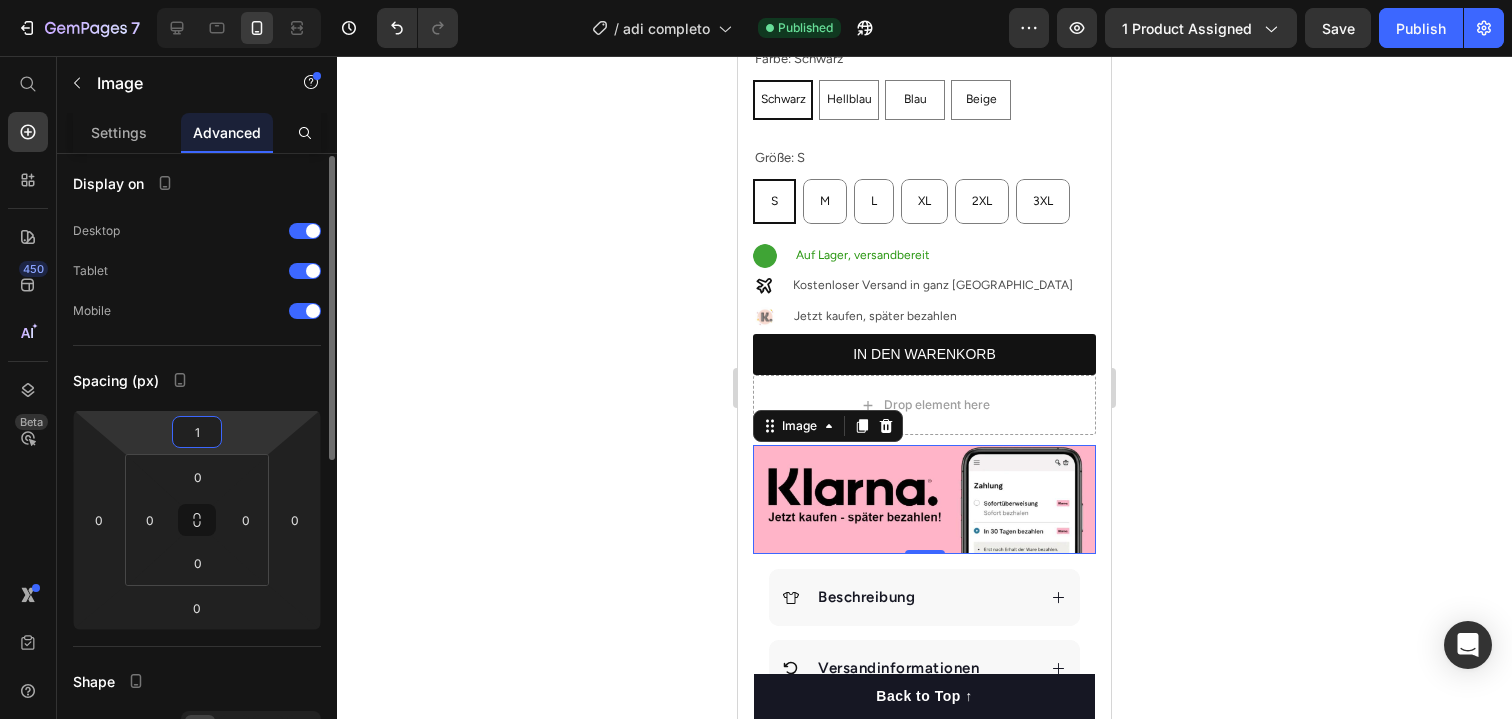 type on "15" 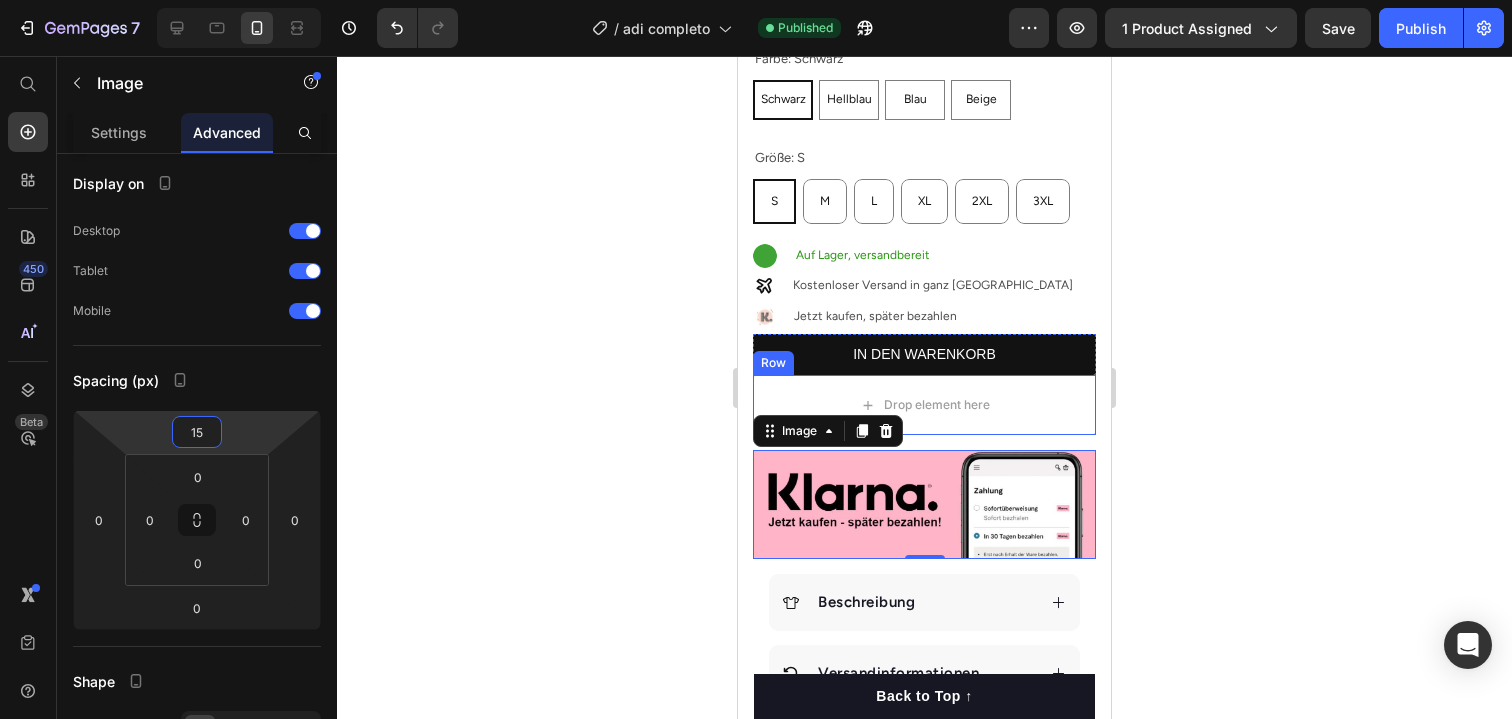 click 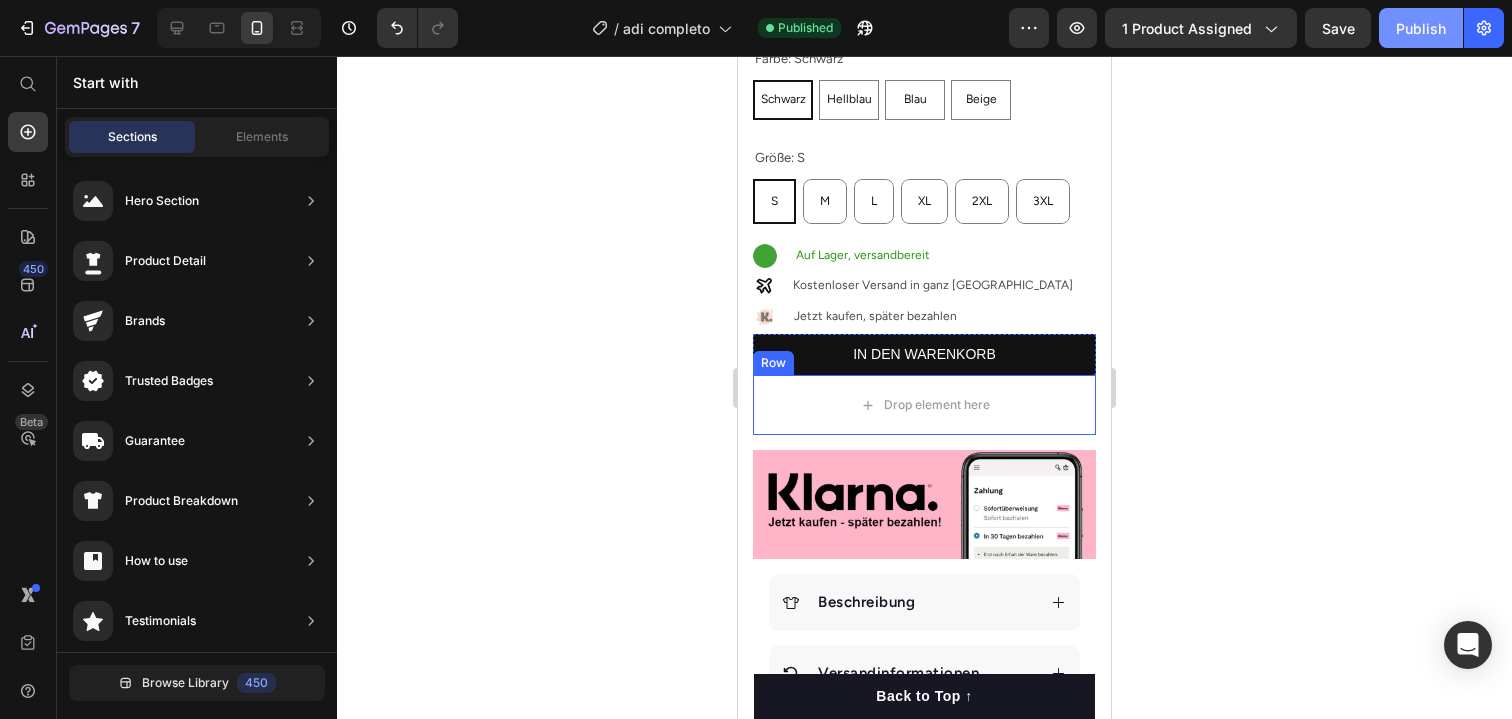 click on "Publish" at bounding box center [1421, 28] 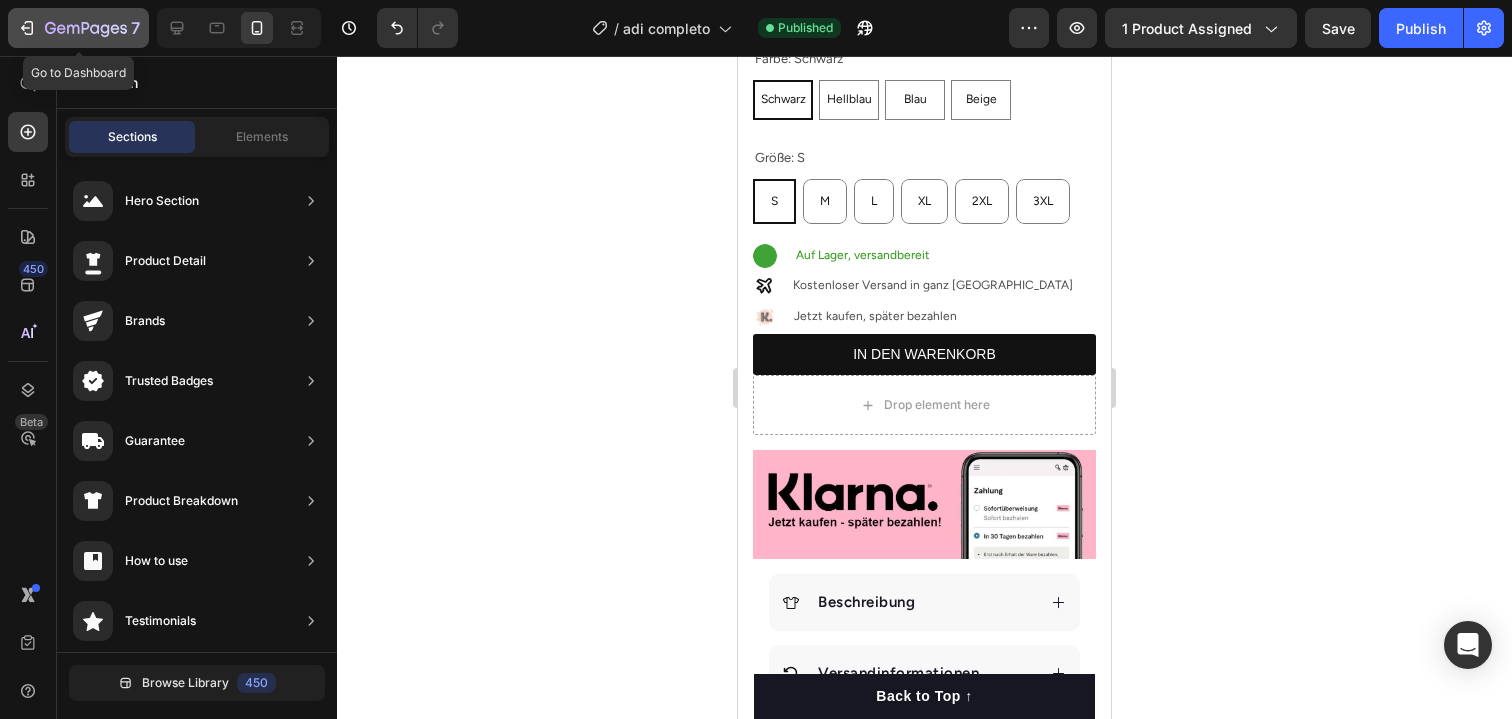 click 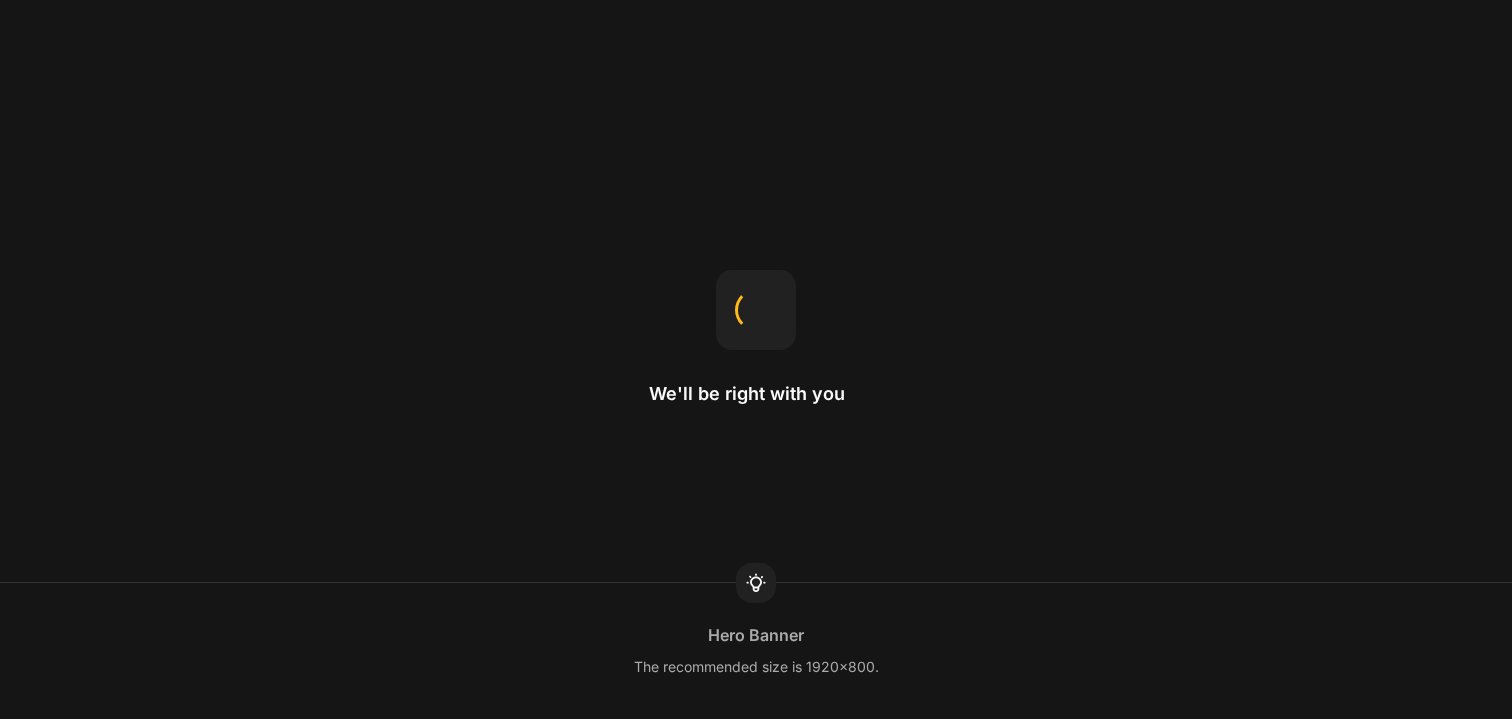 scroll, scrollTop: 0, scrollLeft: 0, axis: both 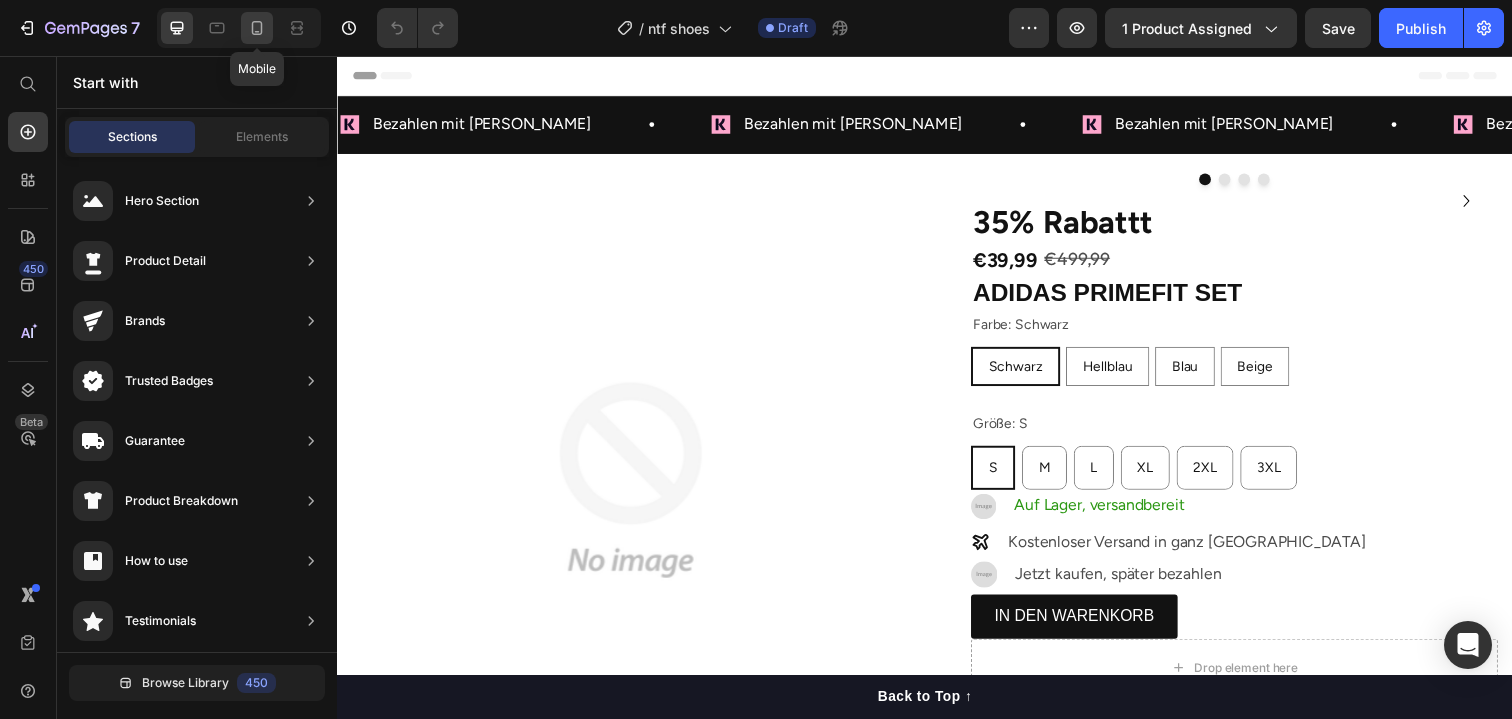 click 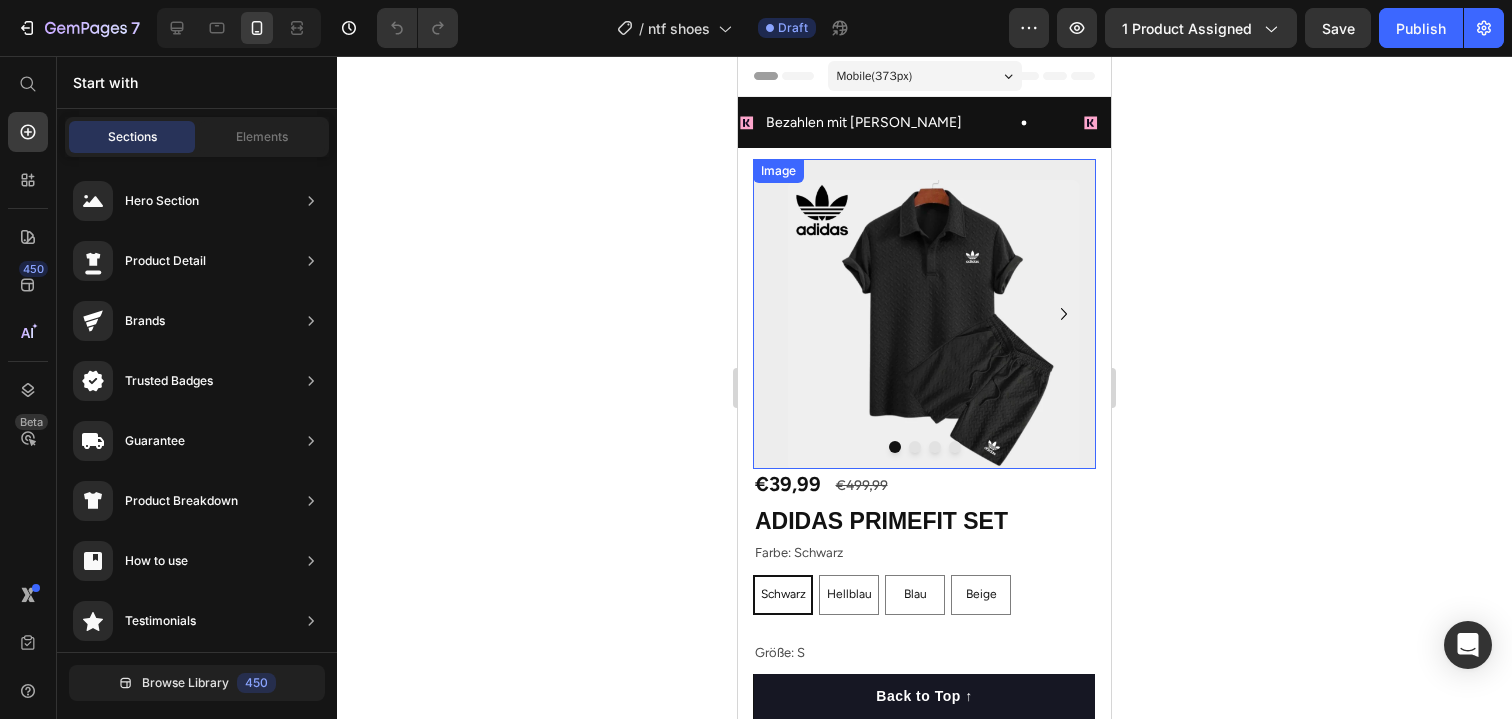 click at bounding box center [924, 314] 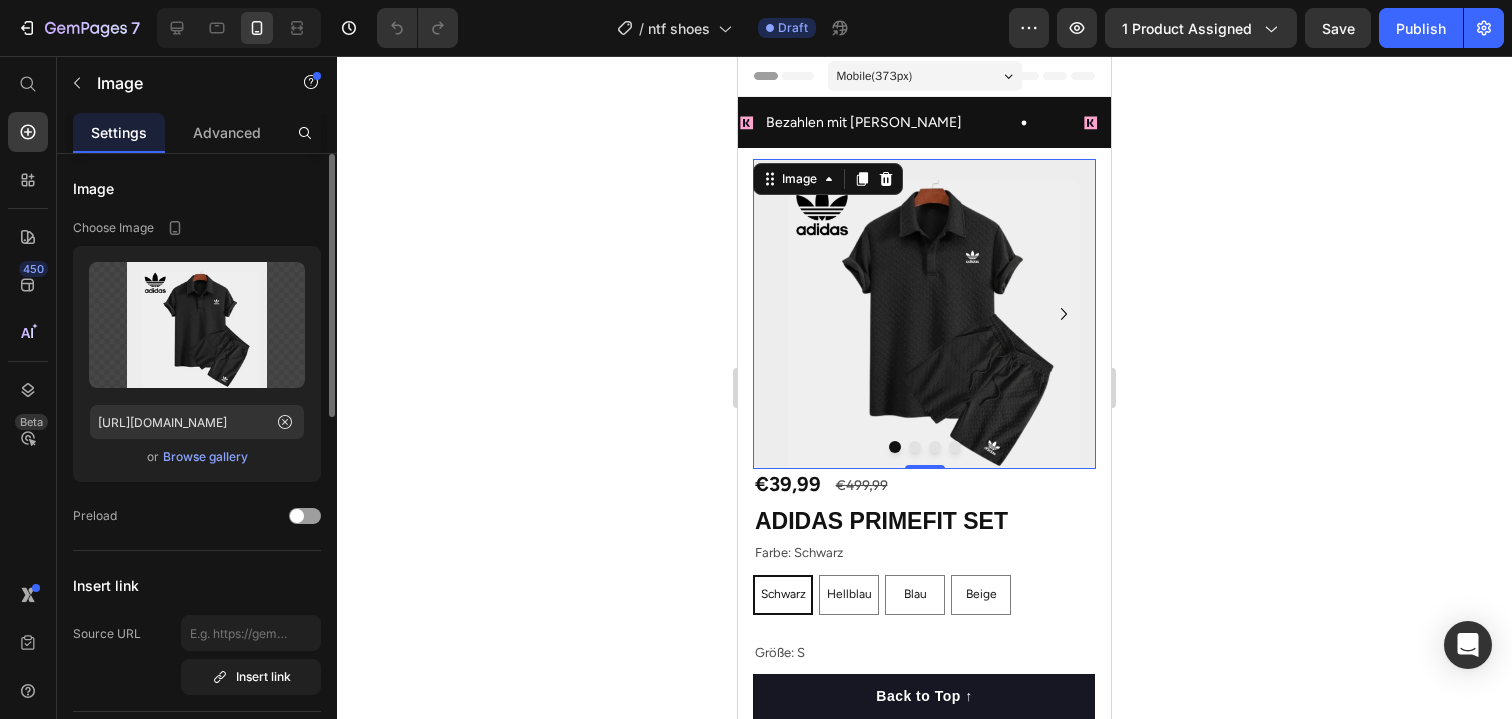 click on "Browse gallery" at bounding box center [205, 457] 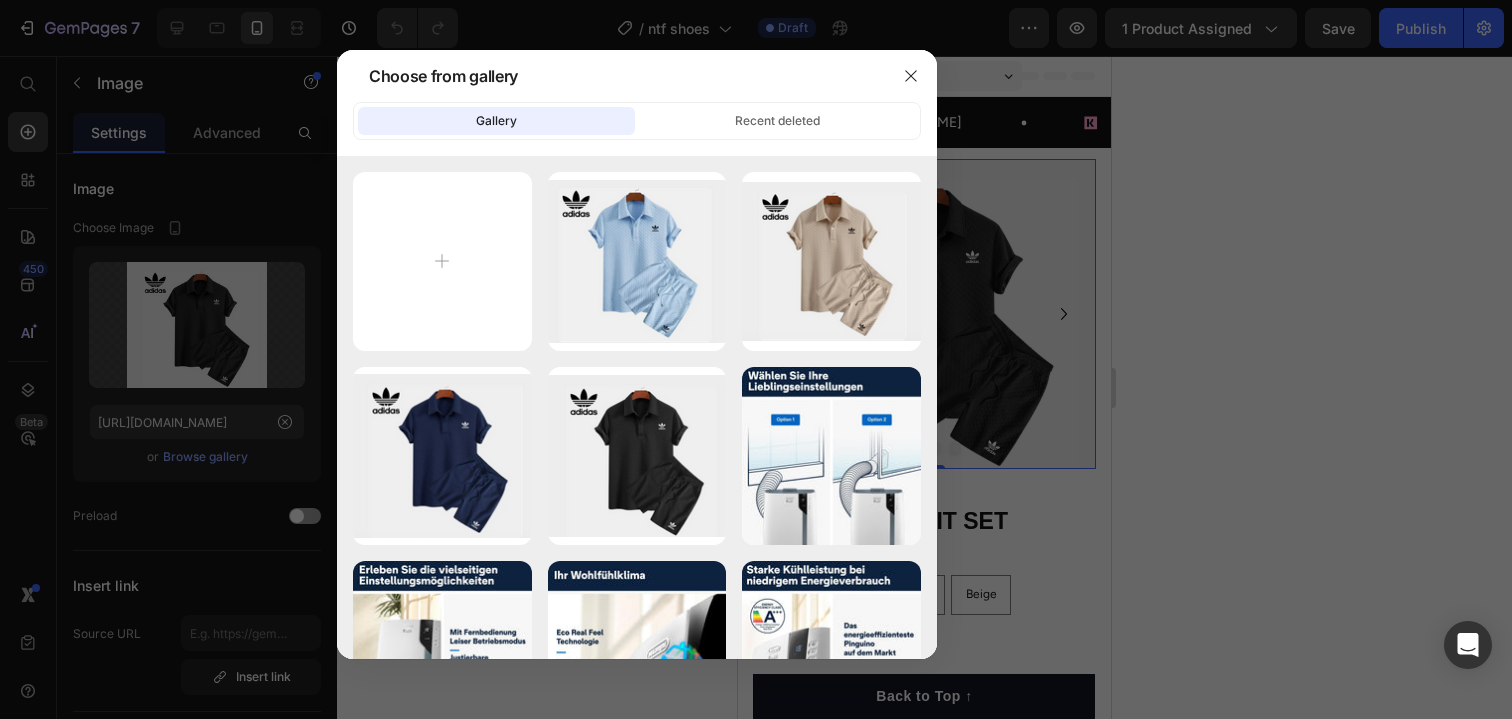 click at bounding box center [756, 359] 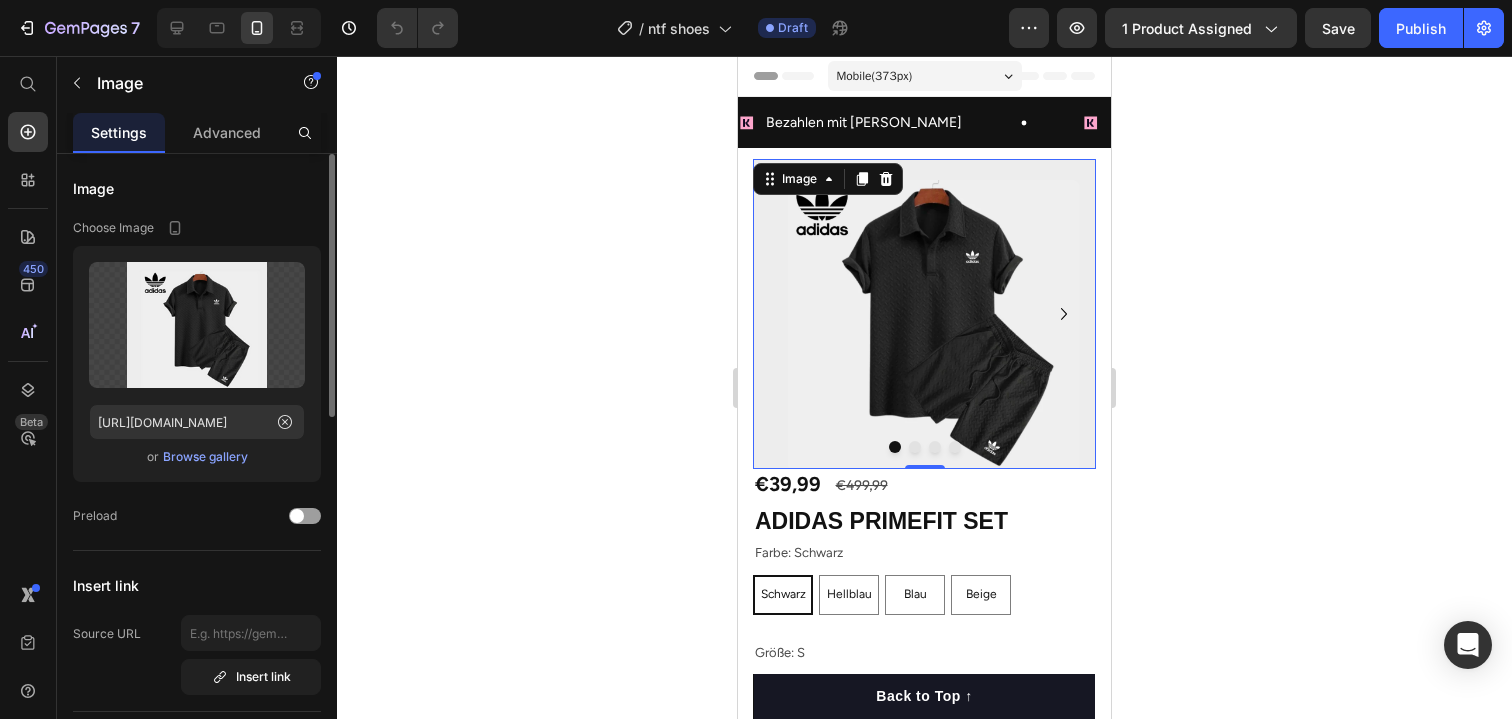 click on "Browse gallery" at bounding box center [205, 457] 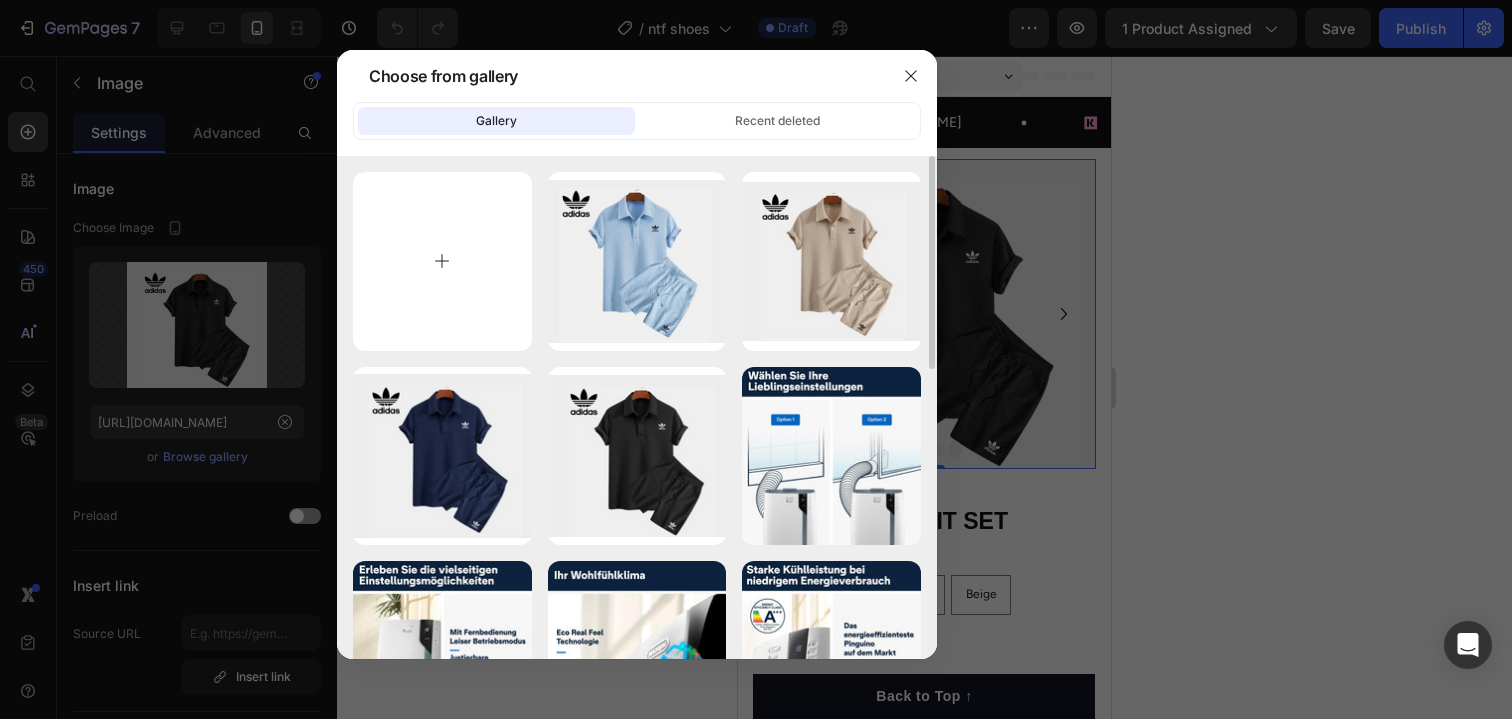 type on "C:\fakepath\pi_74ddac07763310d438b099f77ec7fa21.jpg" 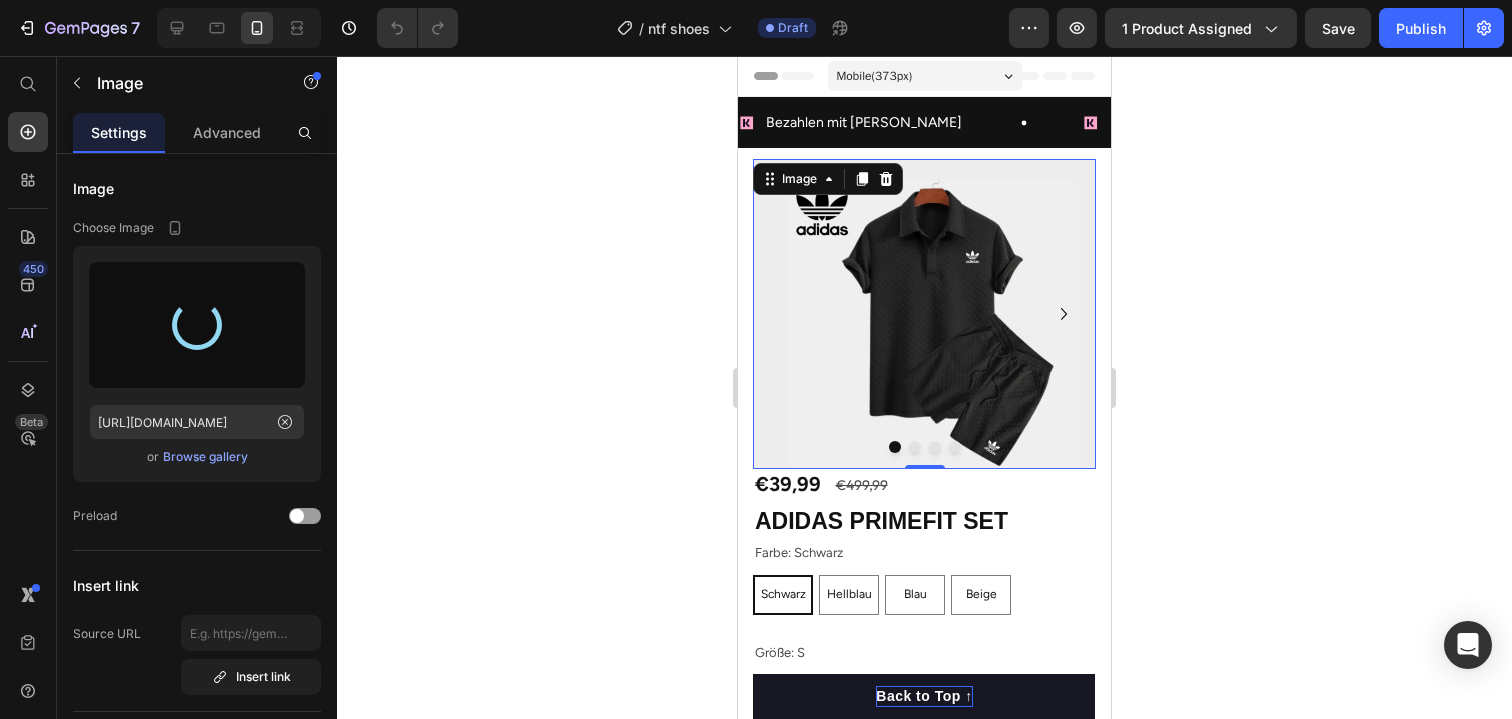 type on "[URL][DOMAIN_NAME]" 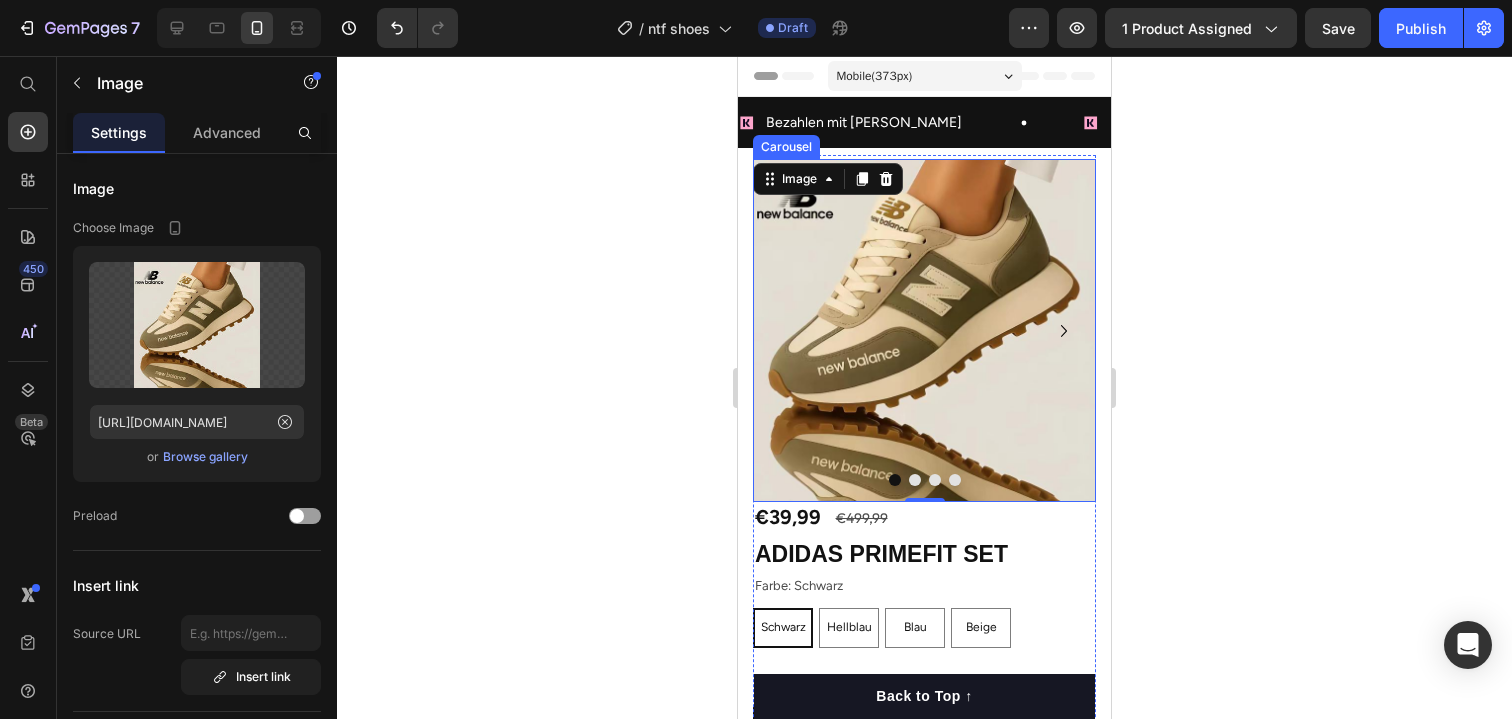 click 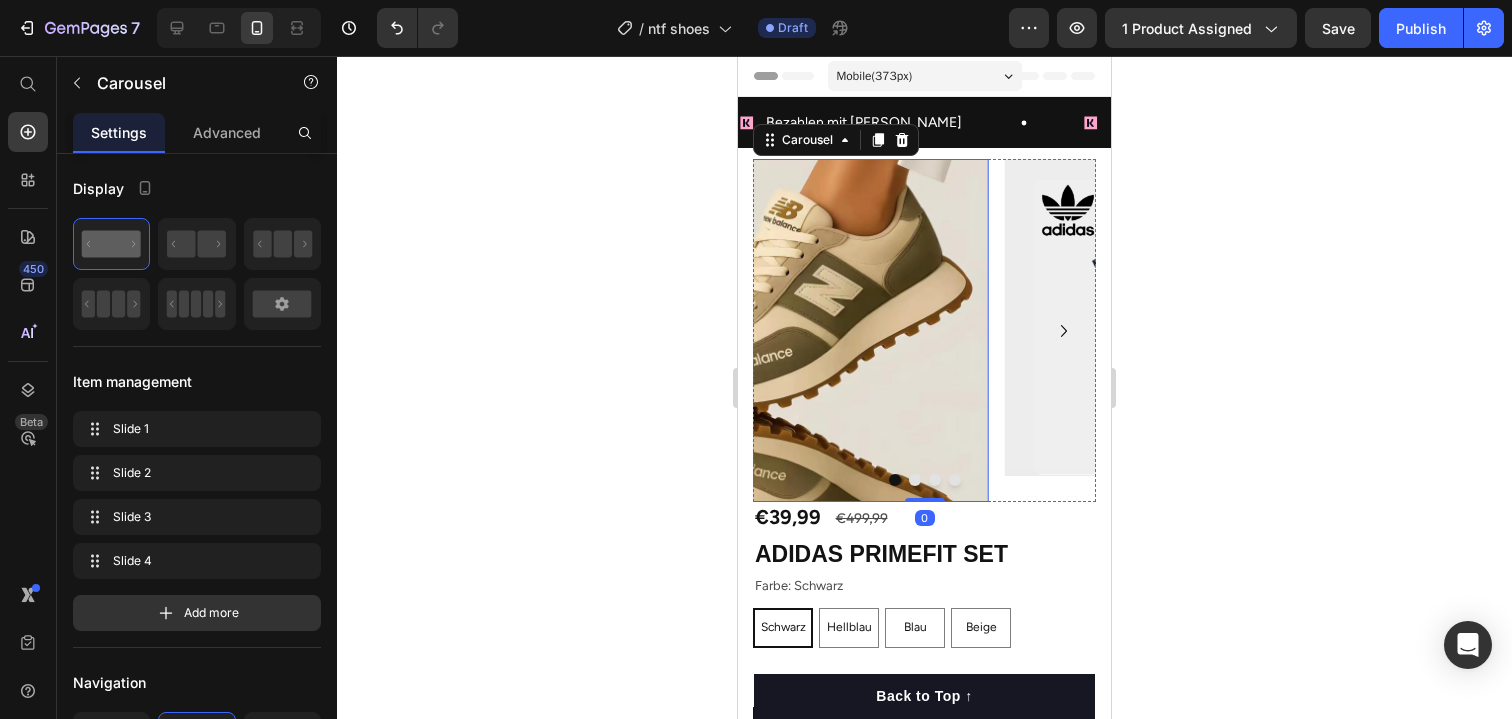 click on "Image Image Image Image" at bounding box center [924, 330] 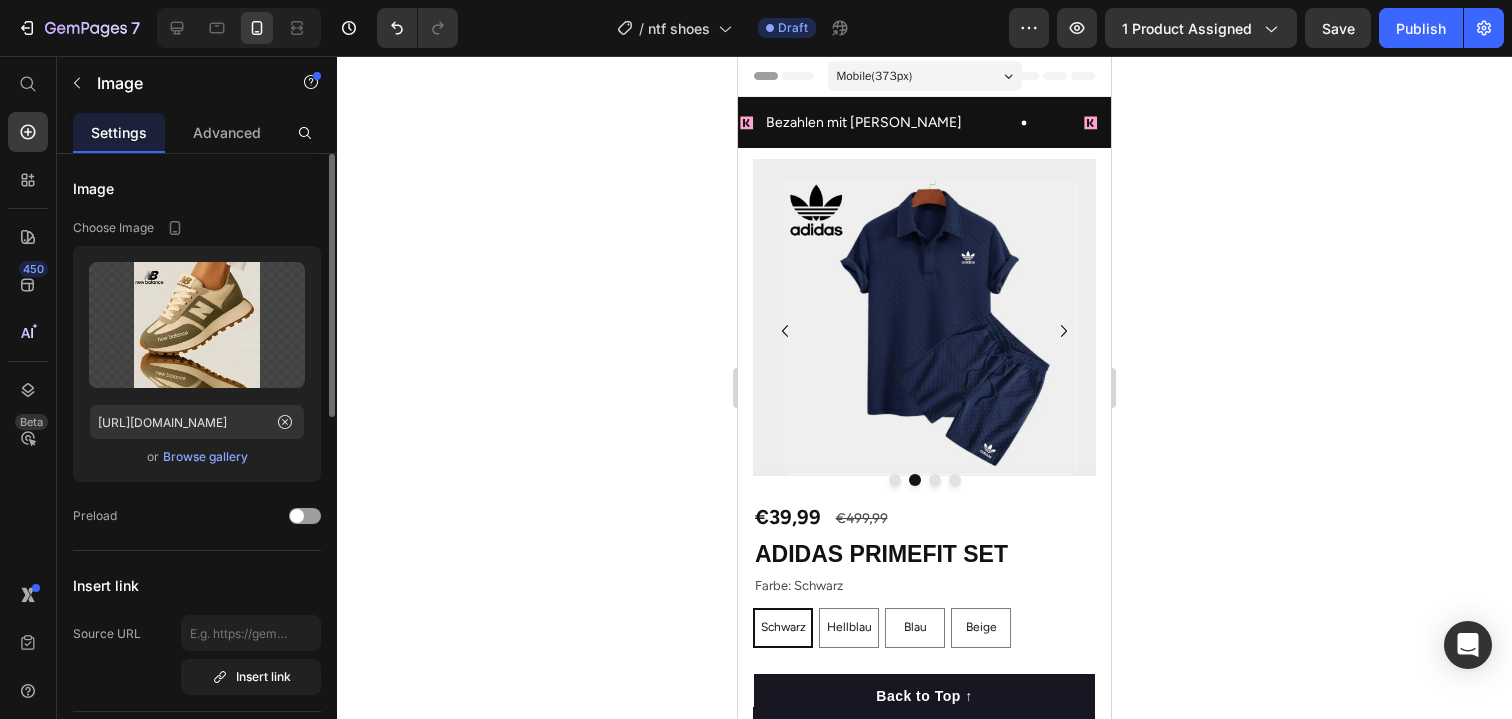 click on "Browse gallery" at bounding box center [205, 457] 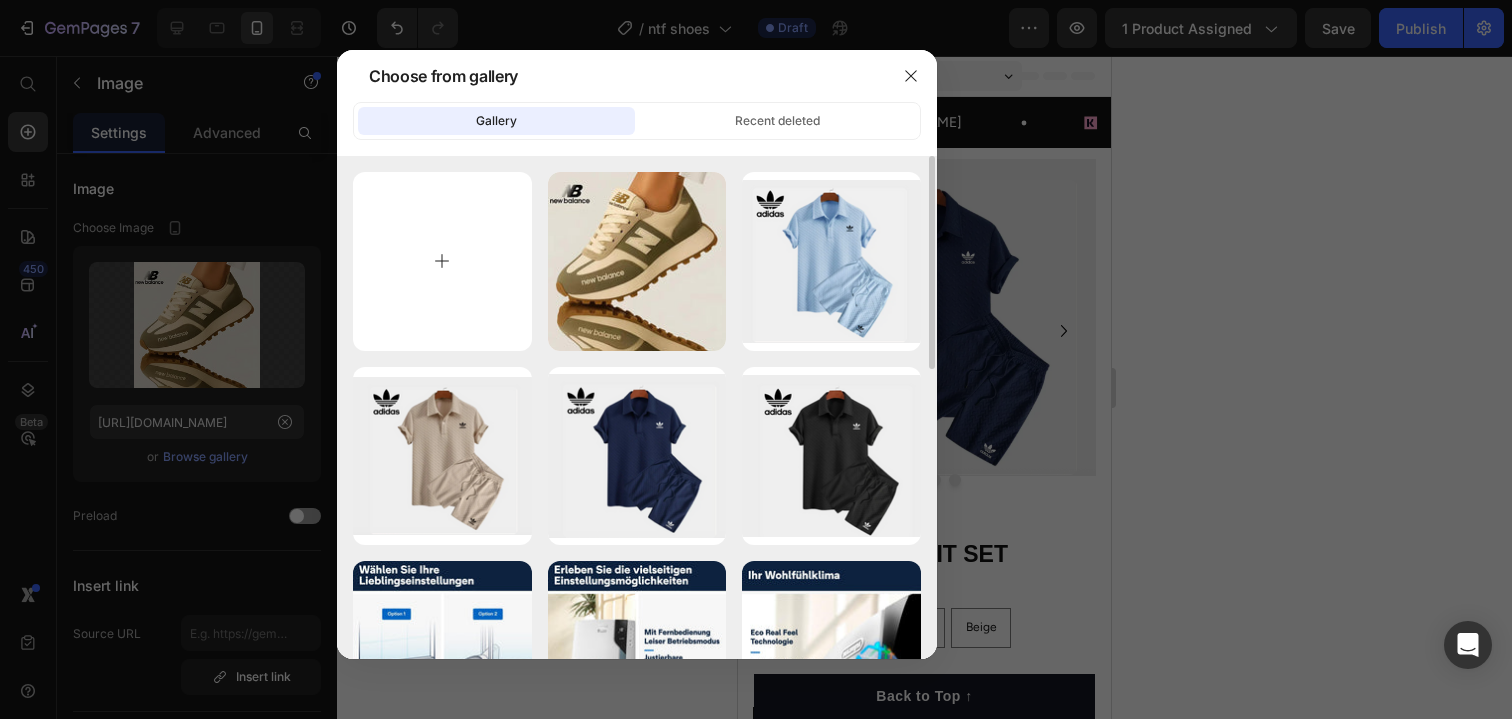 type on "C:\fakepath\pi_243cacb9a5fbf9ba774ca1c47509c9a7.jpg" 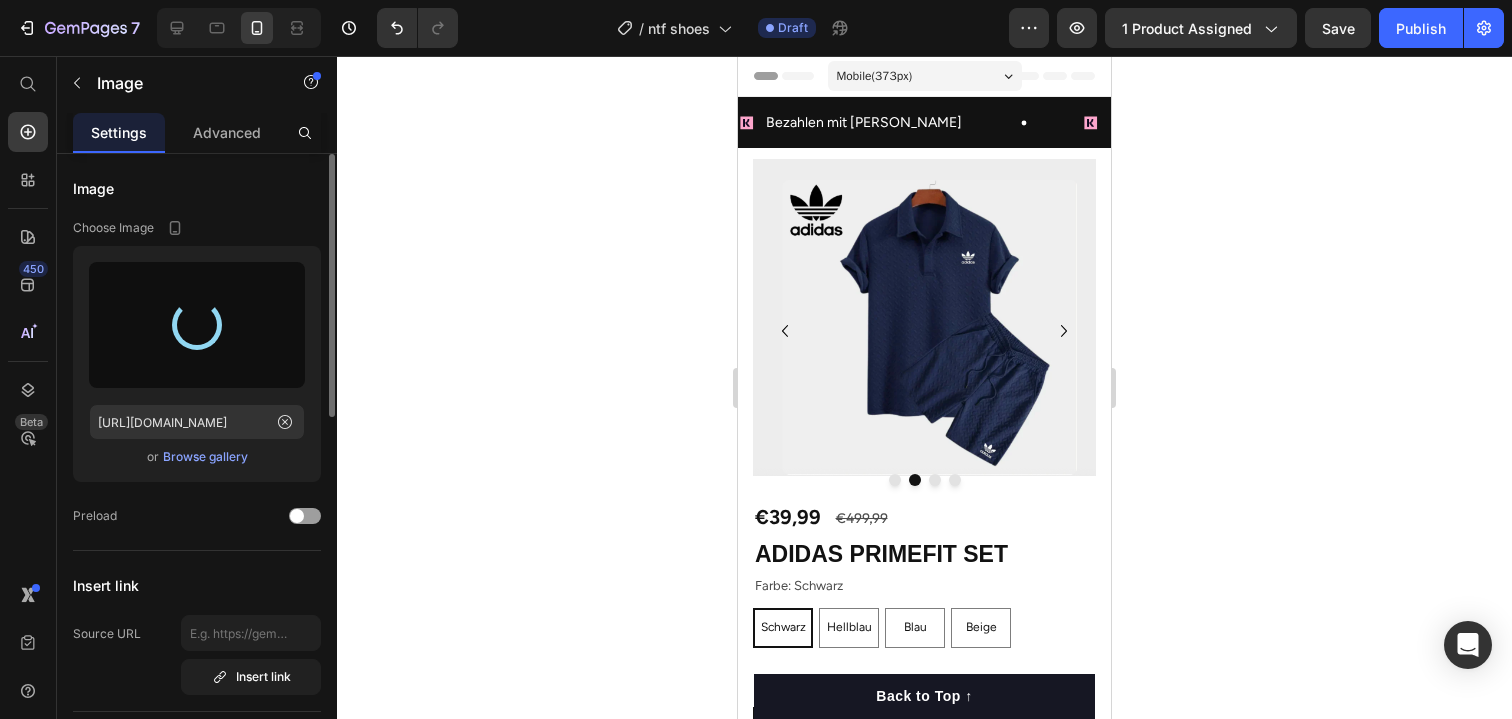 type on "[URL][DOMAIN_NAME]" 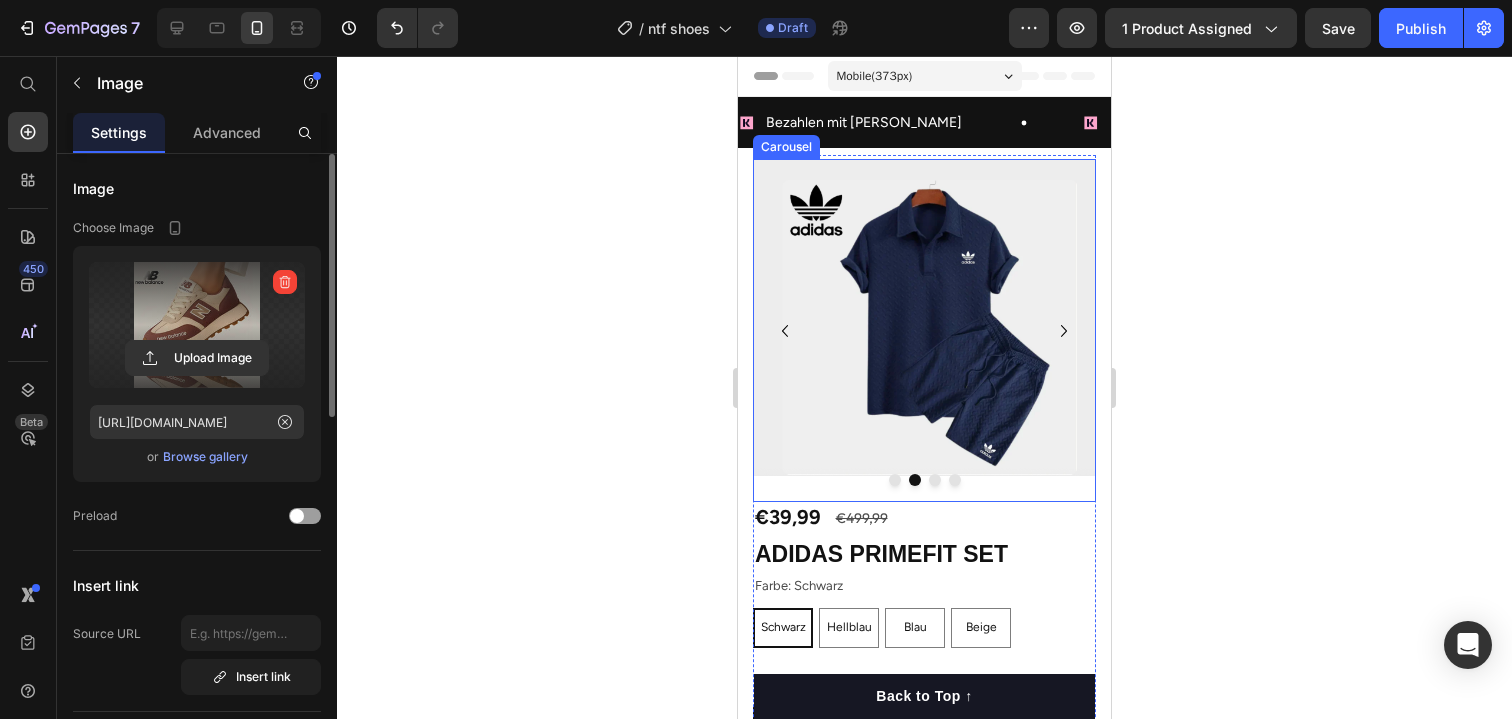 click 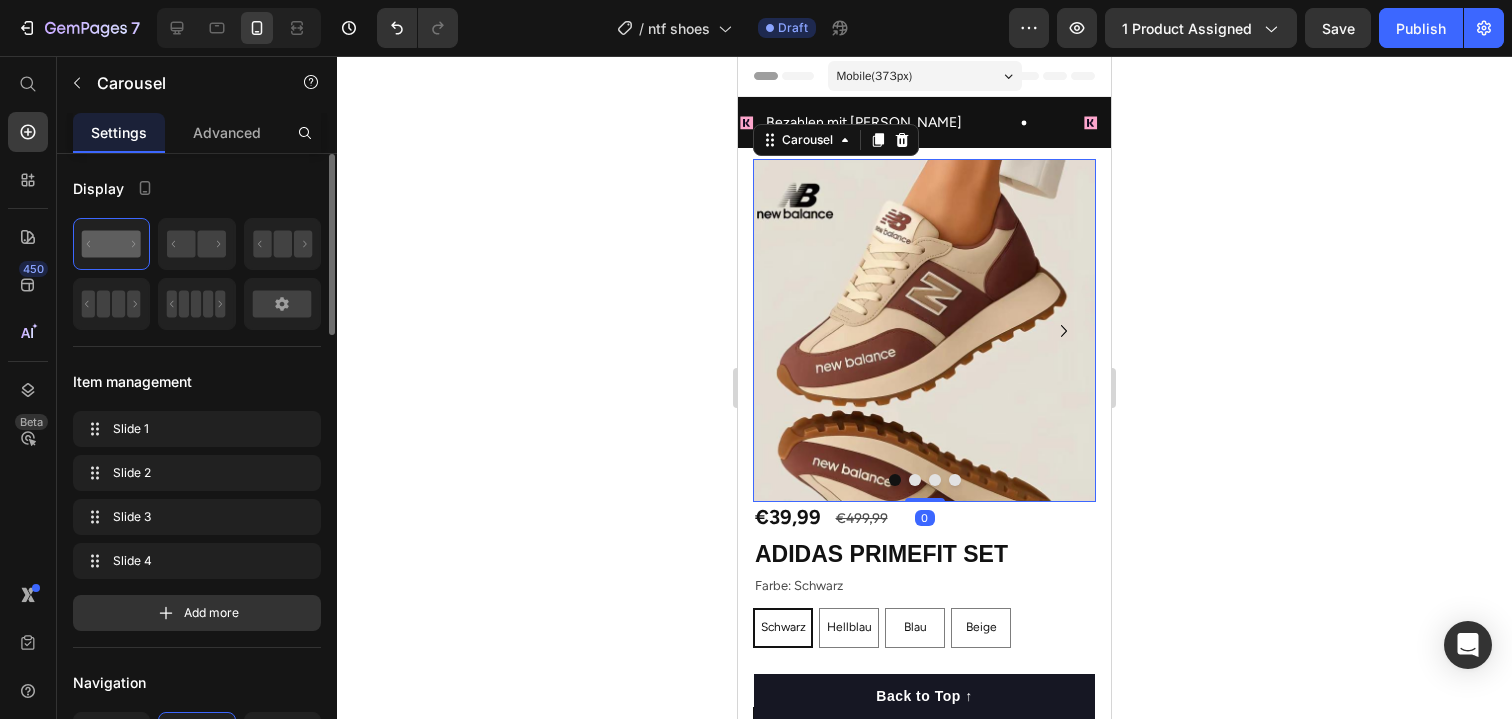click 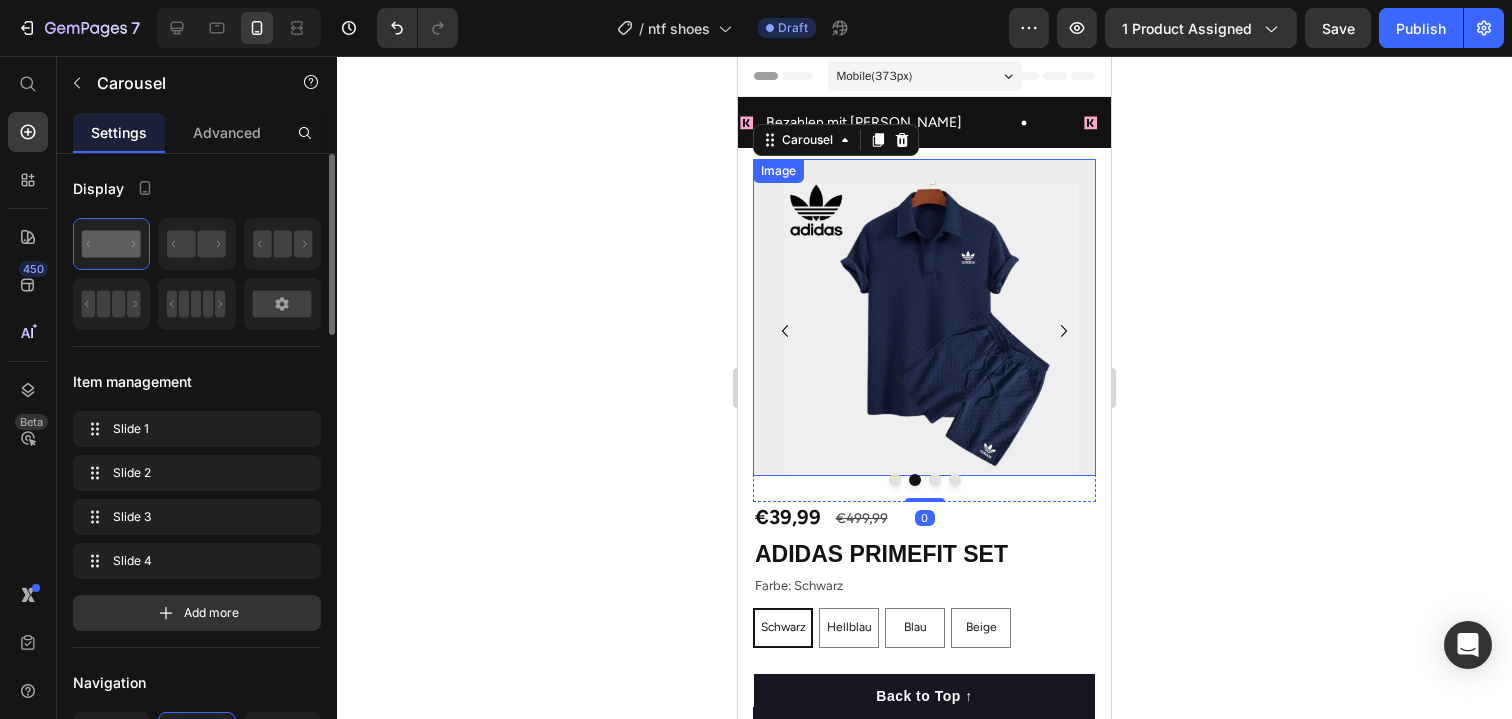 click at bounding box center [924, 317] 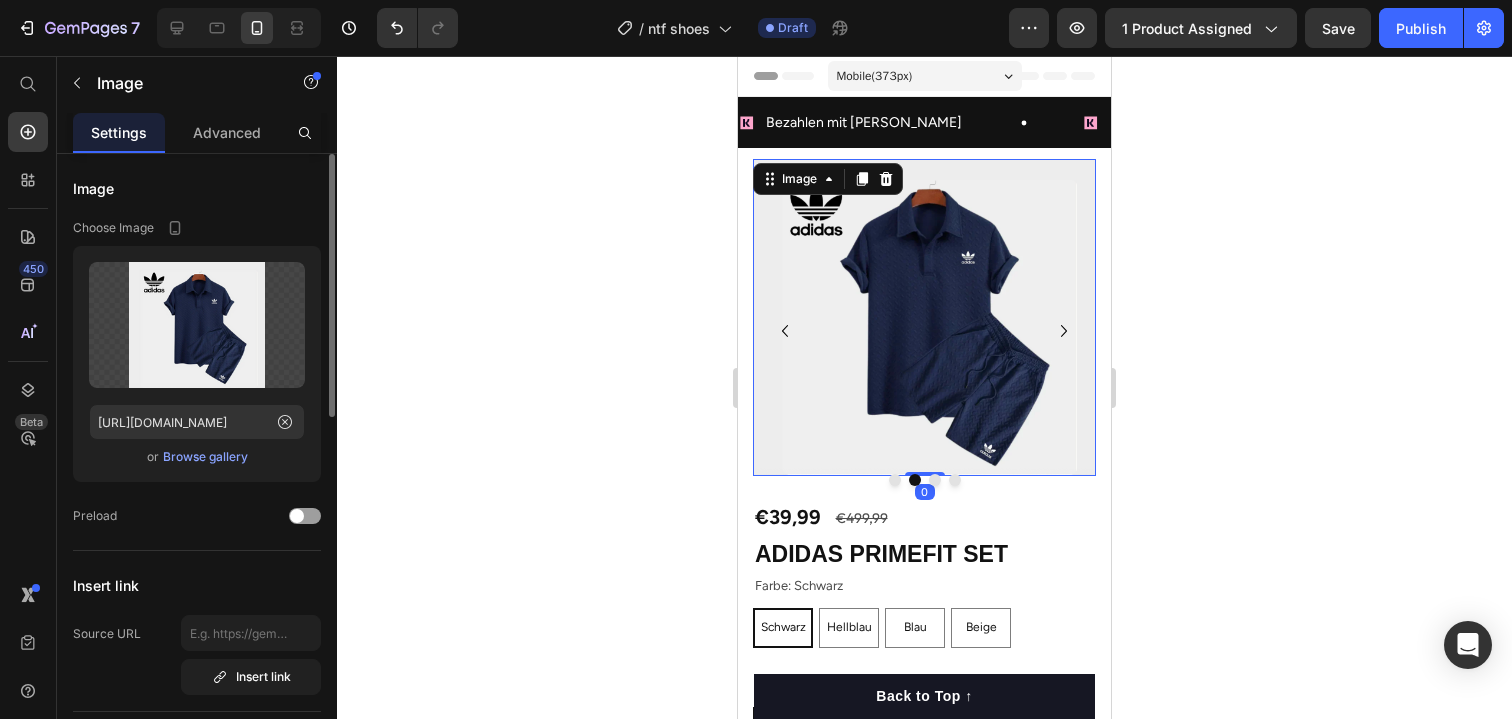 click on "Browse gallery" at bounding box center [205, 457] 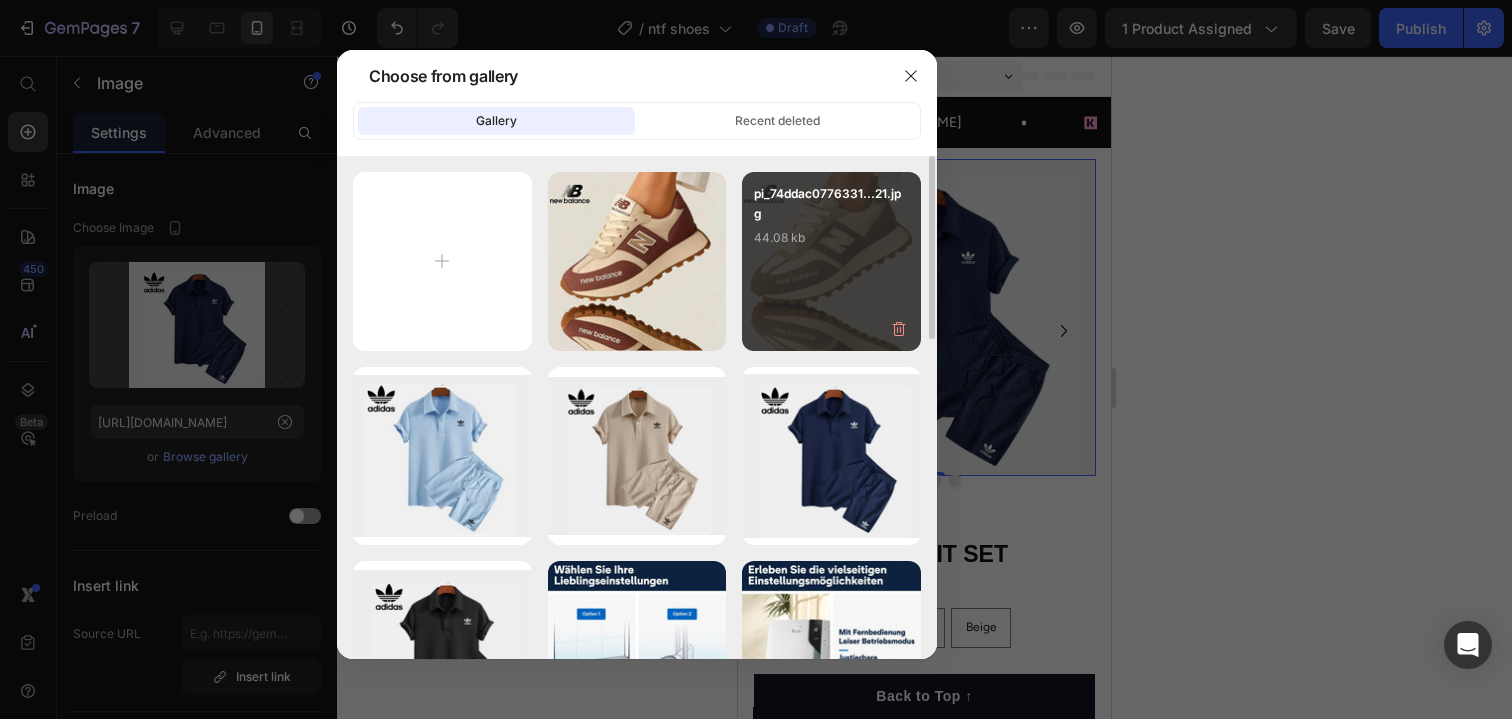 click on "pi_74ddac0776331...21.jpg 44.08 kb" at bounding box center (831, 261) 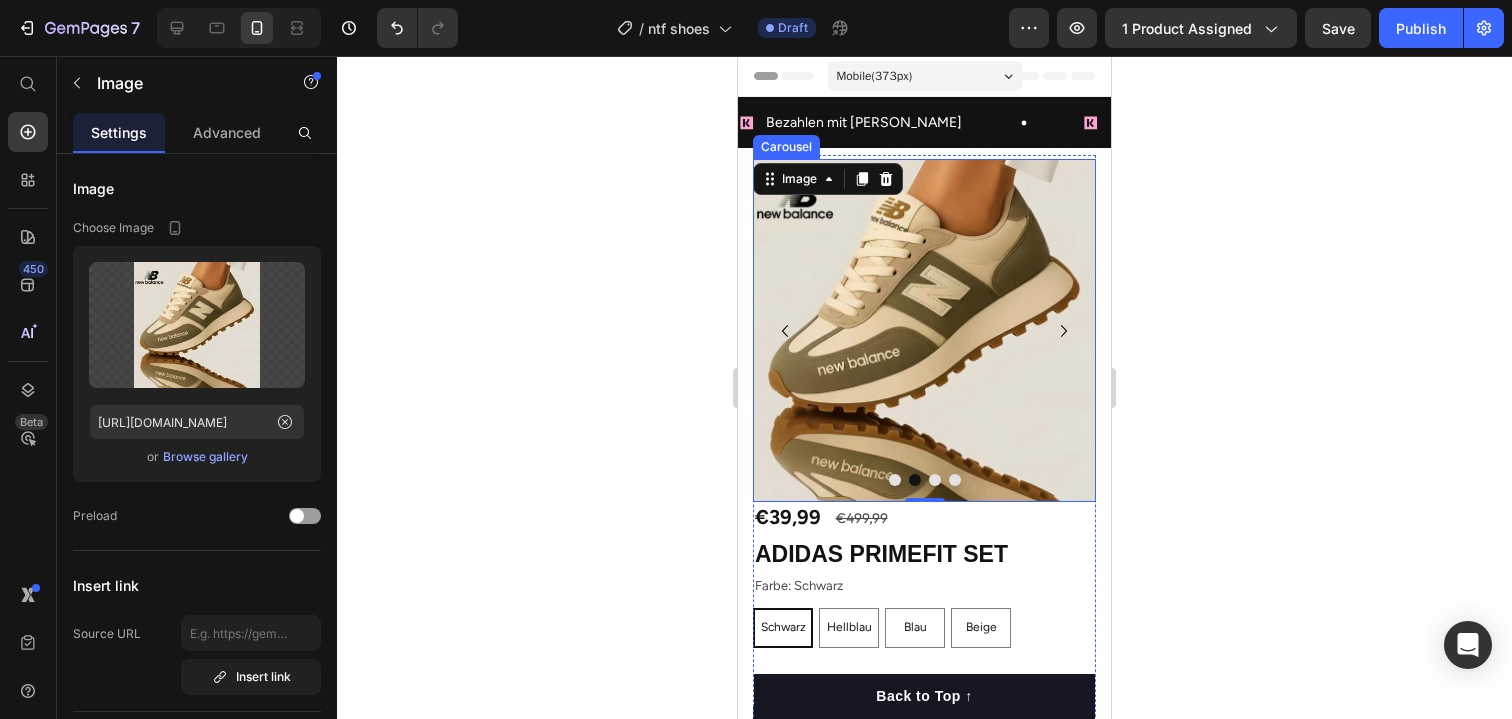 click 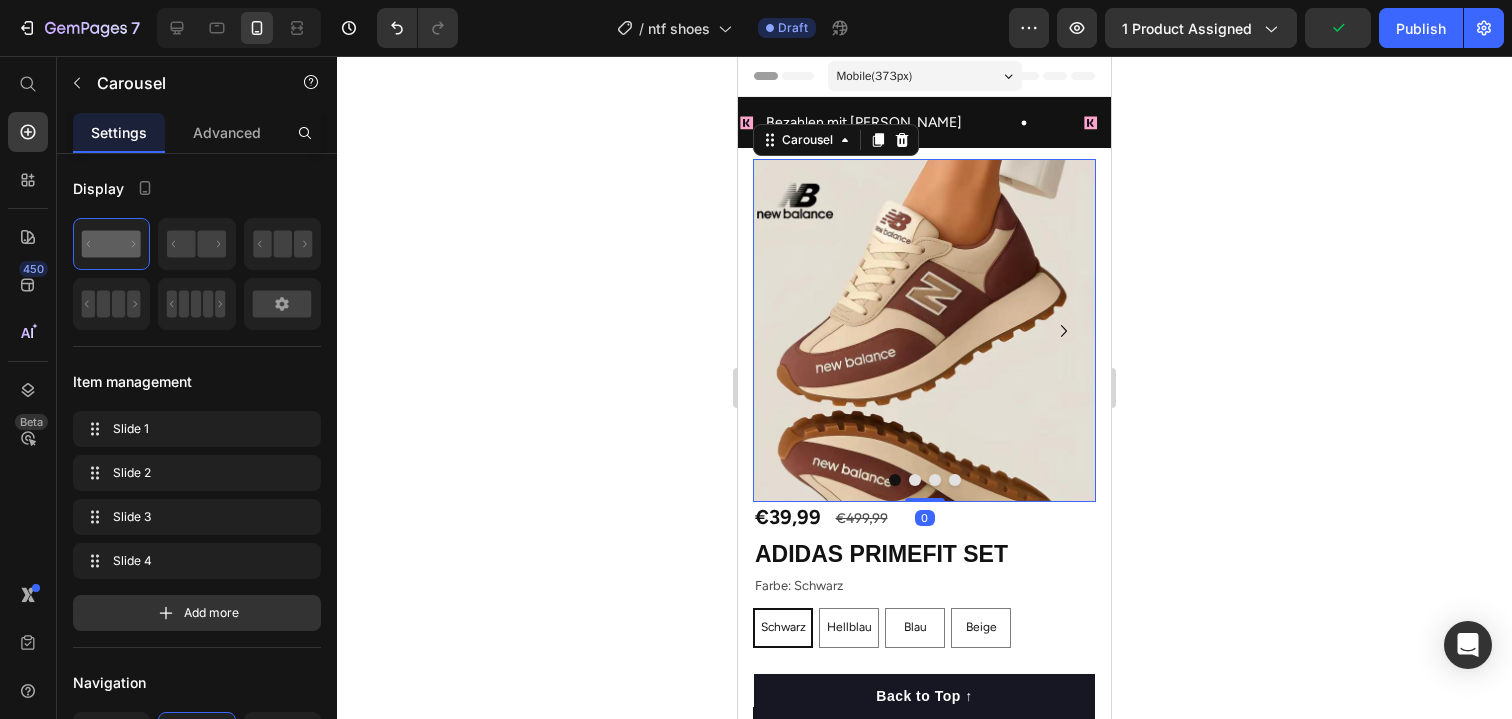click 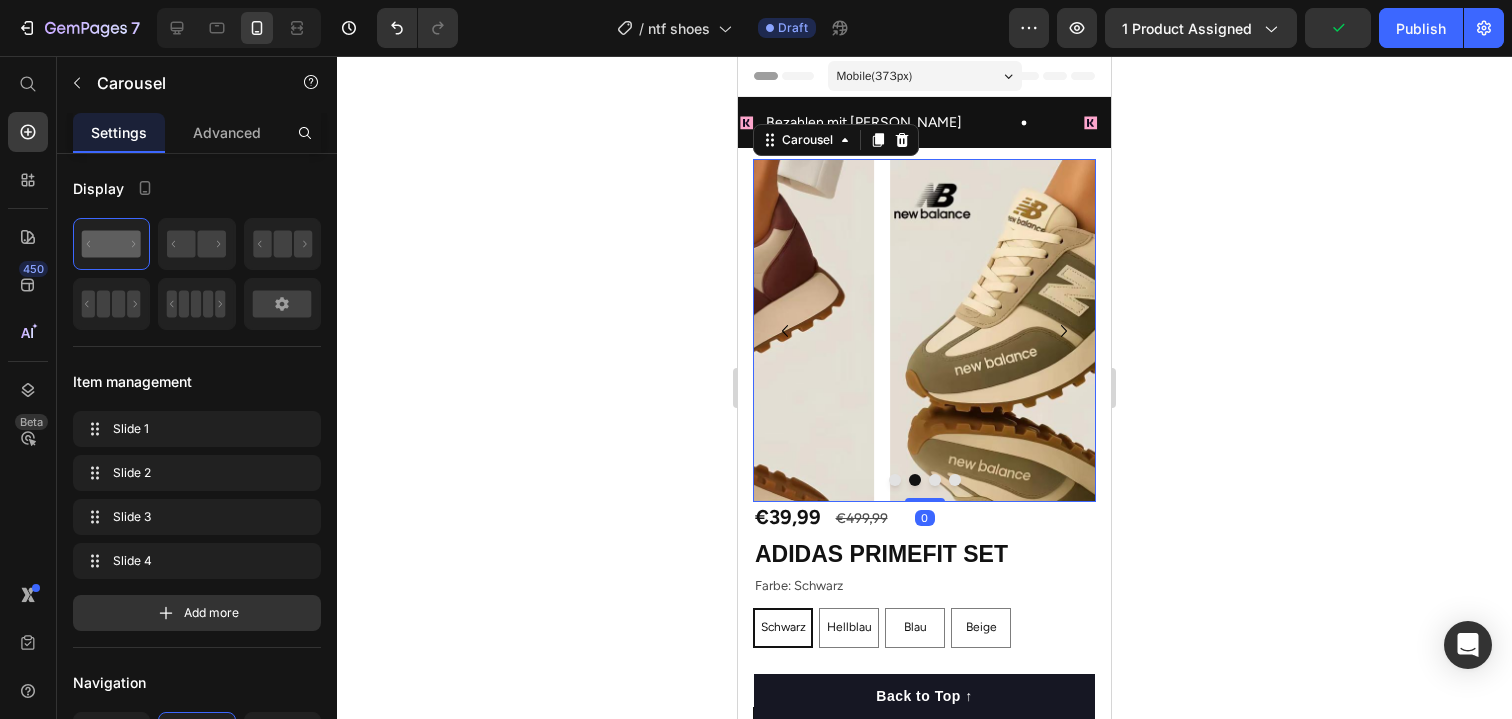 click 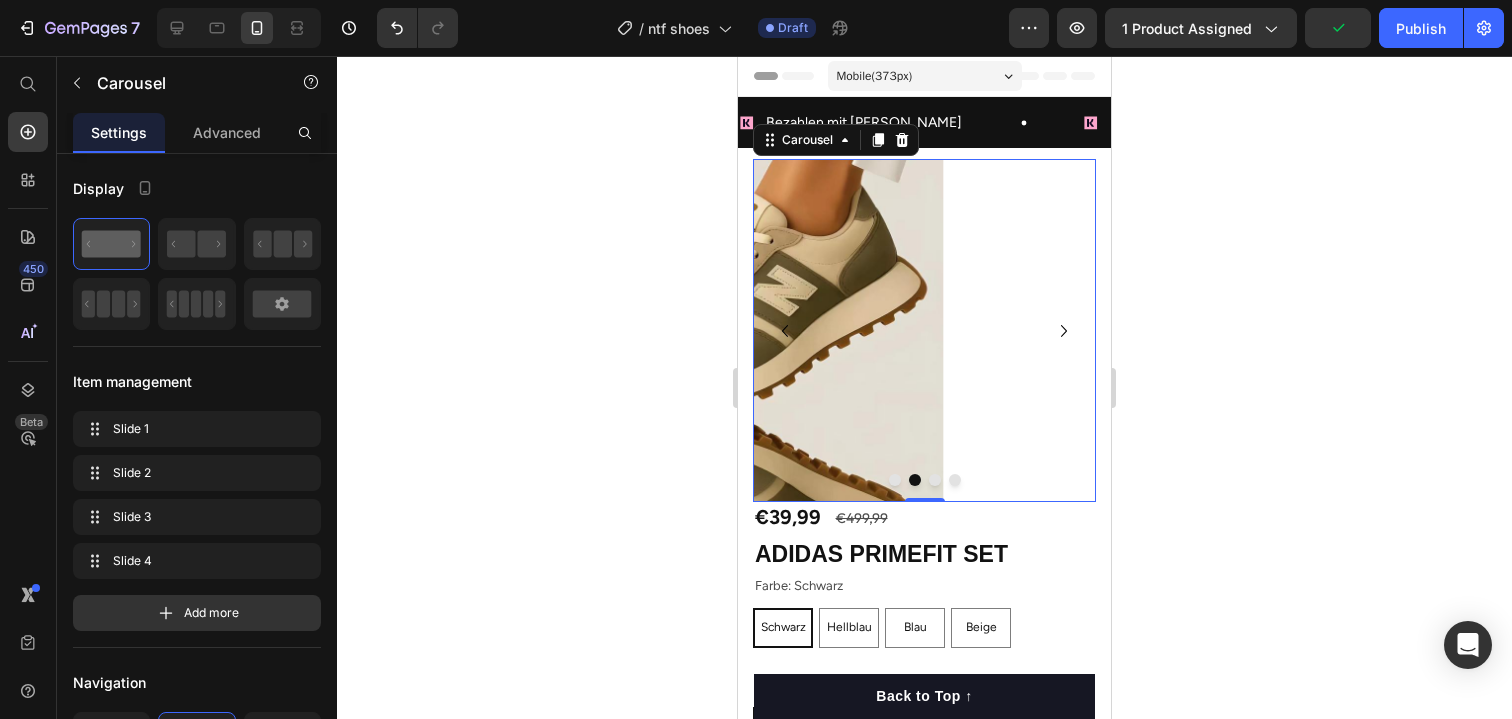 click at bounding box center [1130, 311] 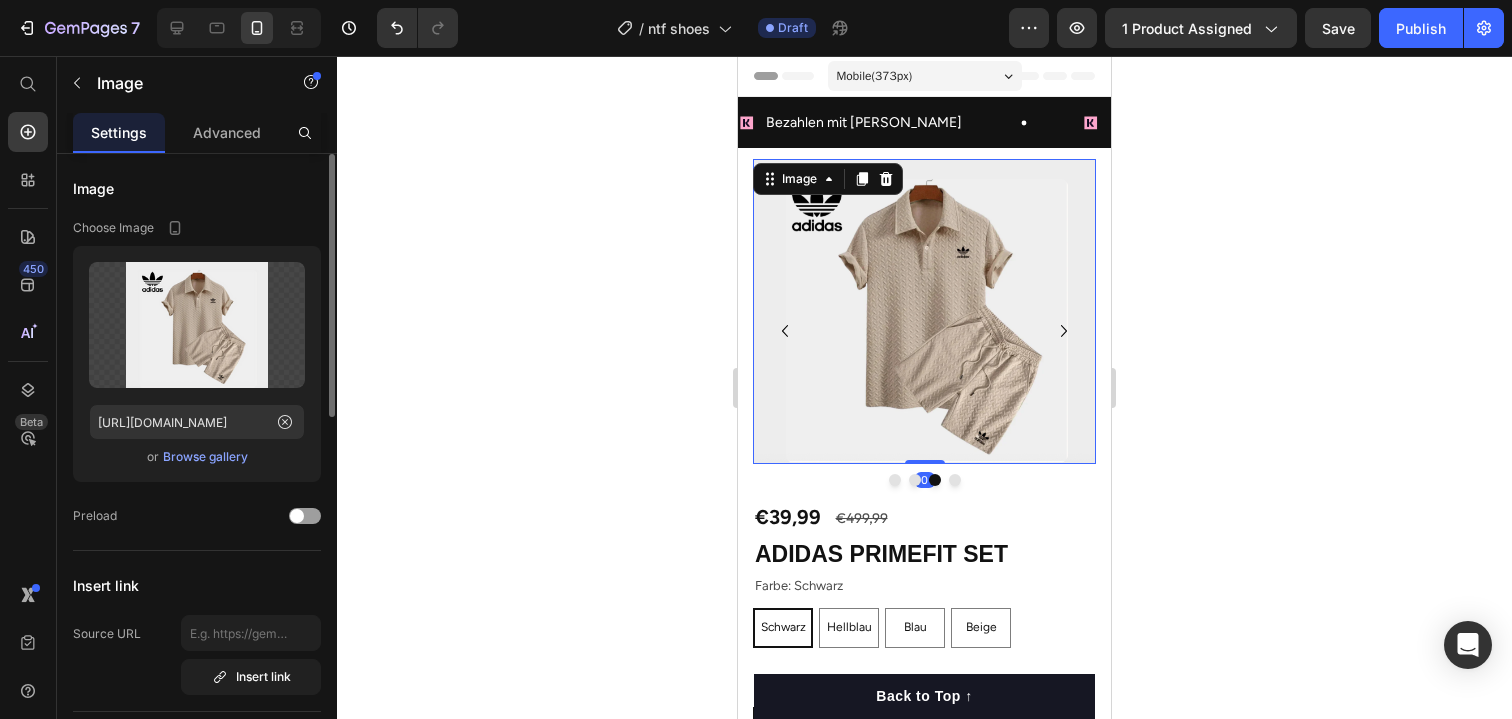 click on "Browse gallery" at bounding box center [205, 457] 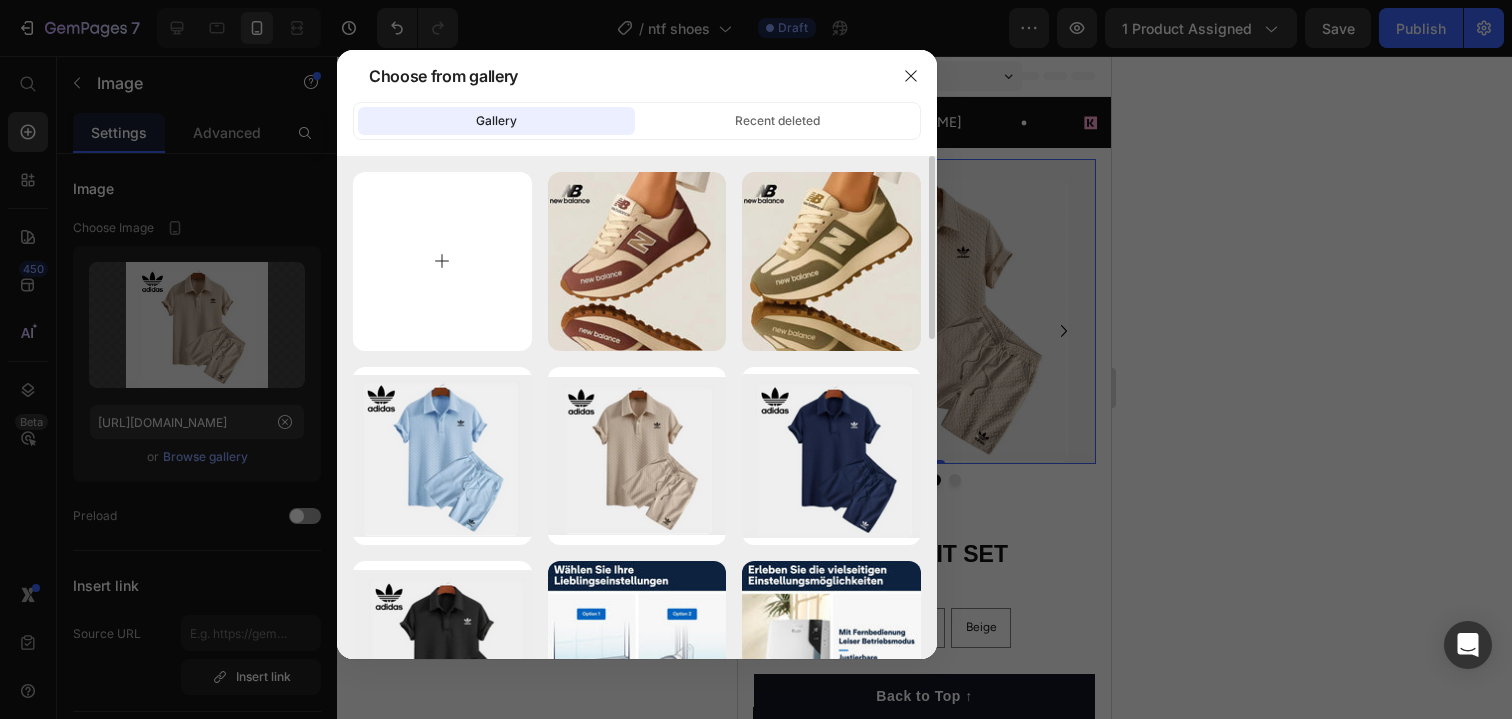 type on "C:\fakepath\pi_df4a7e64c5e5bf02eda55d82a0c94d1b.jpg" 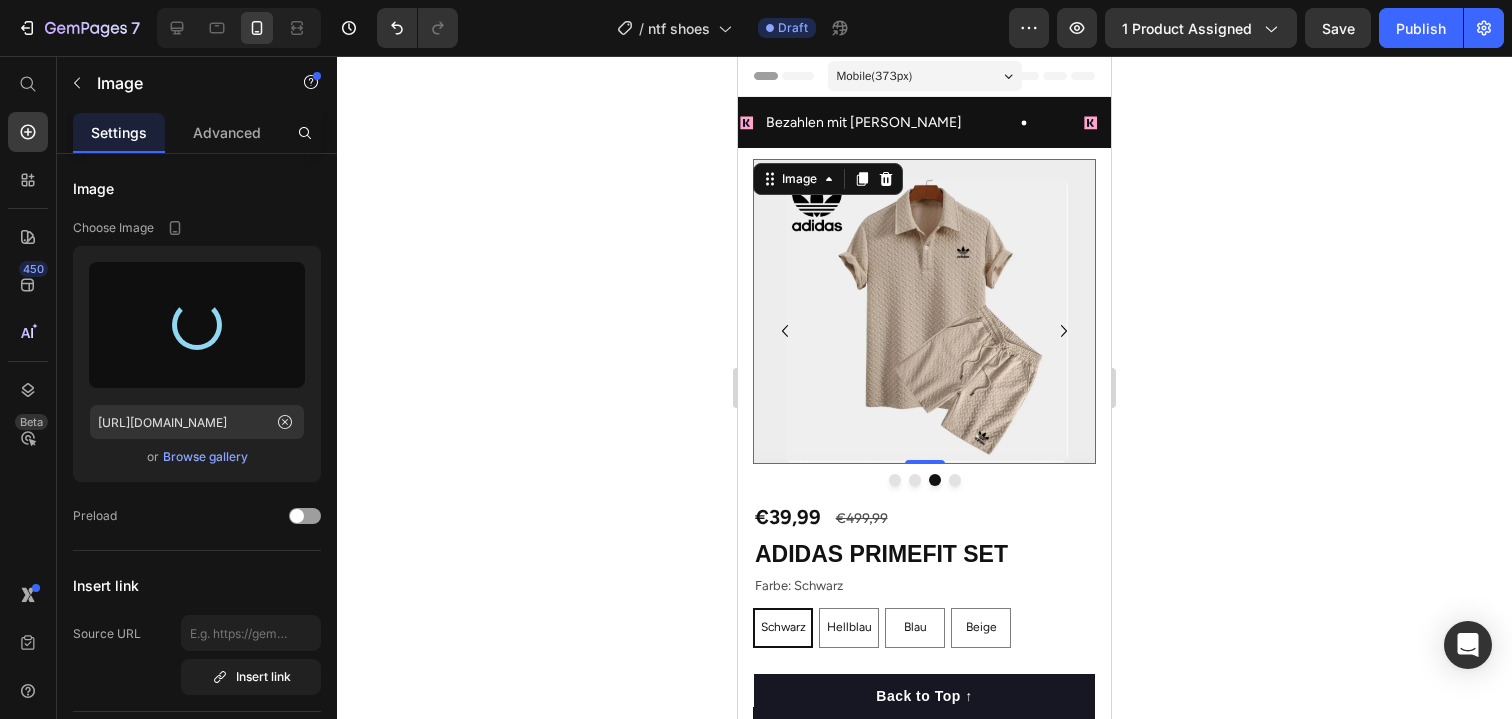 type on "[URL][DOMAIN_NAME]" 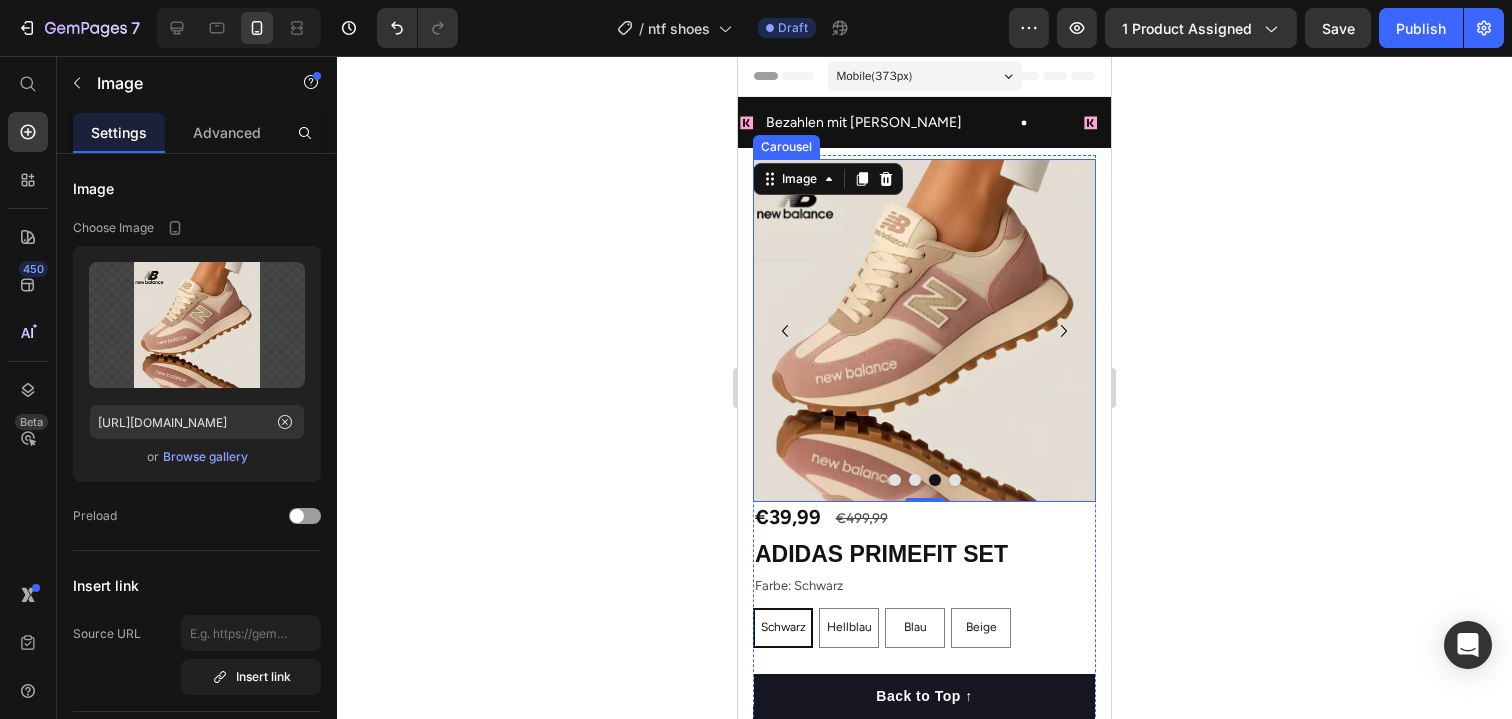 click 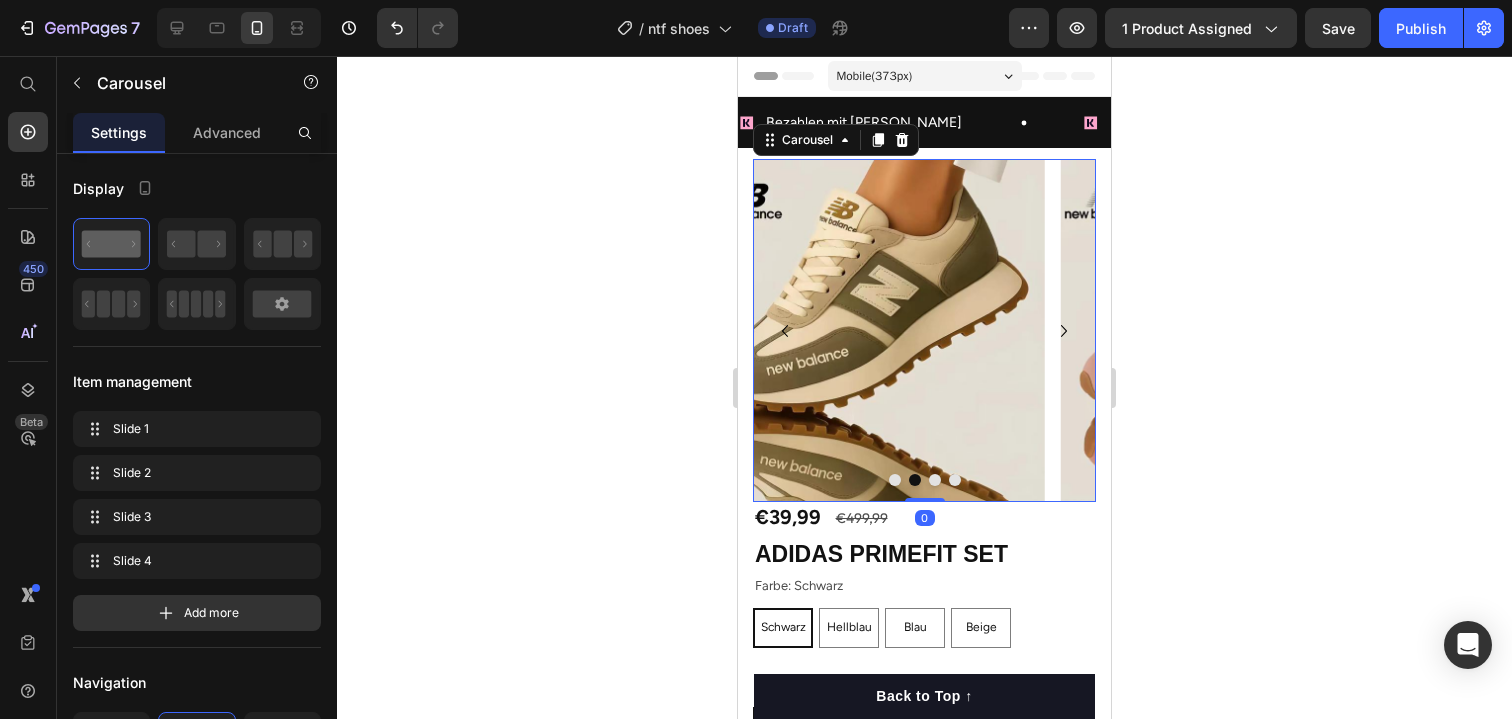 click 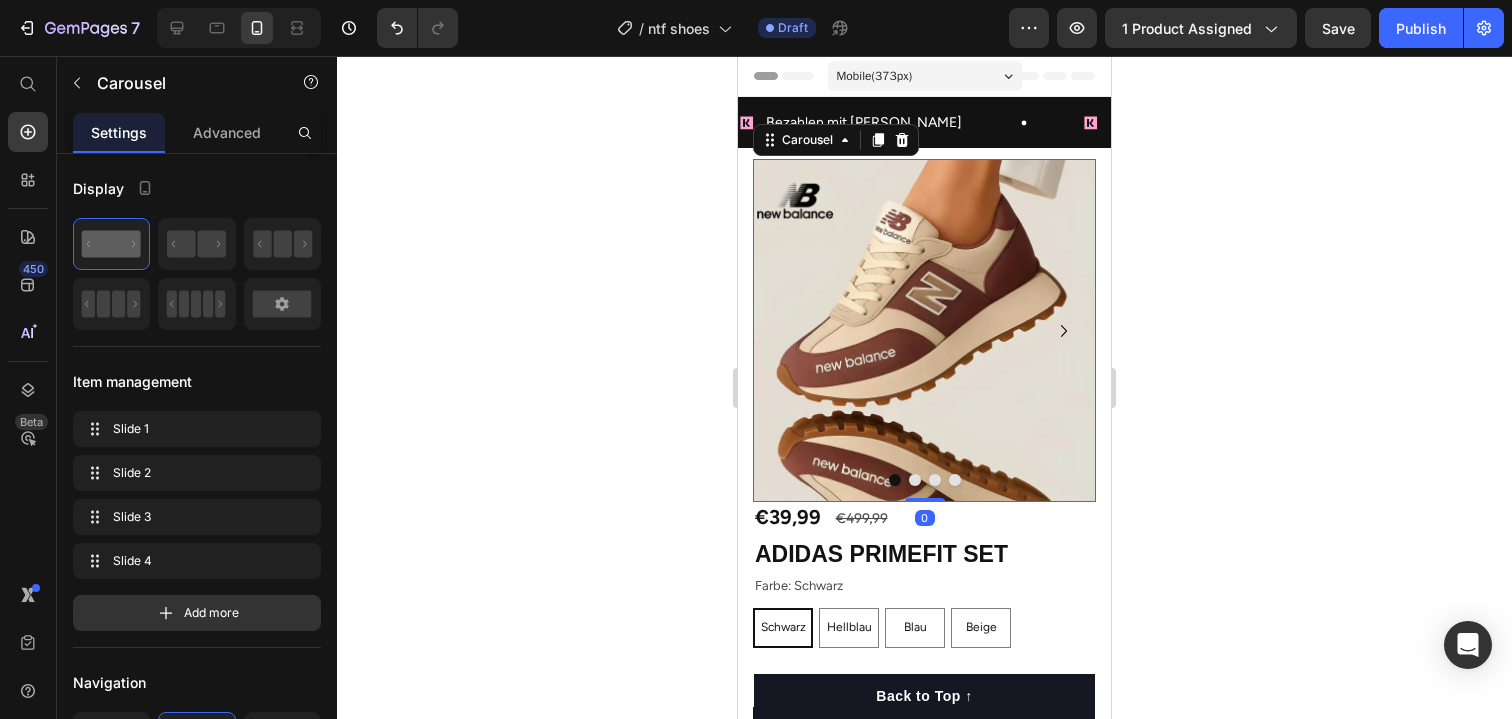 click 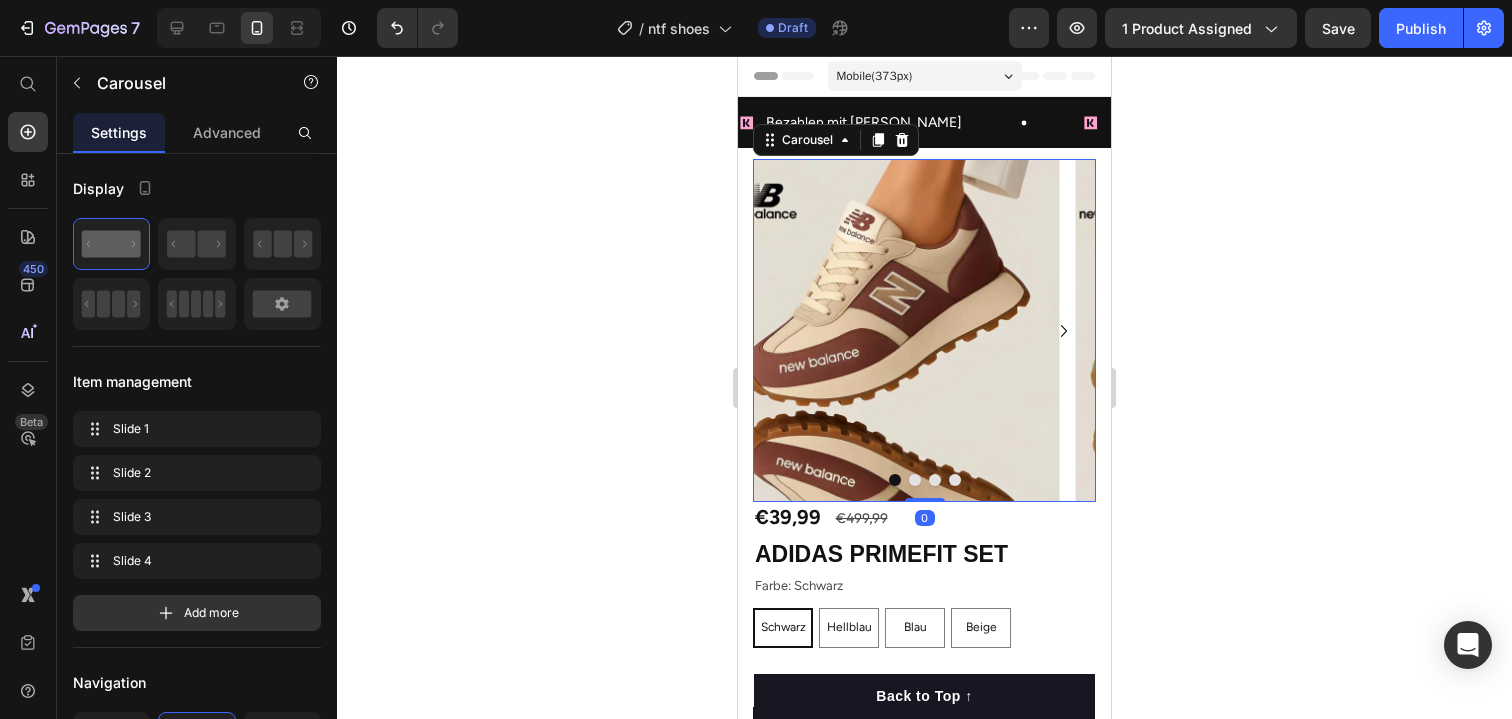 click 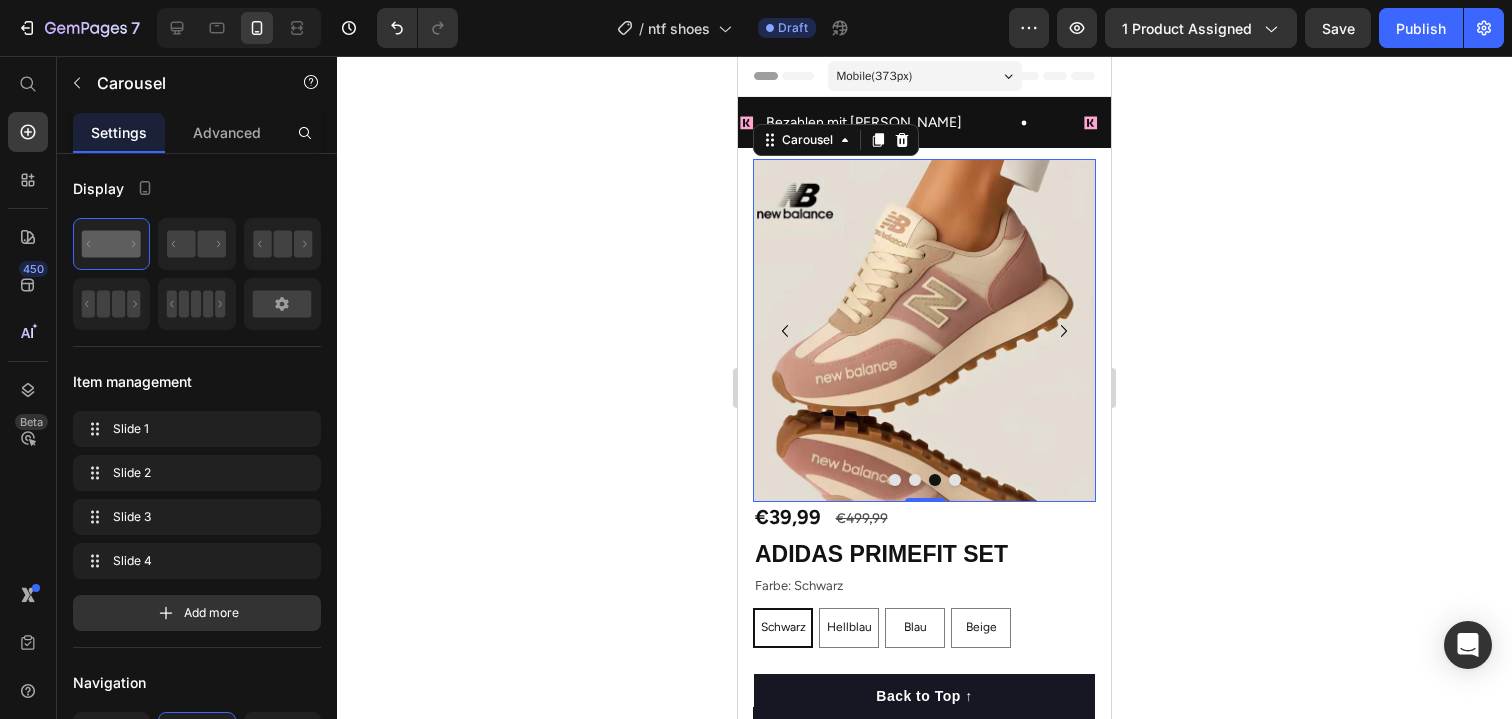 click 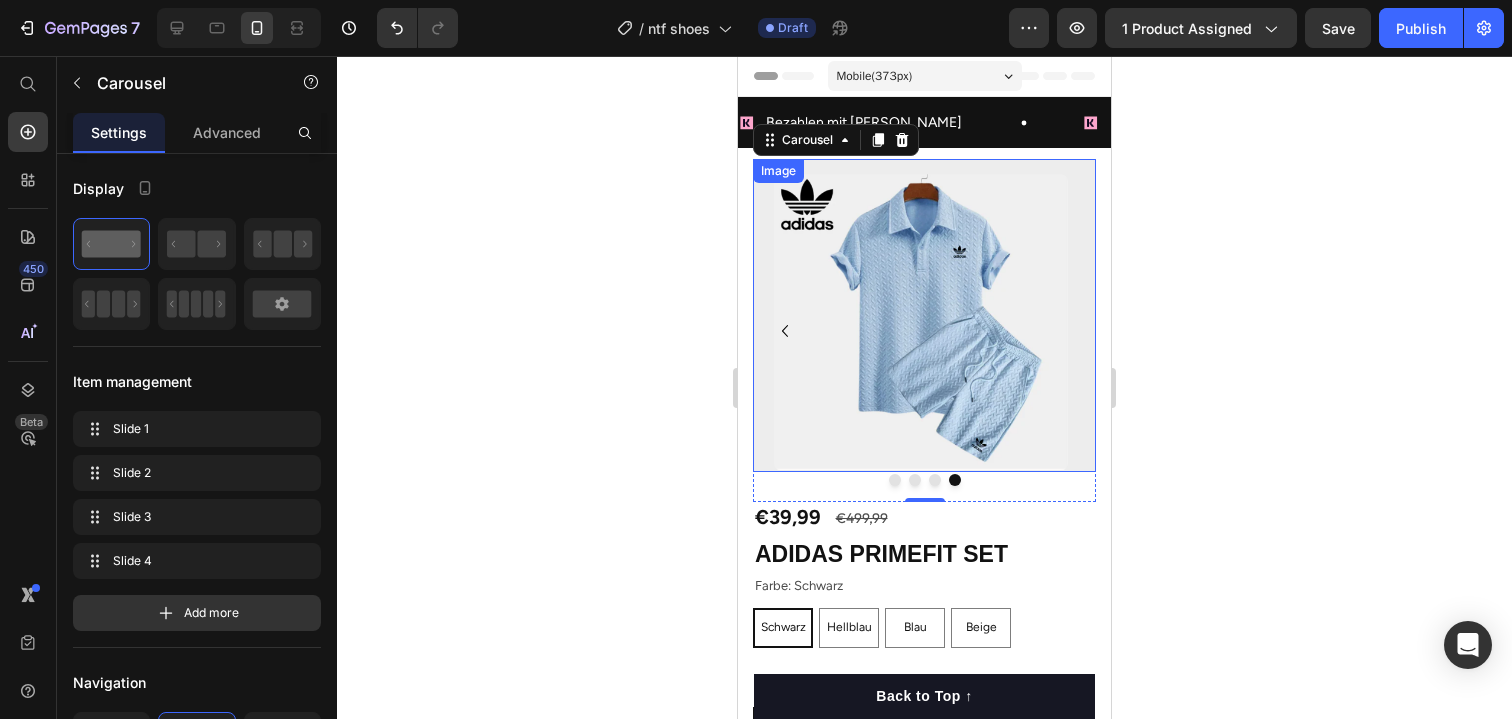 click at bounding box center (924, 315) 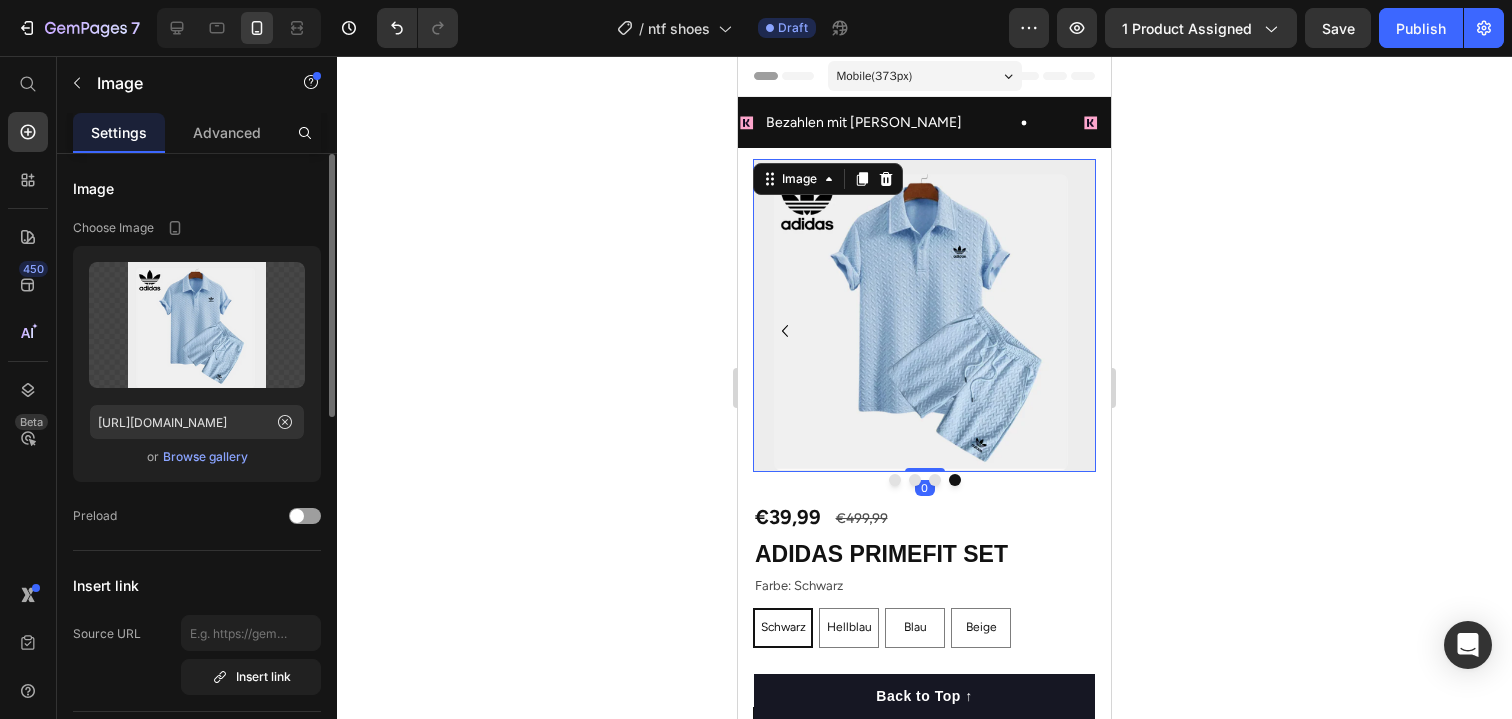 click on "Browse gallery" at bounding box center [205, 457] 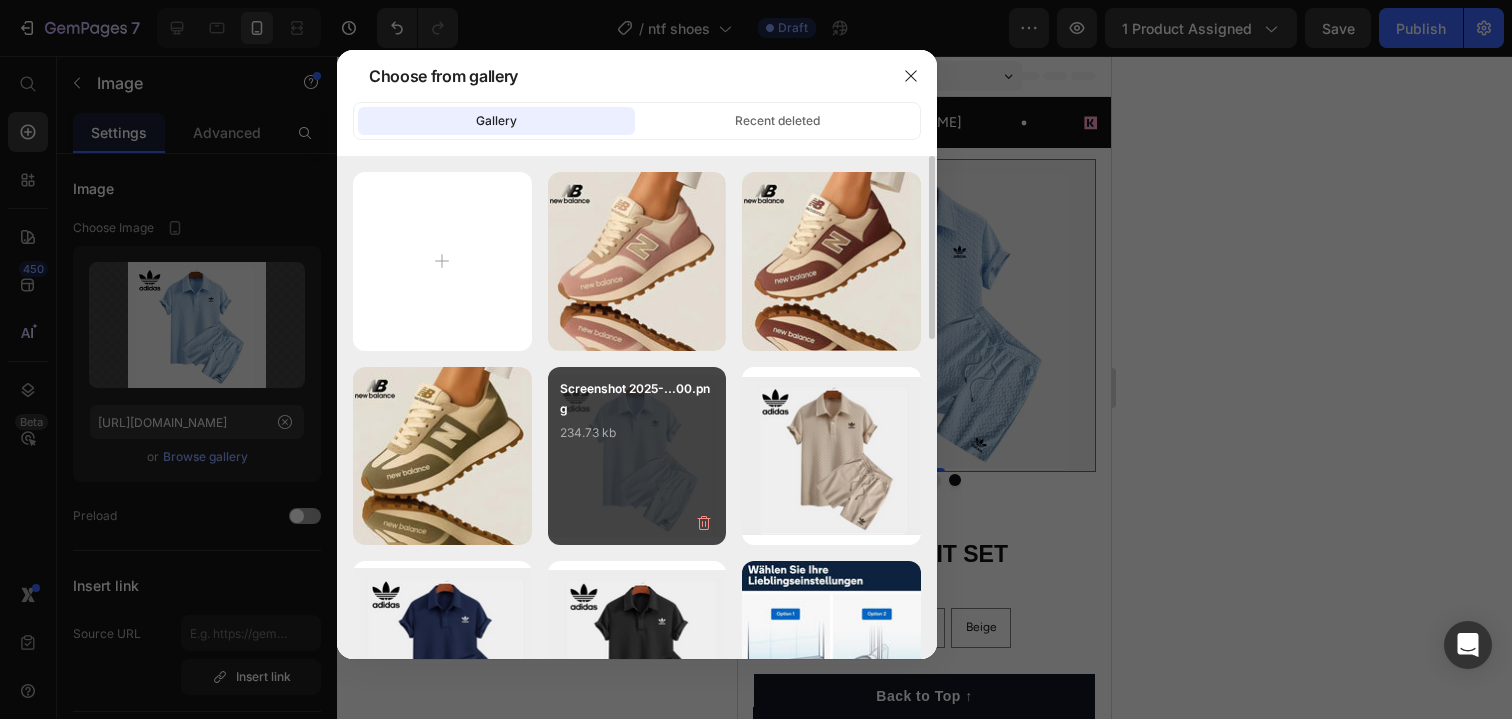 type on "C:\fakepath\pi_316026eed0954c46380b6863c7b90fb7.jpg" 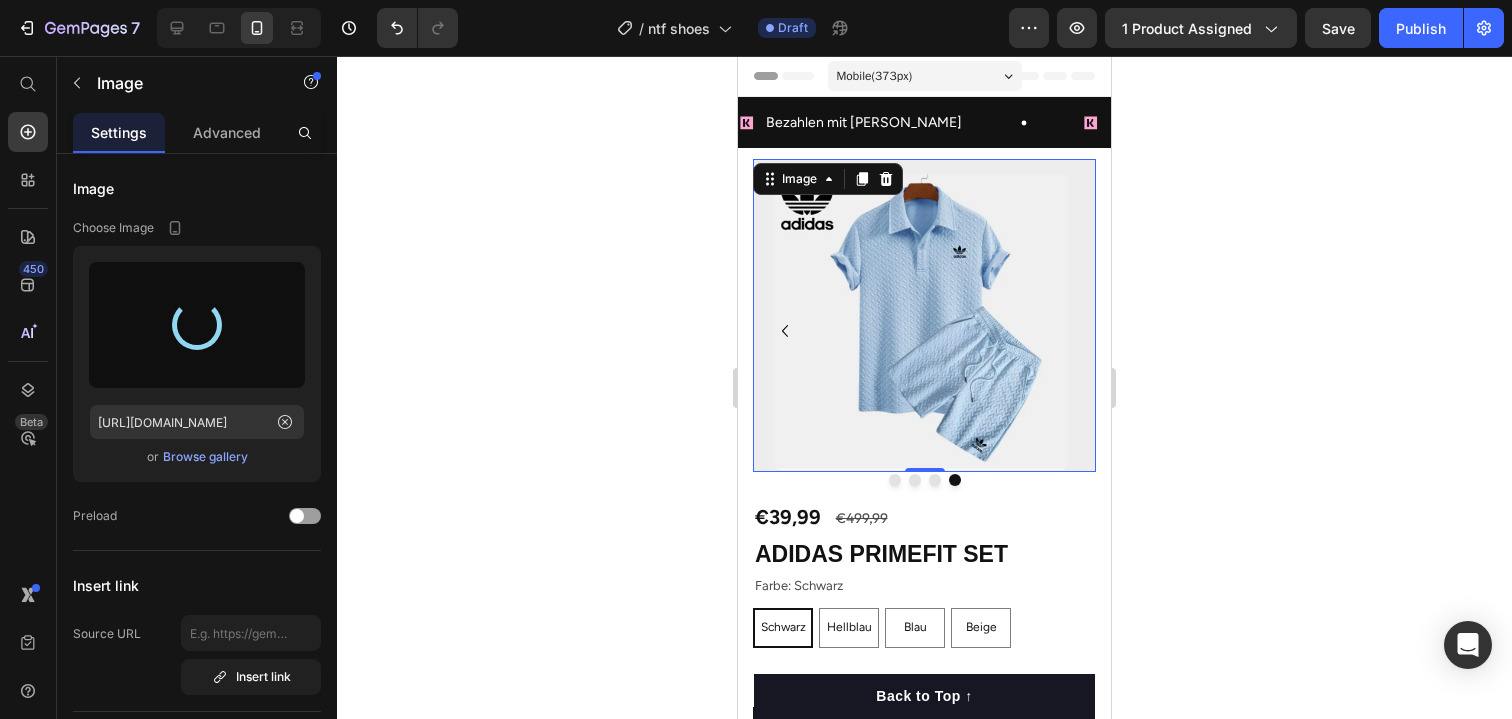 type on "[URL][DOMAIN_NAME]" 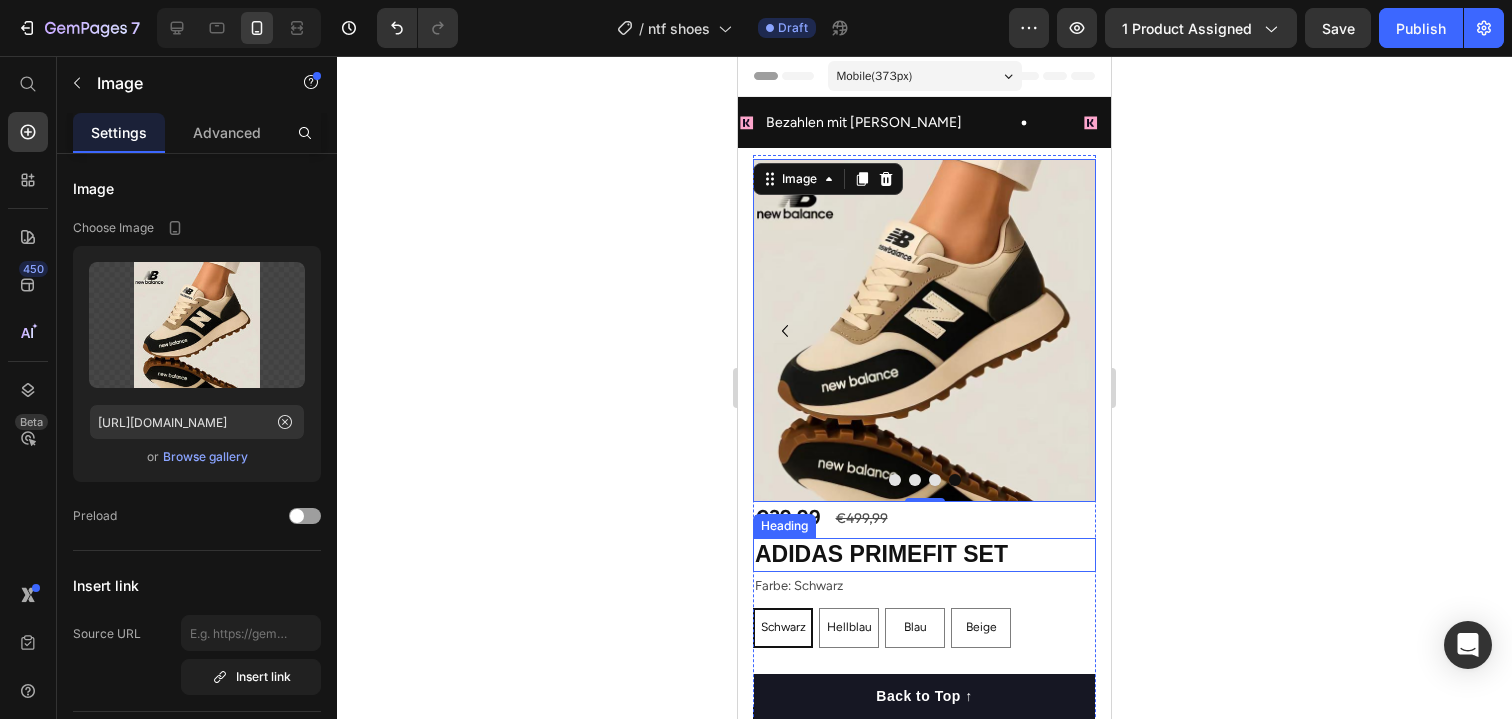 click on "ADIDAS PRIMEFIT SET" at bounding box center [924, 555] 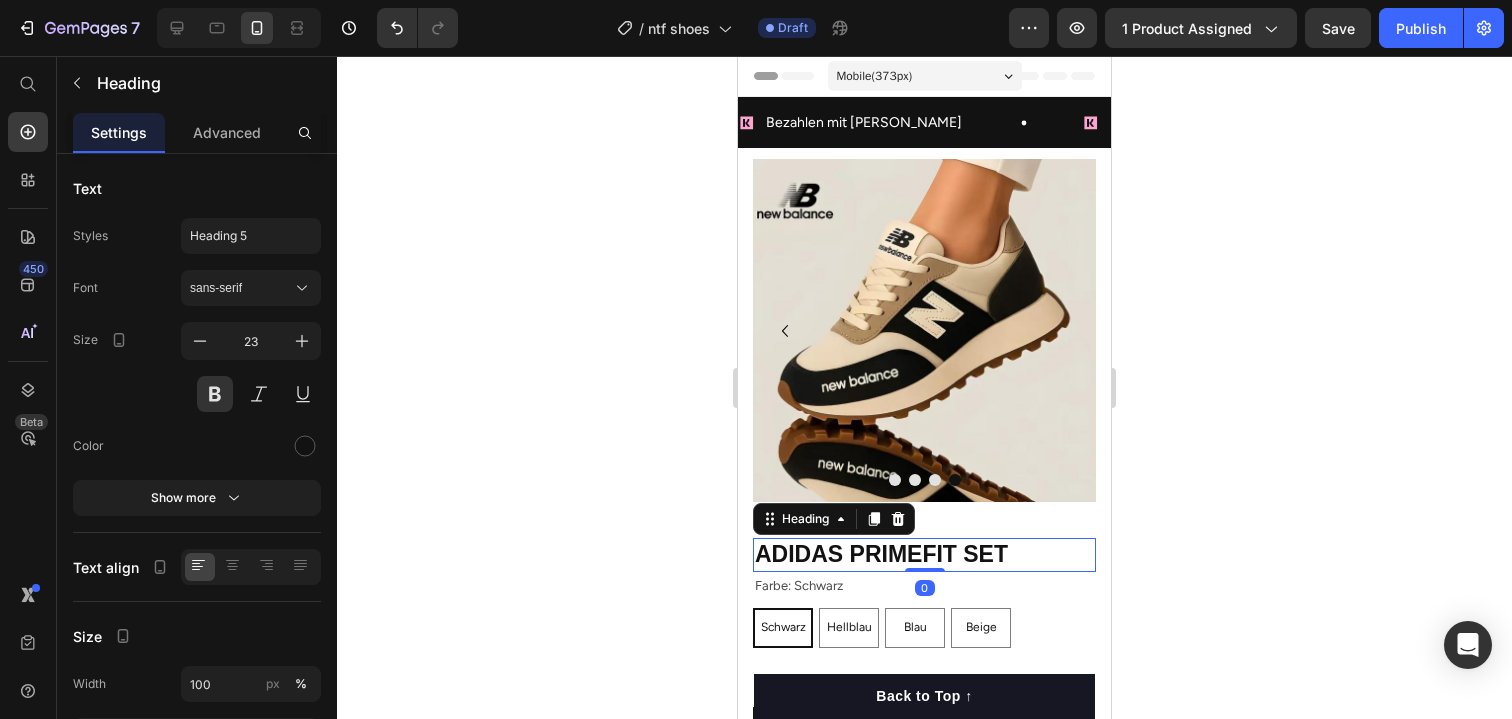 click on "ADIDAS PRIMEFIT SET" at bounding box center (924, 555) 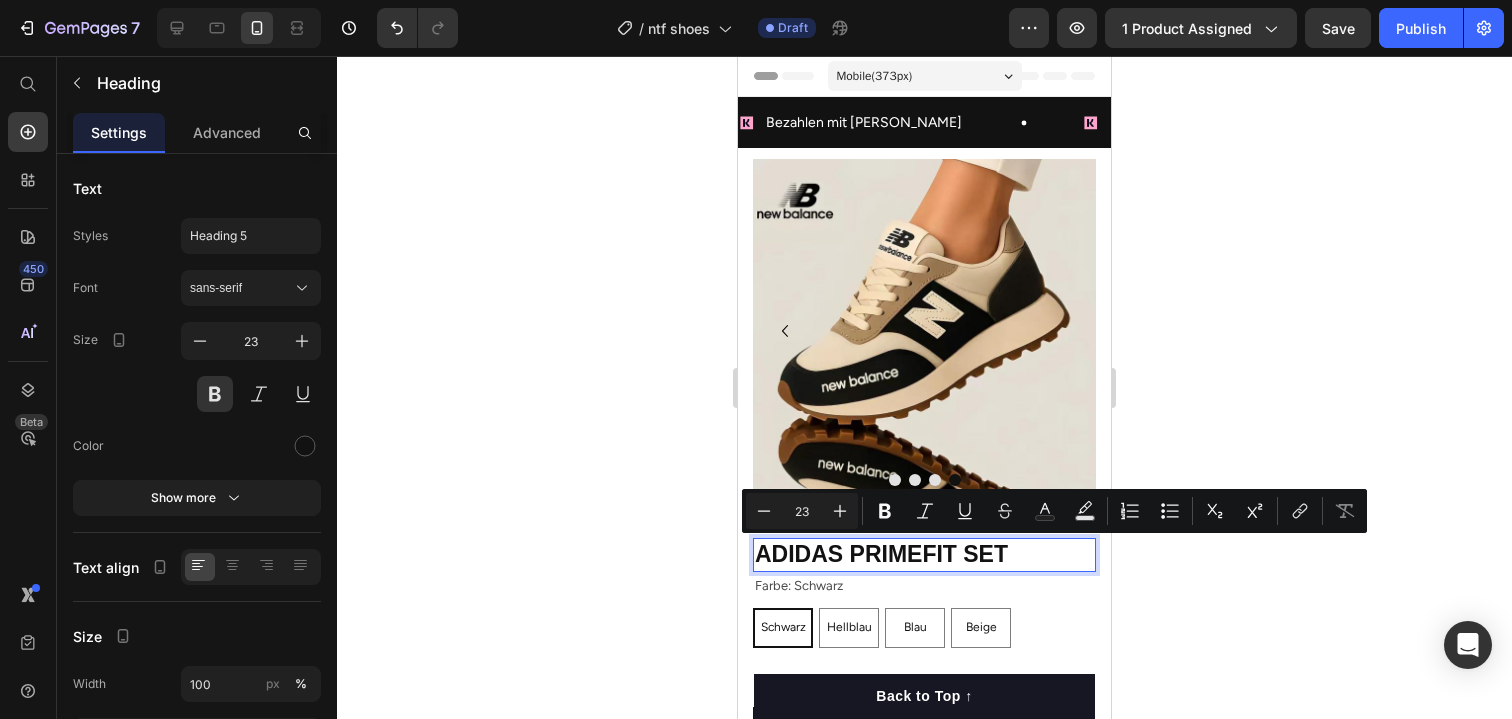 click on "ADIDAS PRIMEFIT SET" at bounding box center [924, 555] 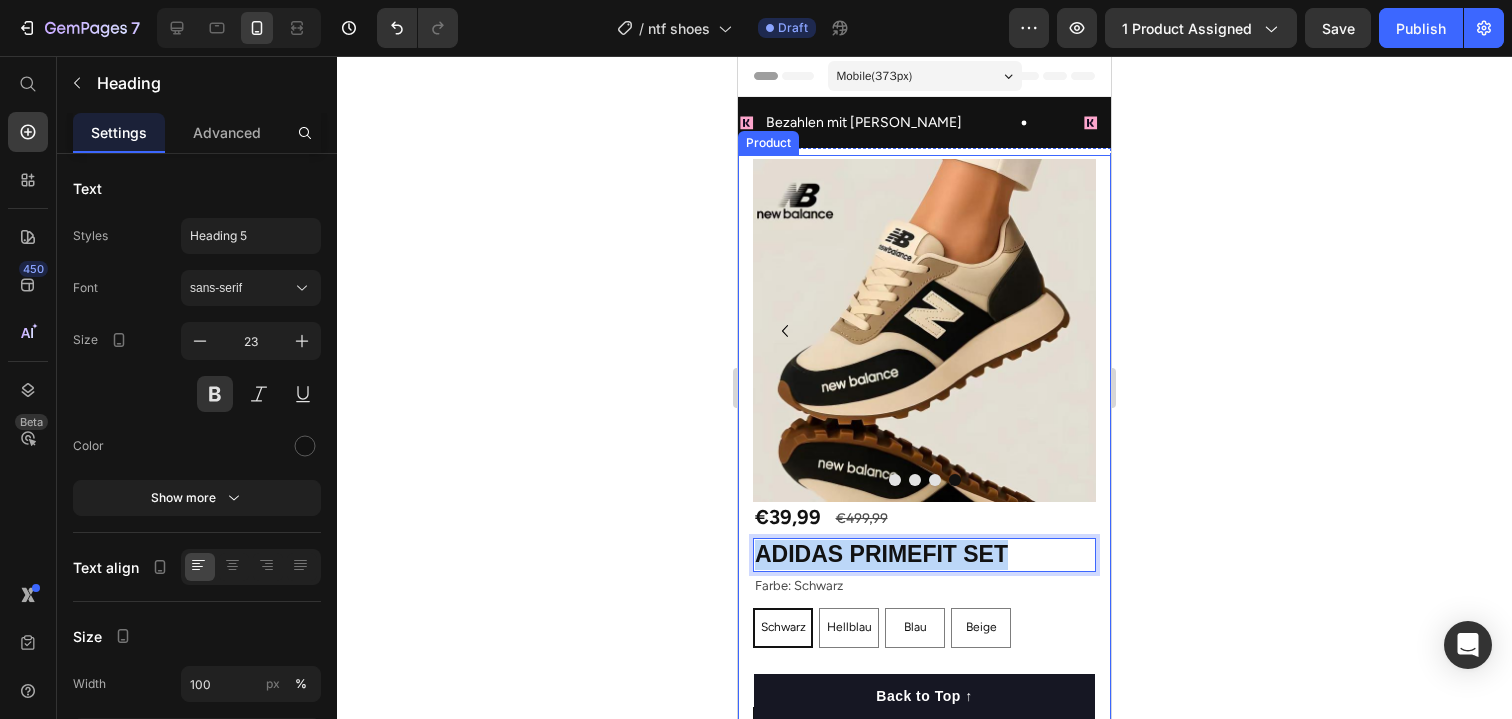 drag, startPoint x: 1006, startPoint y: 552, endPoint x: 741, endPoint y: 547, distance: 265.04718 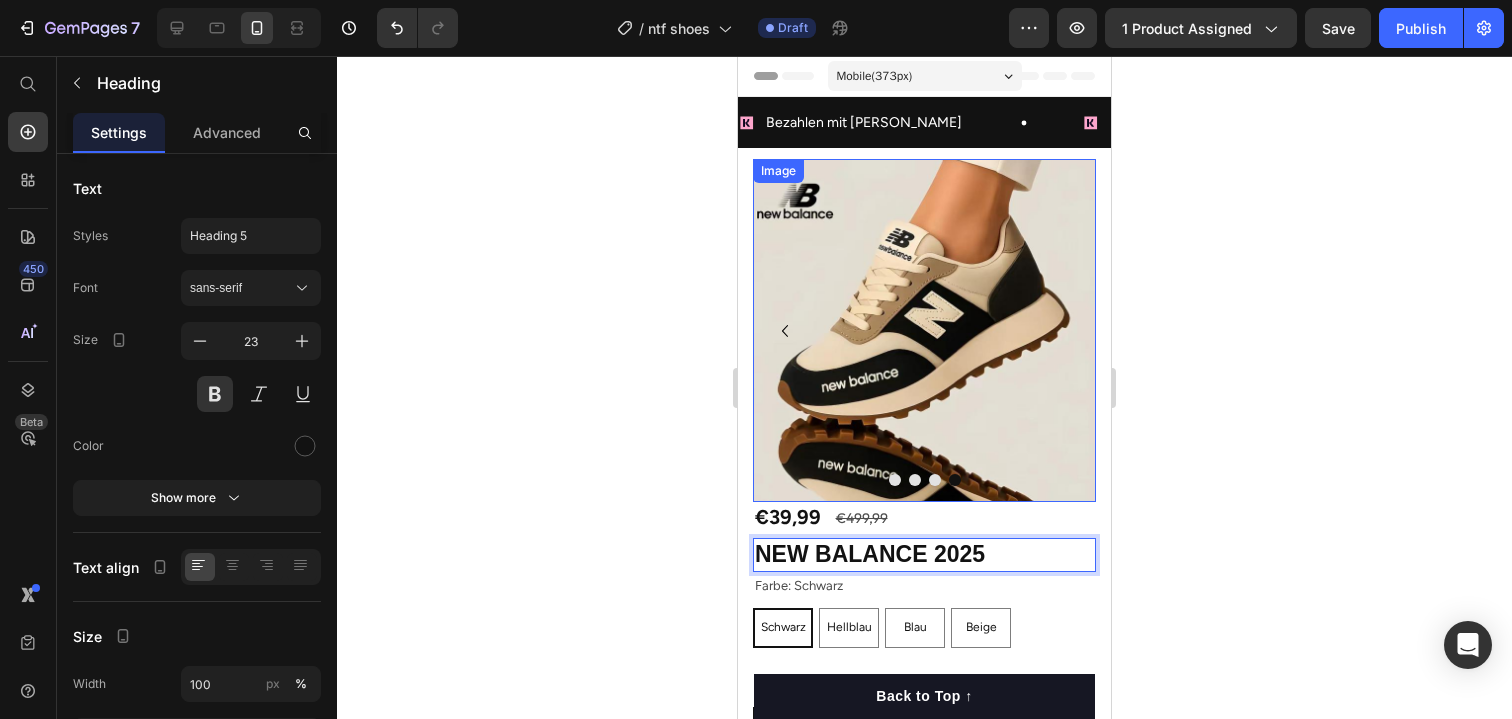 click at bounding box center (924, 330) 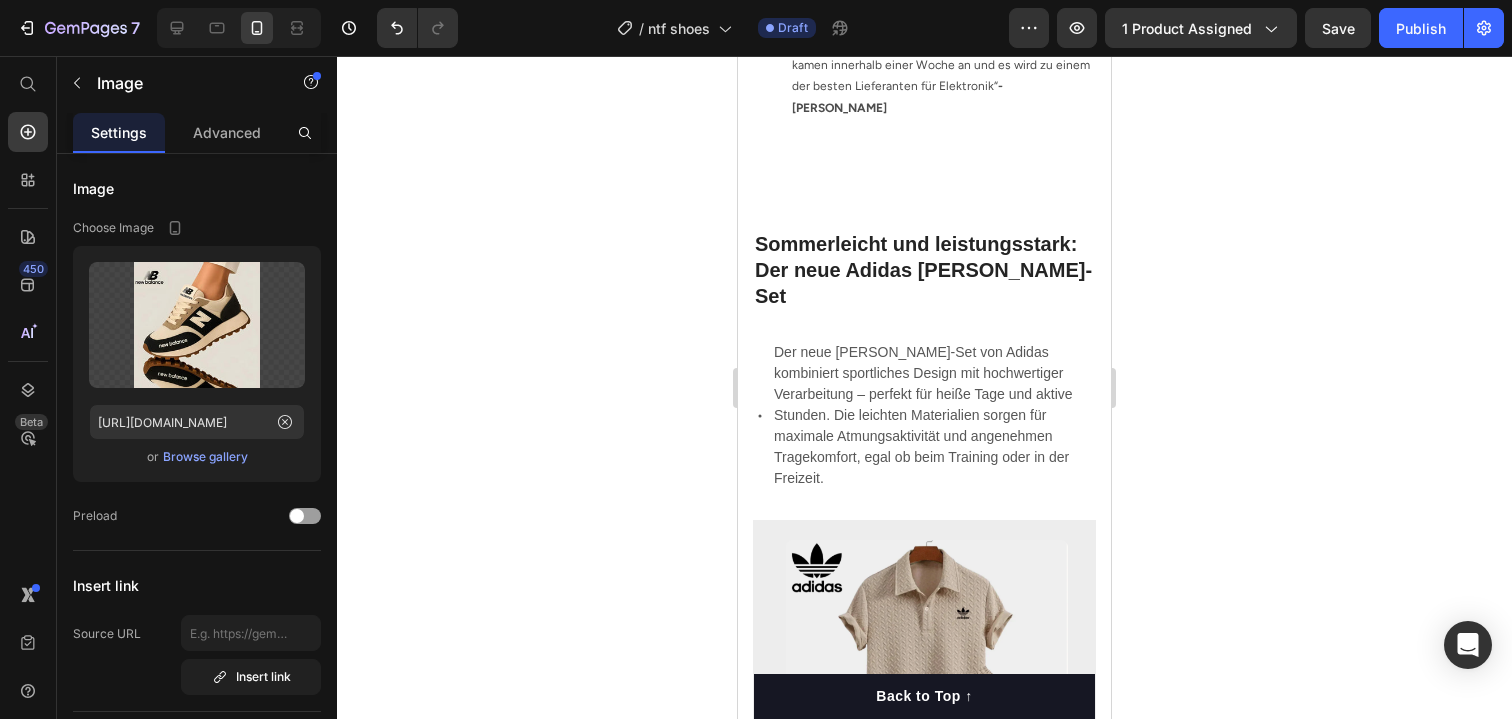 scroll, scrollTop: 1539, scrollLeft: 0, axis: vertical 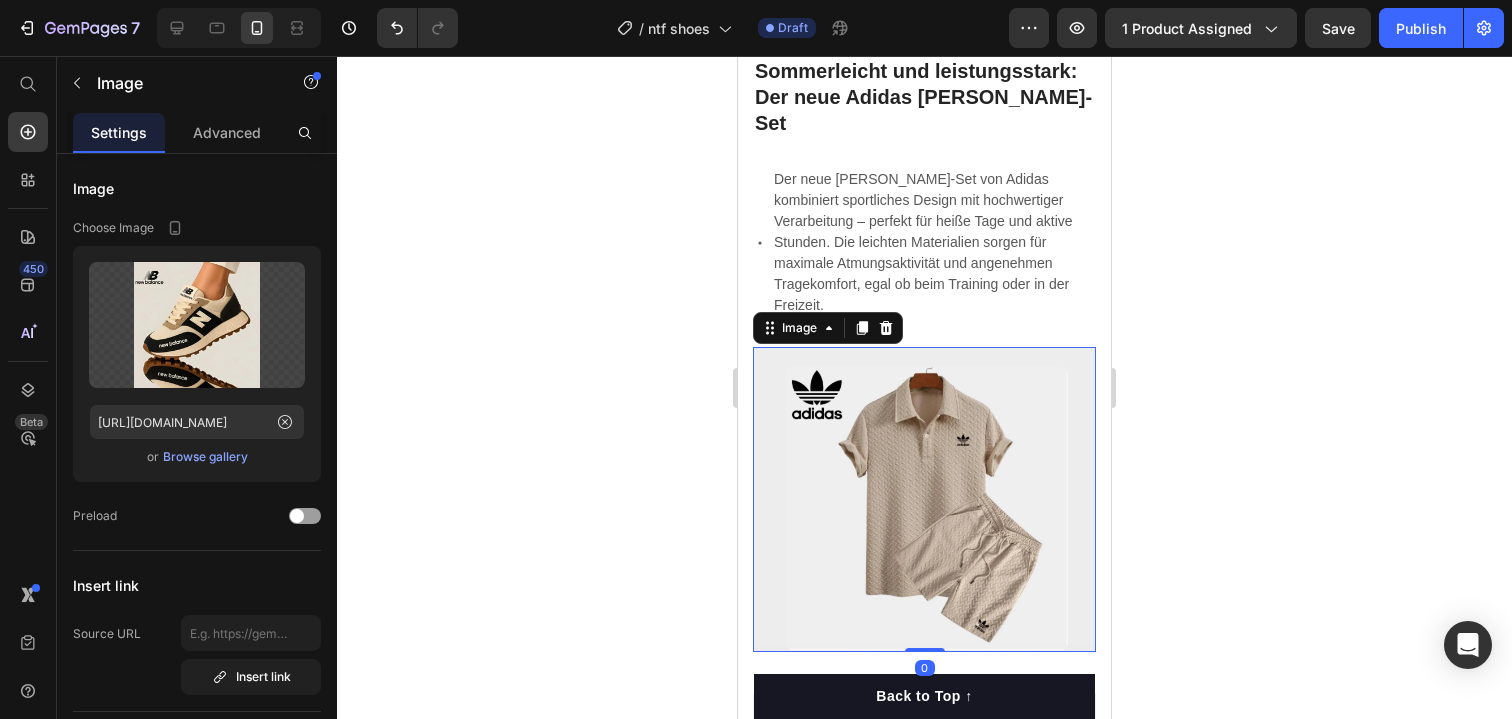 click at bounding box center [924, 499] 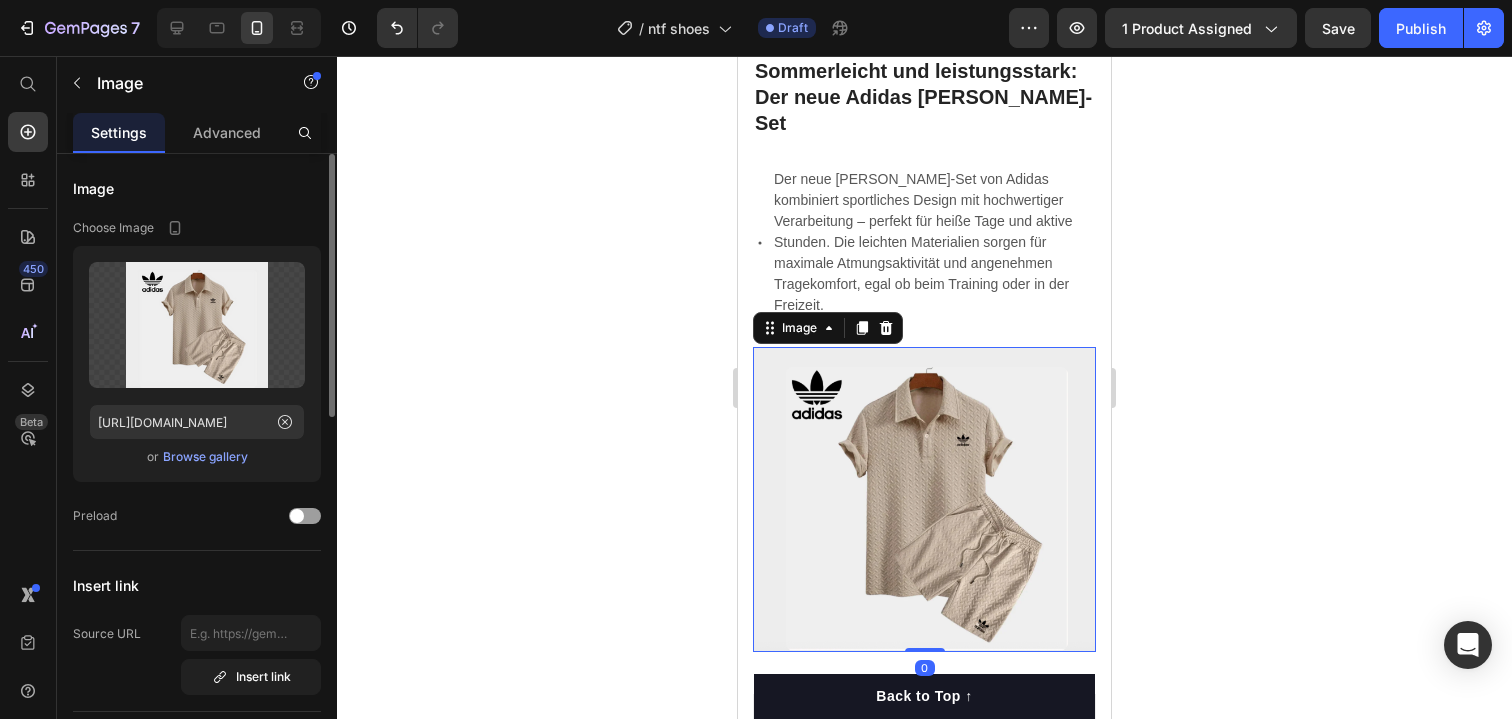 click on "Upload Image [URL][DOMAIN_NAME]  or   Browse gallery" 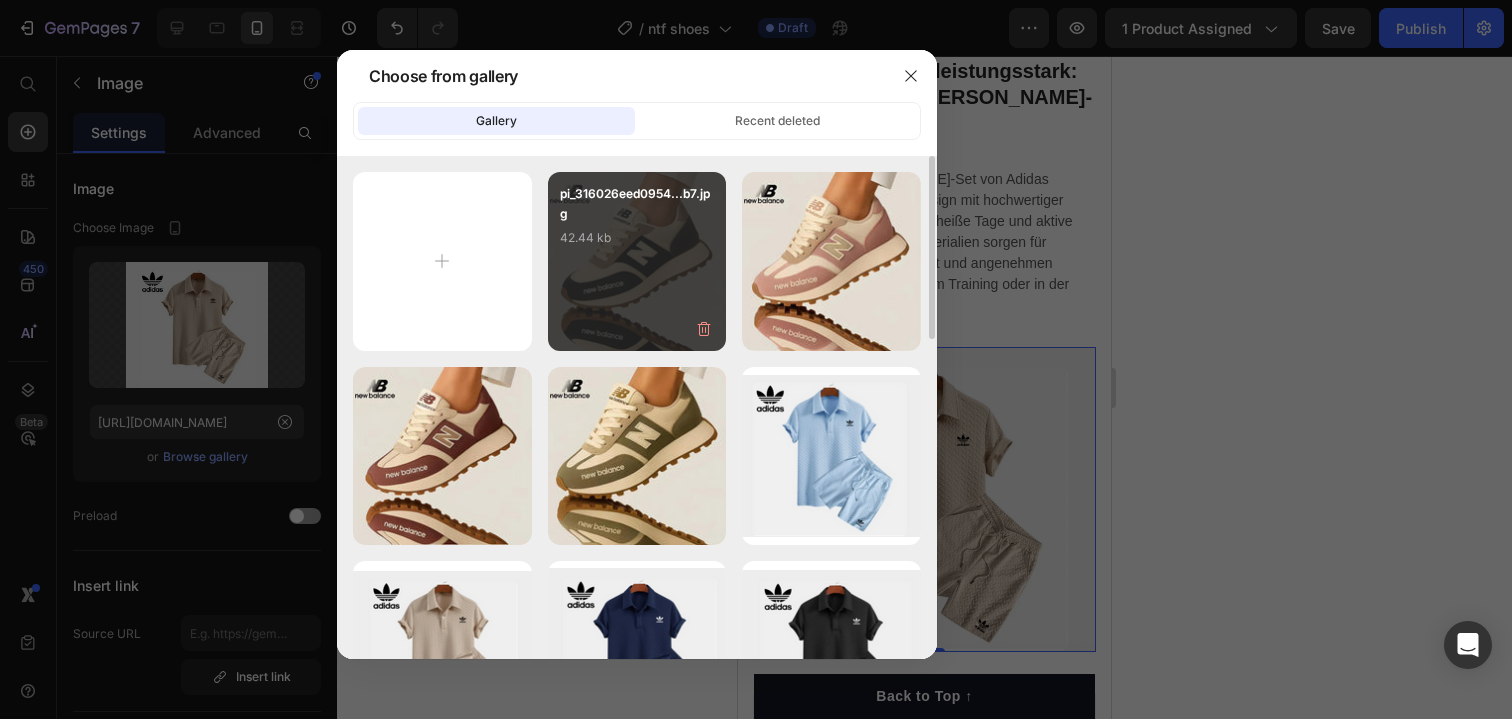 click on "pi_316026eed0954...b7.jpg 42.44 kb" at bounding box center [637, 261] 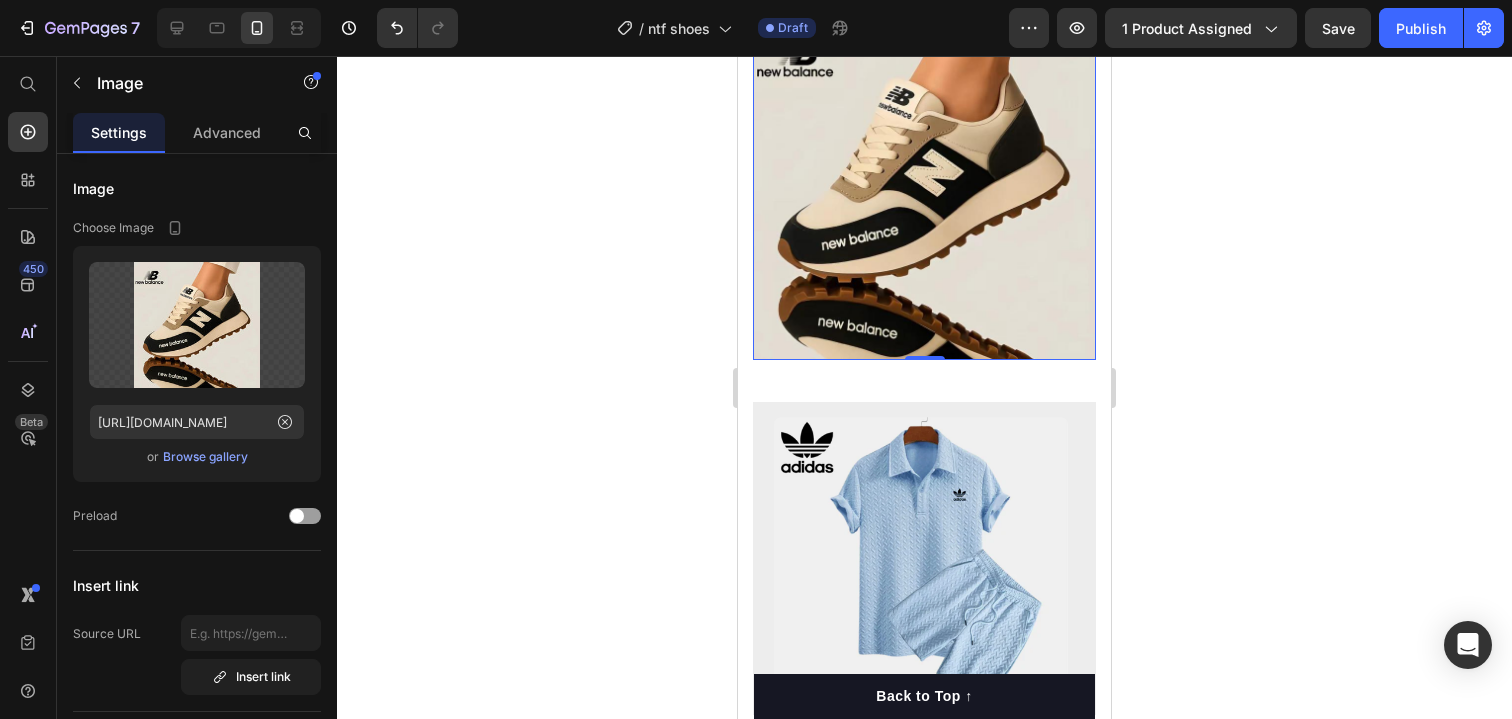 scroll, scrollTop: 2125, scrollLeft: 0, axis: vertical 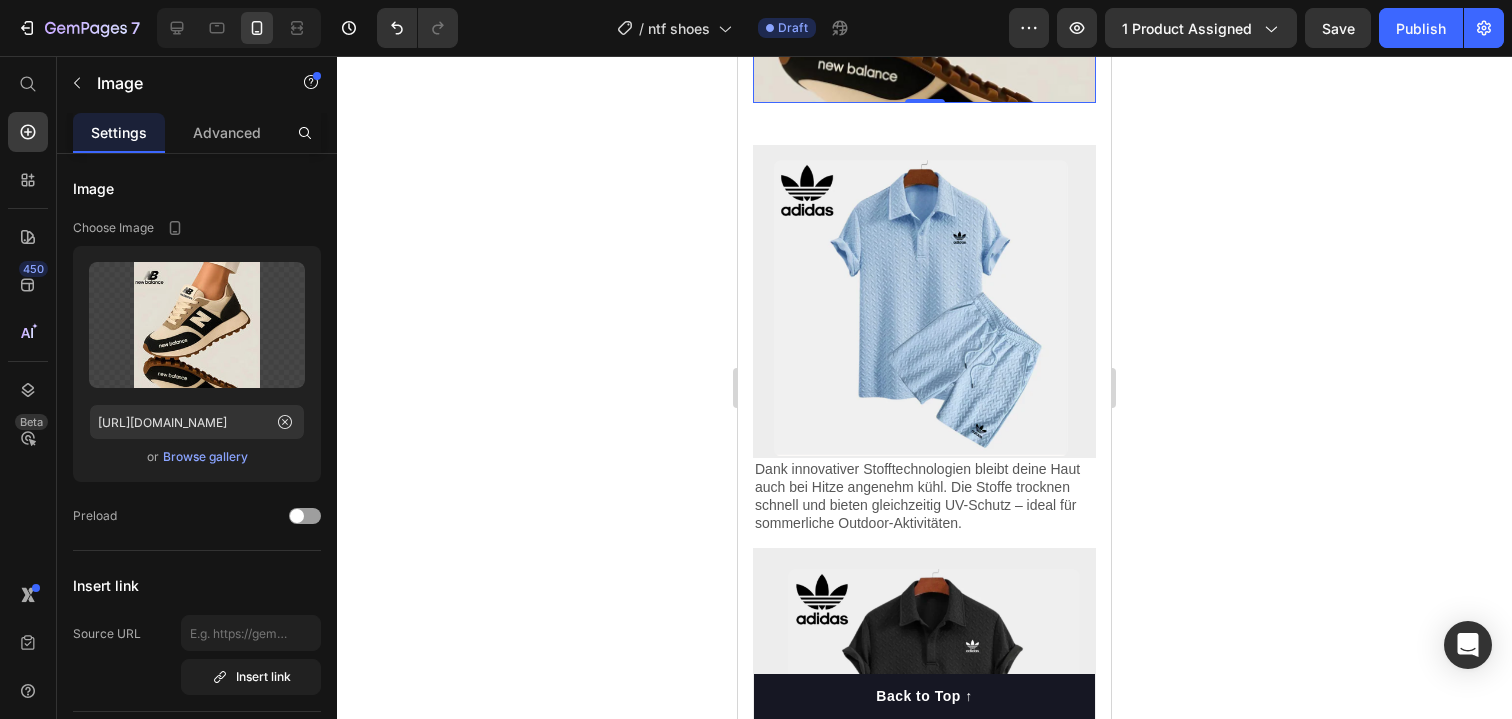 click at bounding box center (924, 301) 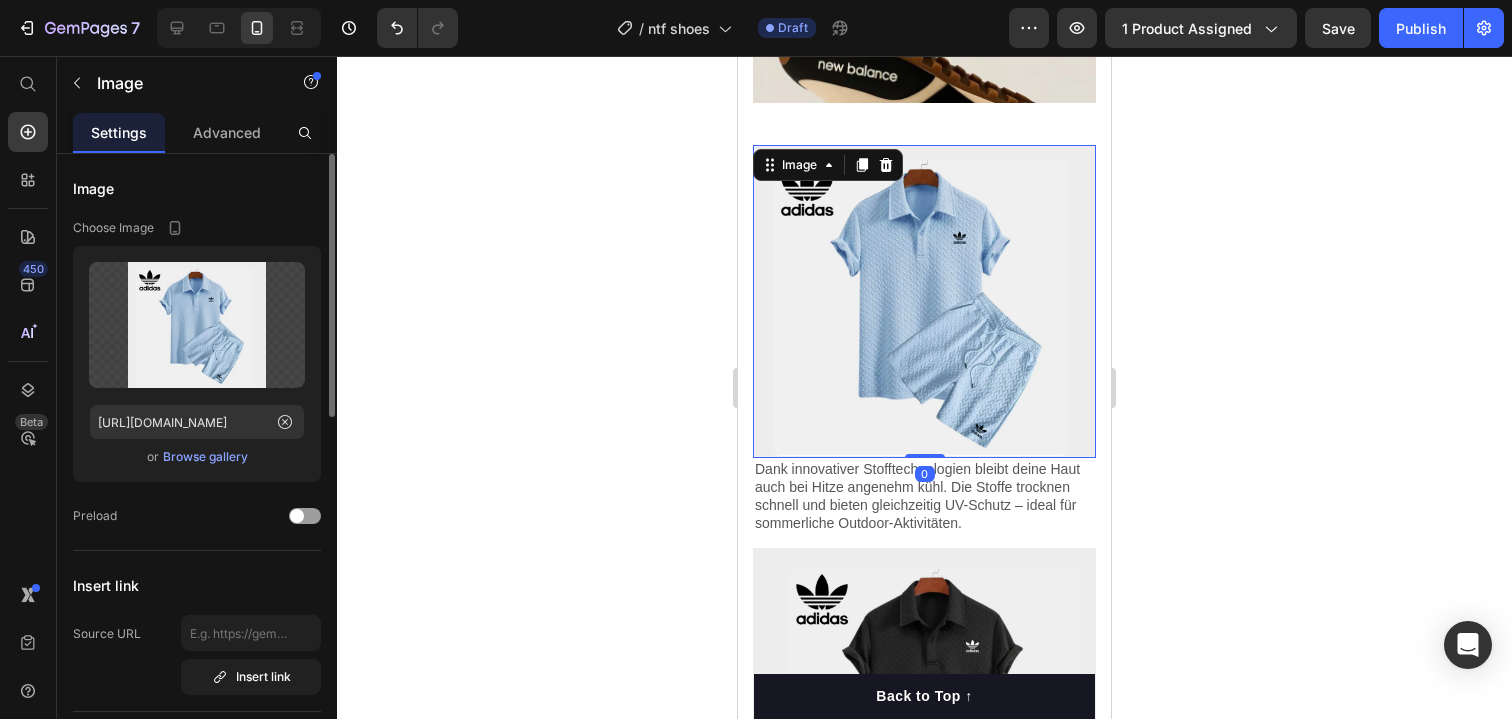 click on "Browse gallery" at bounding box center [205, 457] 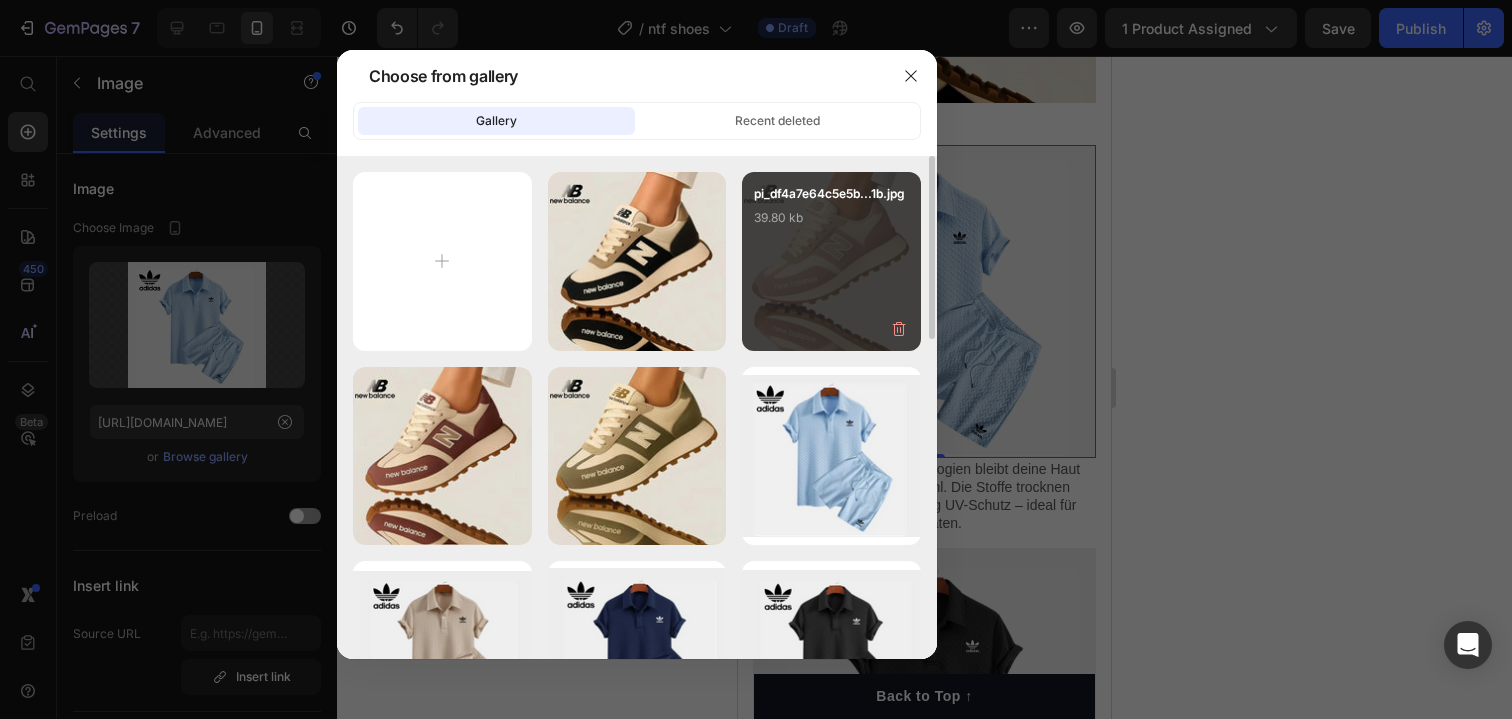 click on "pi_df4a7e64c5e5b...1b.jpg 39.80 kb" at bounding box center [831, 261] 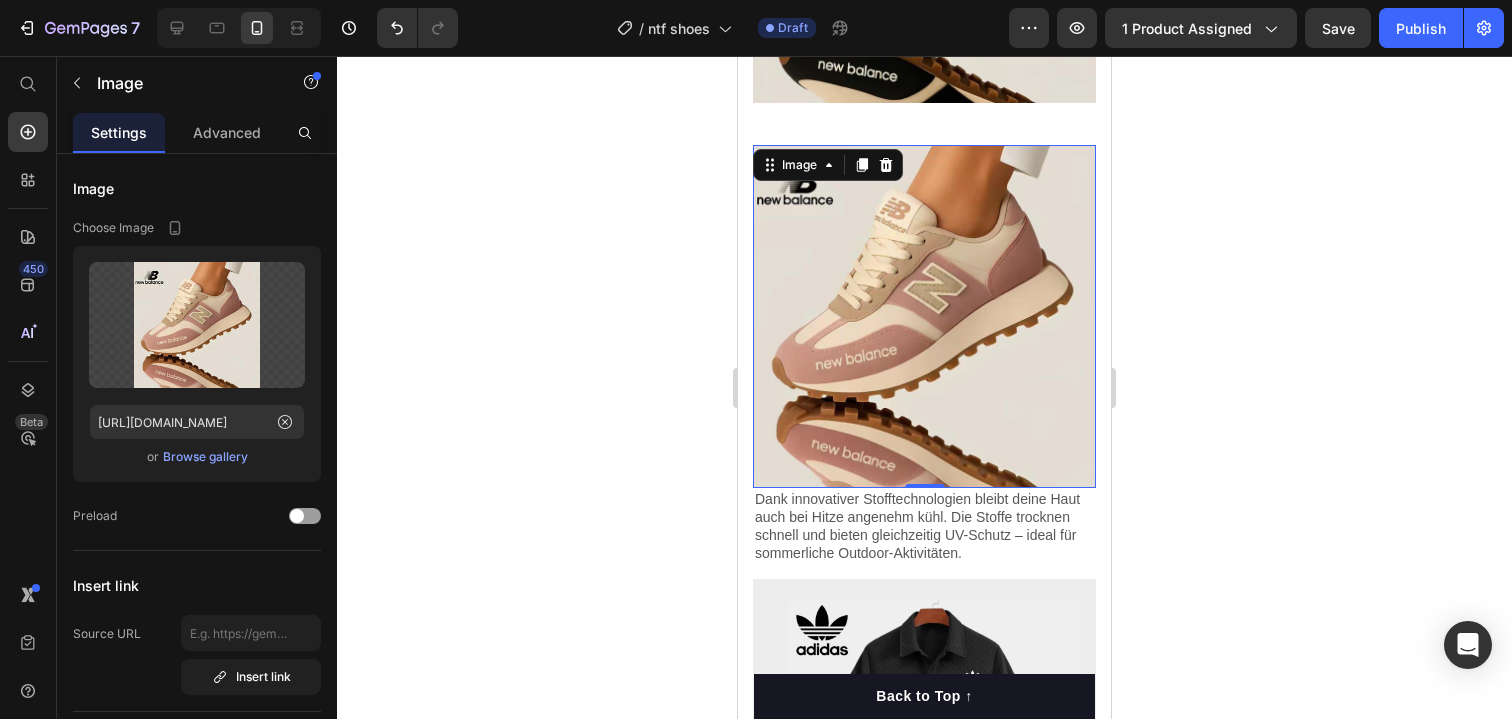 scroll, scrollTop: 2433, scrollLeft: 0, axis: vertical 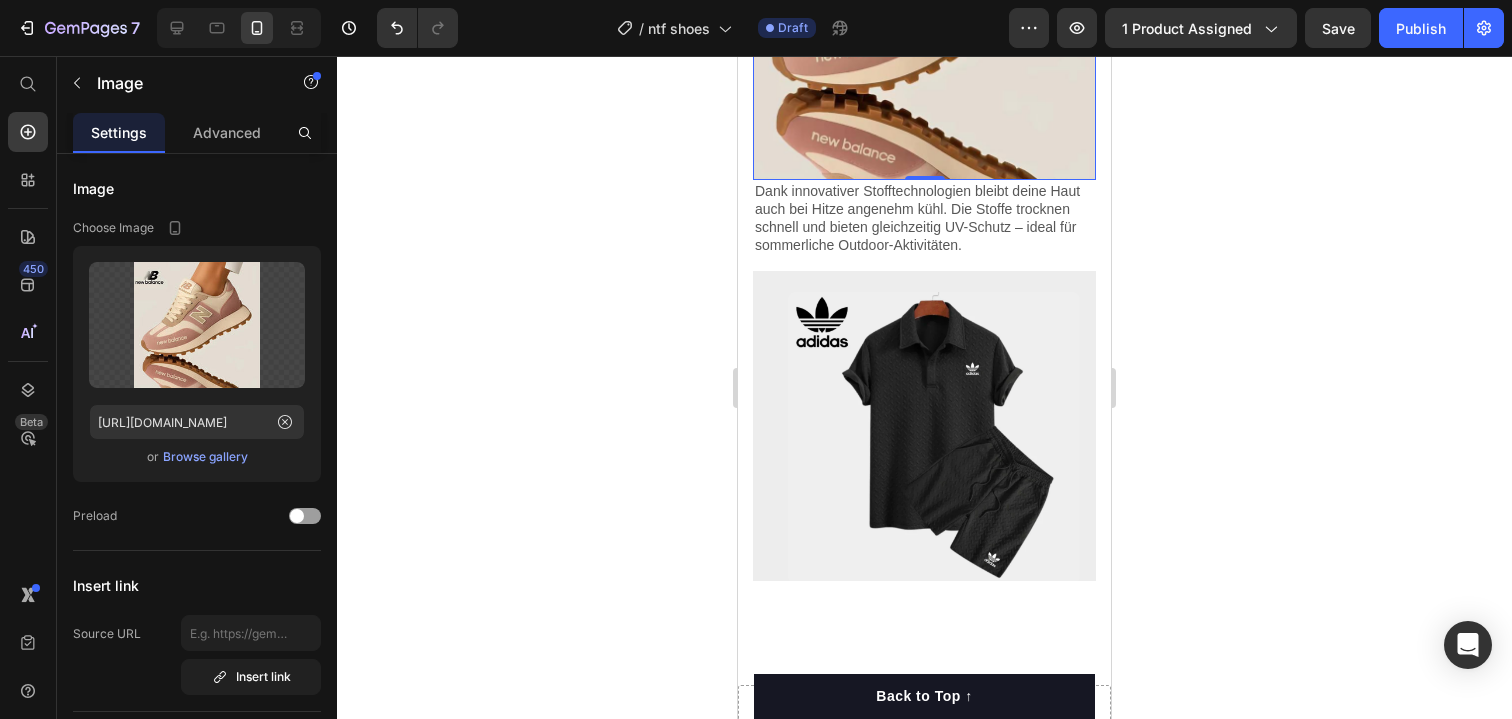 click at bounding box center (924, 426) 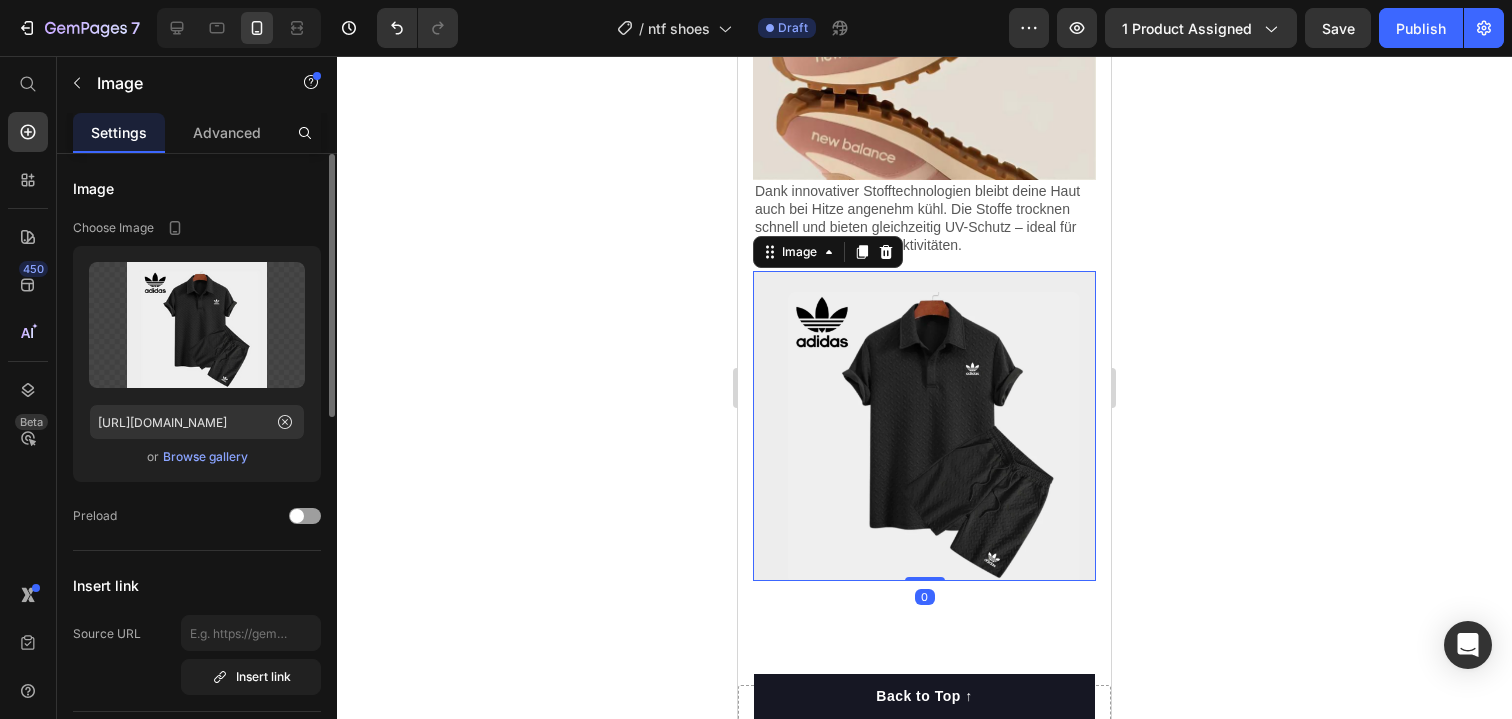 click on "Browse gallery" at bounding box center [205, 457] 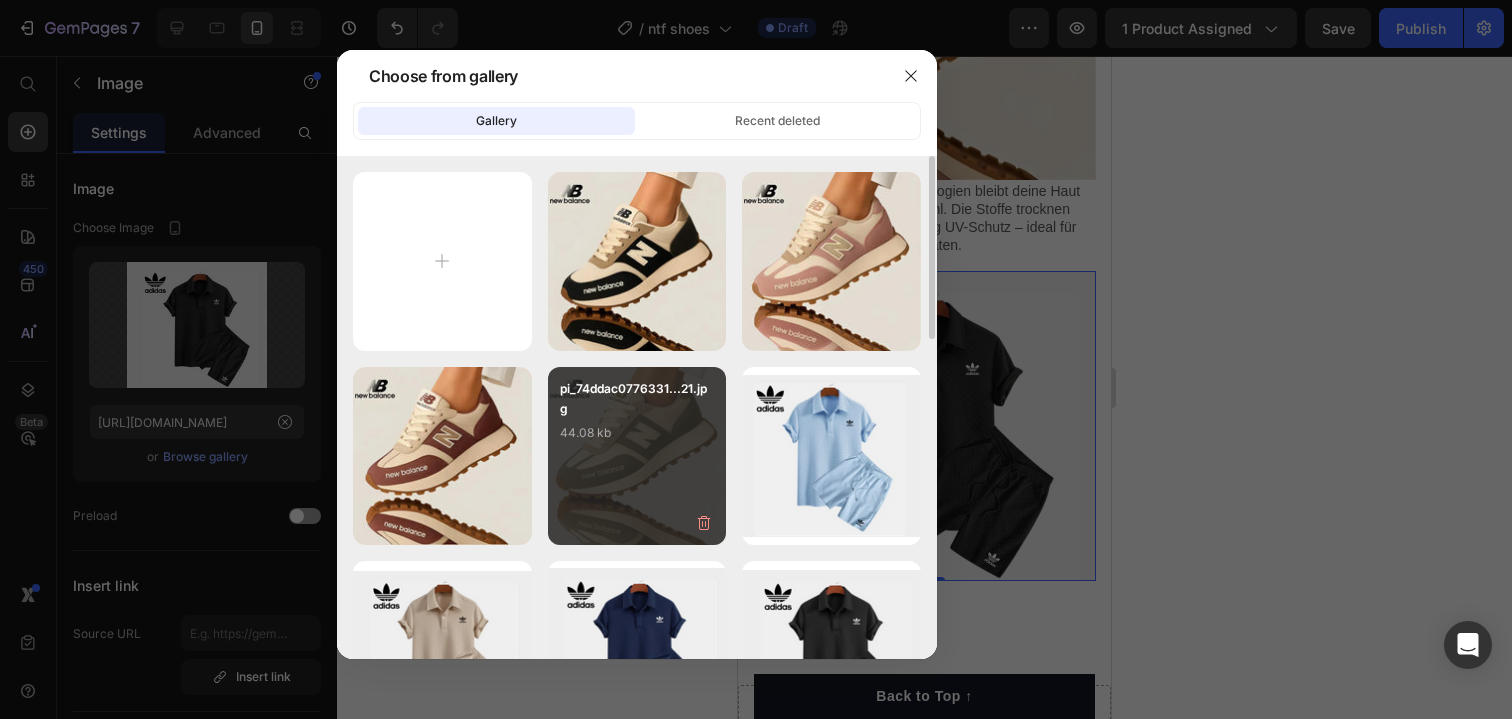 click on "44.08 kb" at bounding box center (637, 433) 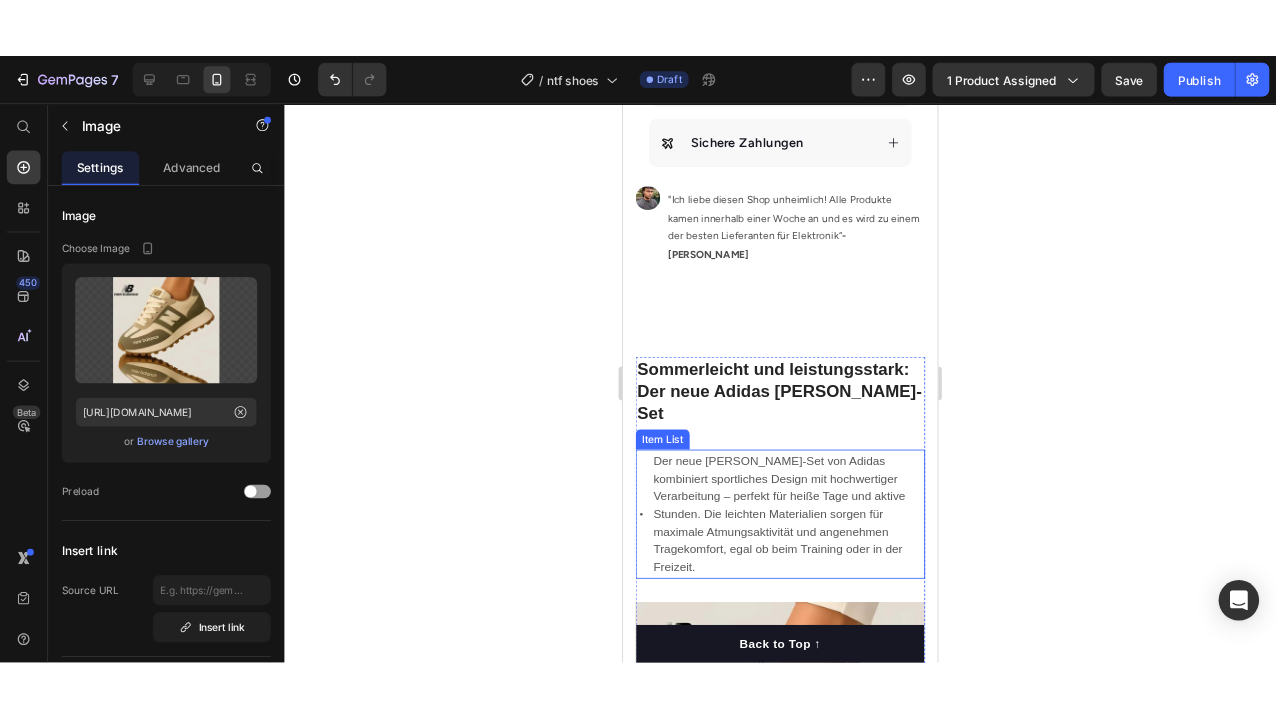 scroll, scrollTop: 1252, scrollLeft: 0, axis: vertical 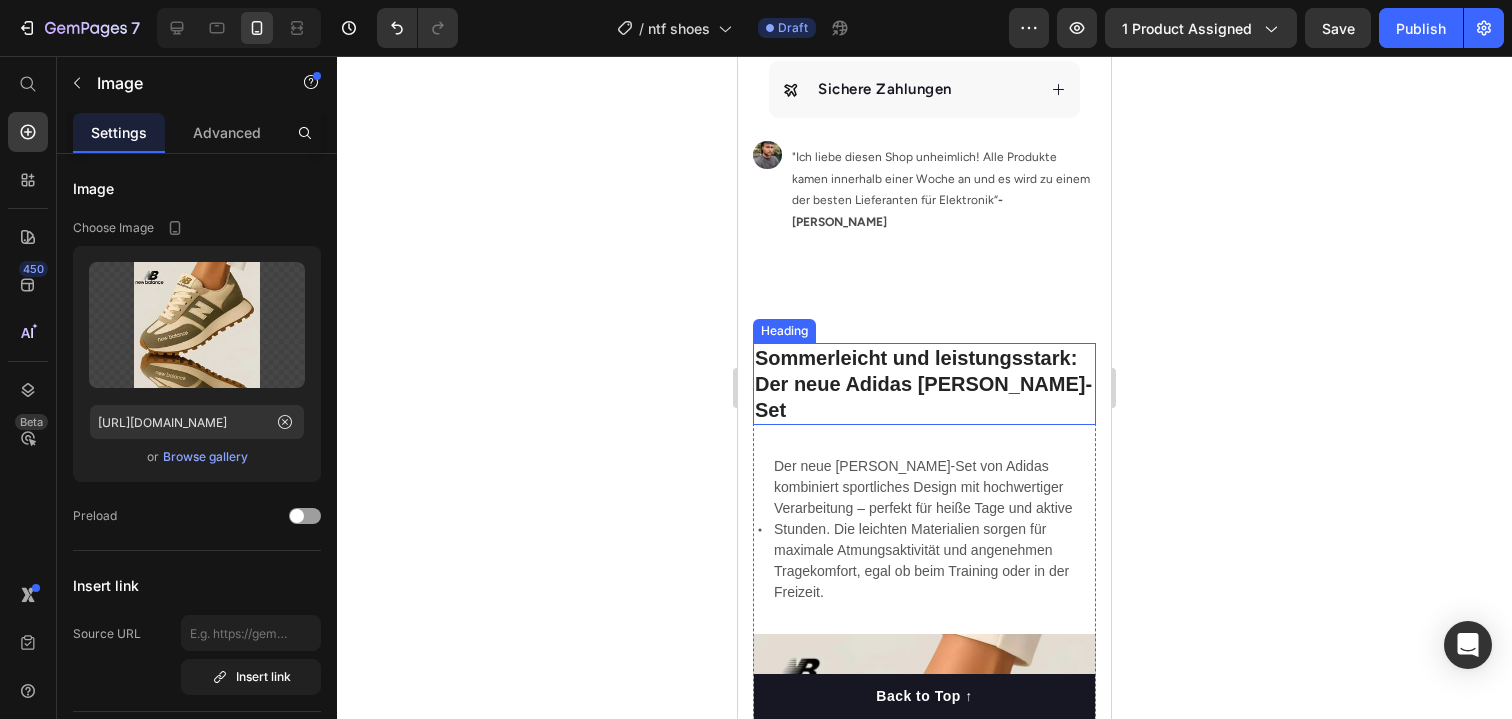 click on "Sommerleicht und leistungsstark: Der neue Adidas [PERSON_NAME]-Set" at bounding box center (924, 384) 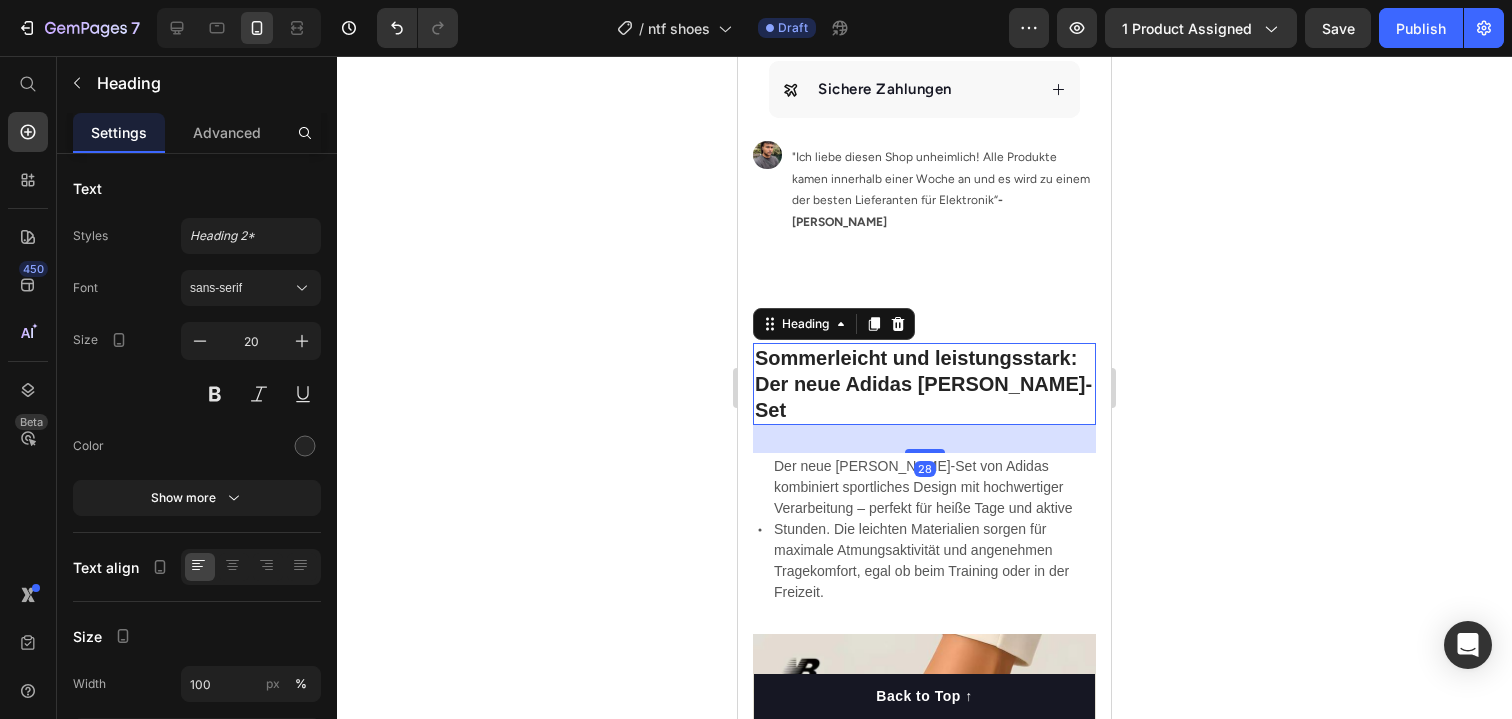 click on "Sommerleicht und leistungsstark: Der neue Adidas [PERSON_NAME]-Set" at bounding box center [924, 384] 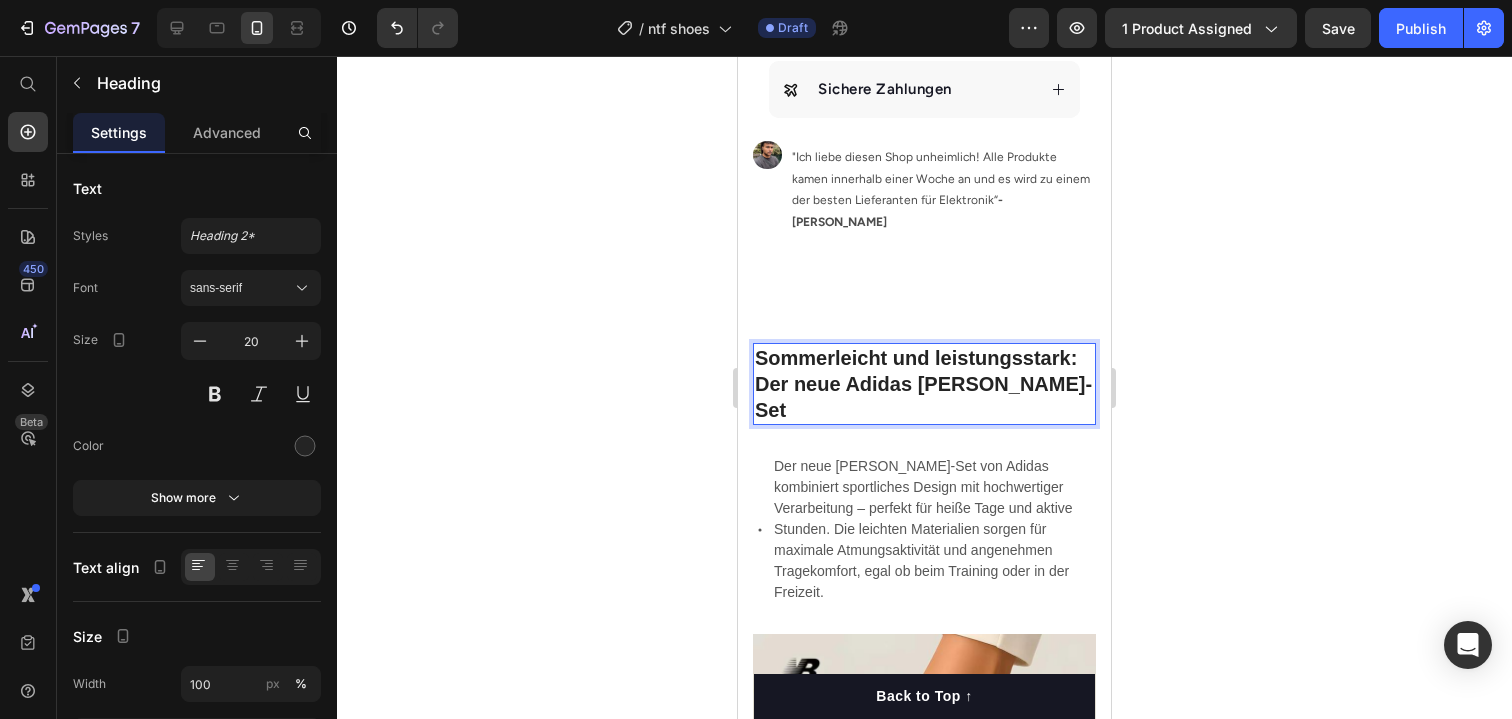 click on "Sommerleicht und leistungsstark: Der neue Adidas [PERSON_NAME]-Set" at bounding box center (924, 384) 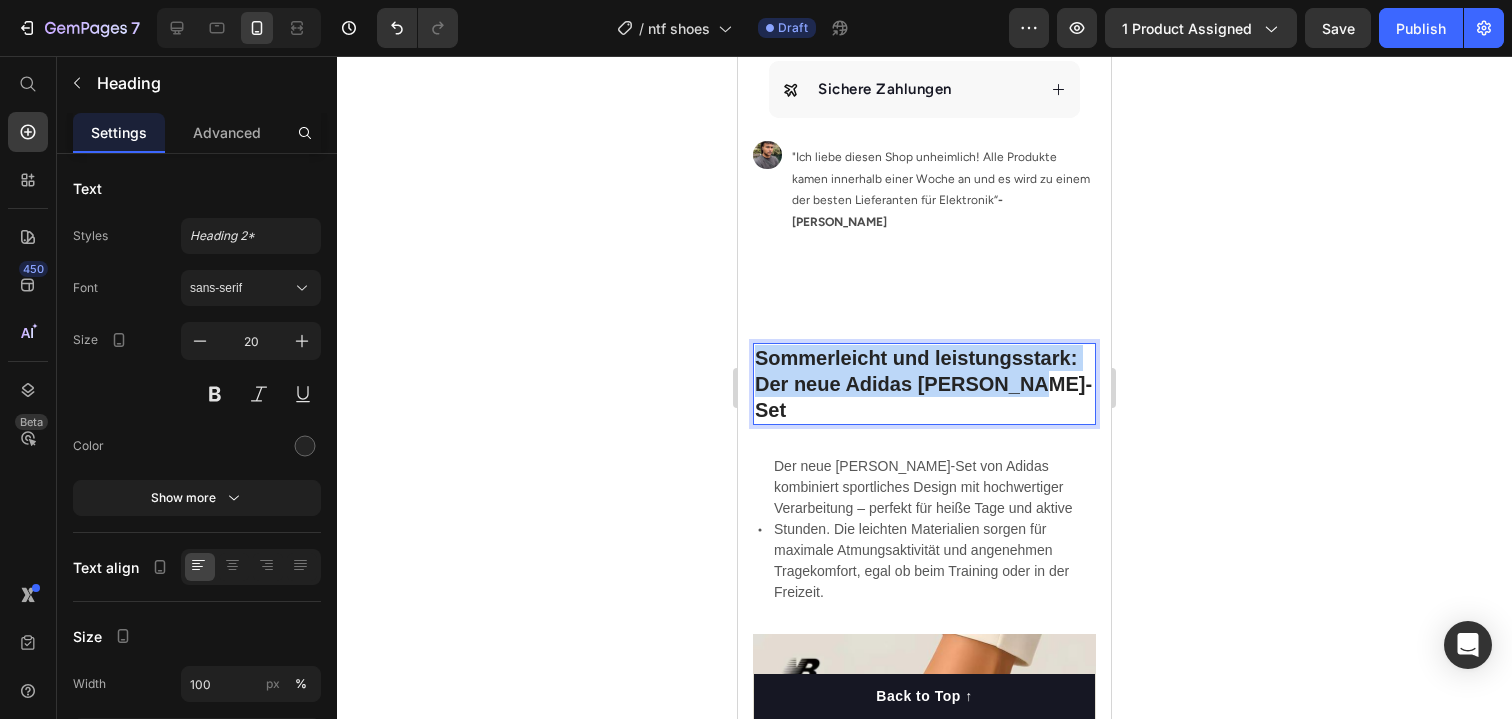 drag, startPoint x: 1036, startPoint y: 385, endPoint x: 715, endPoint y: 346, distance: 323.36047 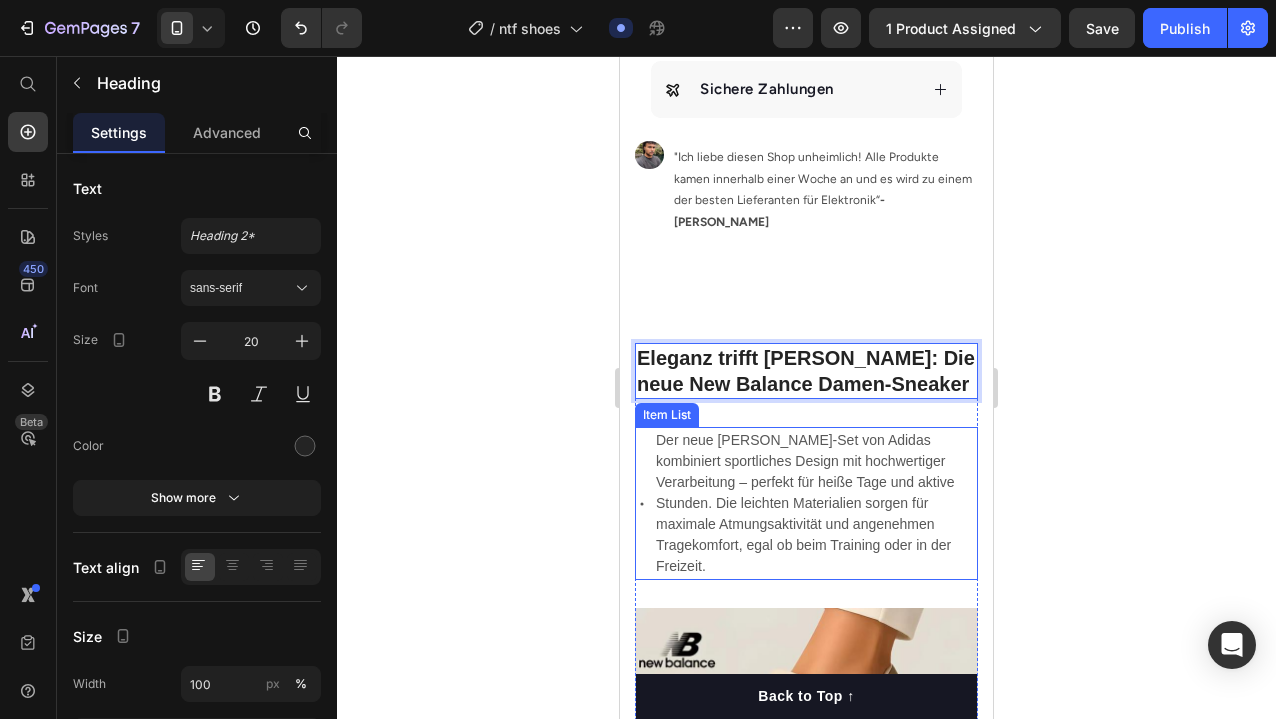 click on "Der neue [PERSON_NAME]-Set von Adidas kombiniert sportliches Design mit hochwertiger Verarbeitung – perfekt für heiße Tage und aktive Stunden. Die leichten Materialien sorgen für maximale Atmungsaktivität und angenehmen Tragekomfort, egal ob beim Training oder in der Freizeit." at bounding box center (815, 503) 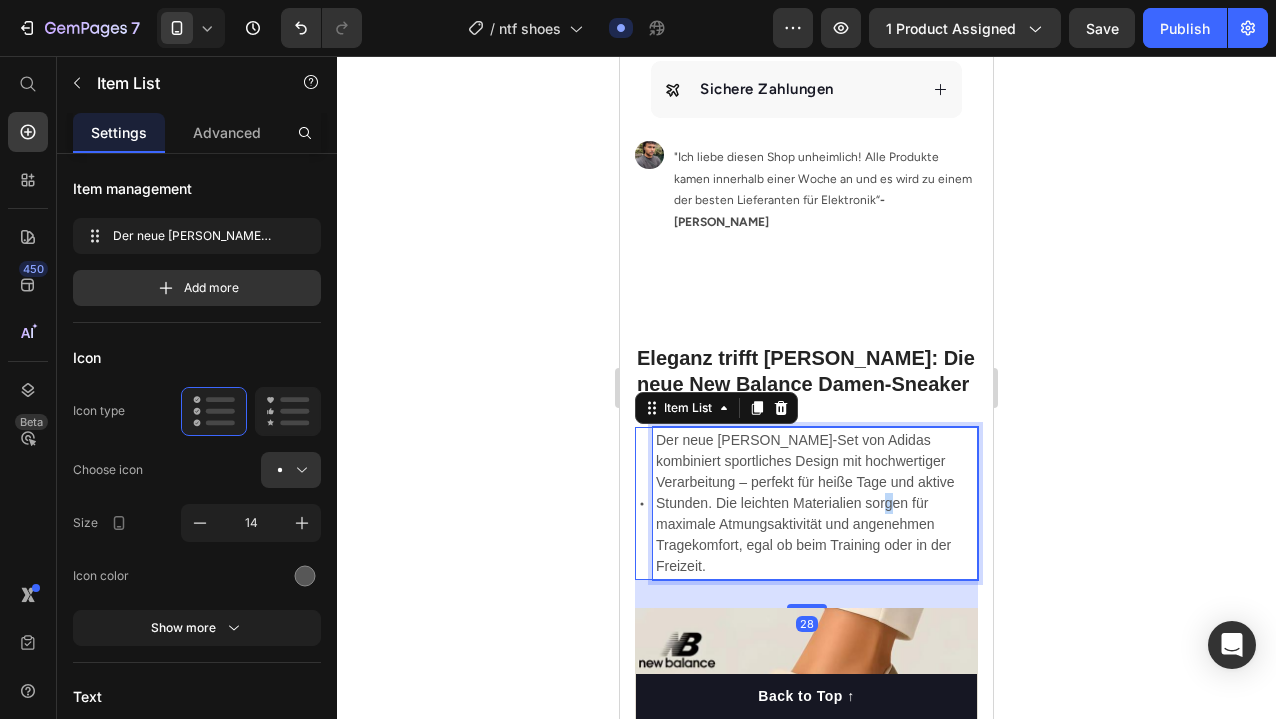 click on "Der neue [PERSON_NAME]-Set von Adidas kombiniert sportliches Design mit hochwertiger Verarbeitung – perfekt für heiße Tage und aktive Stunden. Die leichten Materialien sorgen für maximale Atmungsaktivität und angenehmen Tragekomfort, egal ob beim Training oder in der Freizeit." at bounding box center (815, 503) 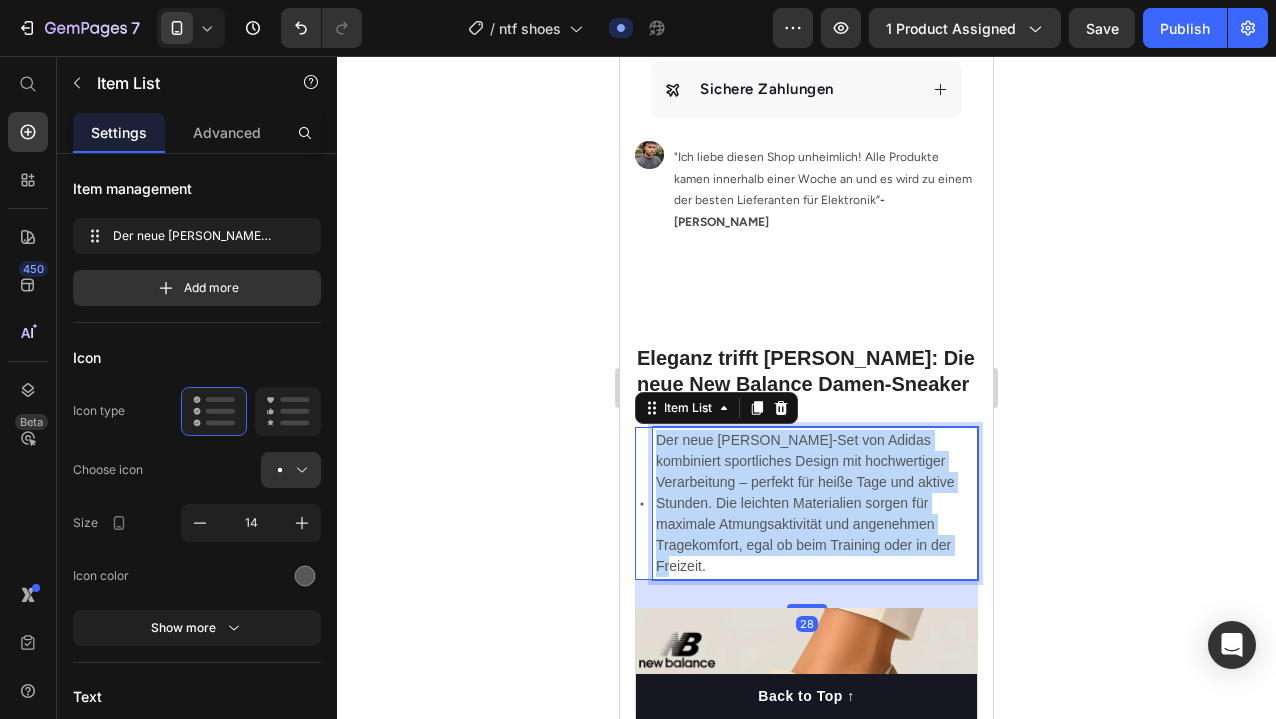 click on "Der neue [PERSON_NAME]-Set von Adidas kombiniert sportliches Design mit hochwertiger Verarbeitung – perfekt für heiße Tage und aktive Stunden. Die leichten Materialien sorgen für maximale Atmungsaktivität und angenehmen Tragekomfort, egal ob beim Training oder in der Freizeit." at bounding box center [815, 503] 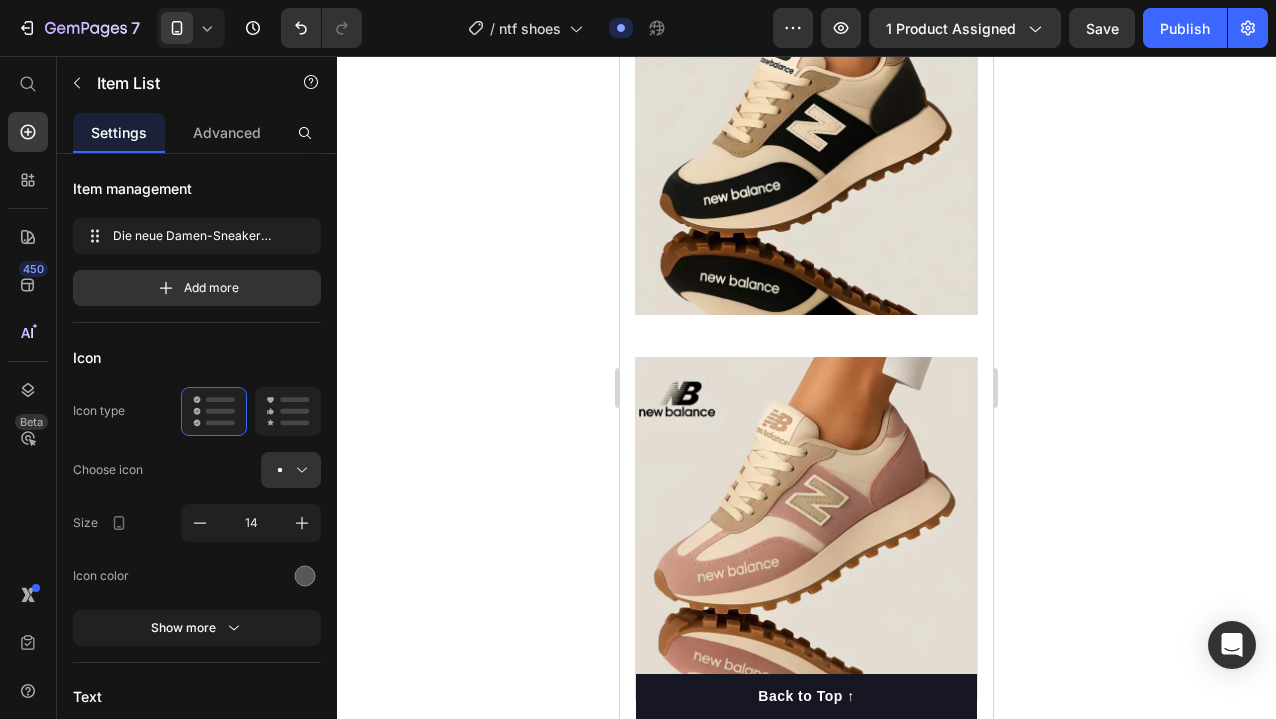scroll, scrollTop: 1868, scrollLeft: 0, axis: vertical 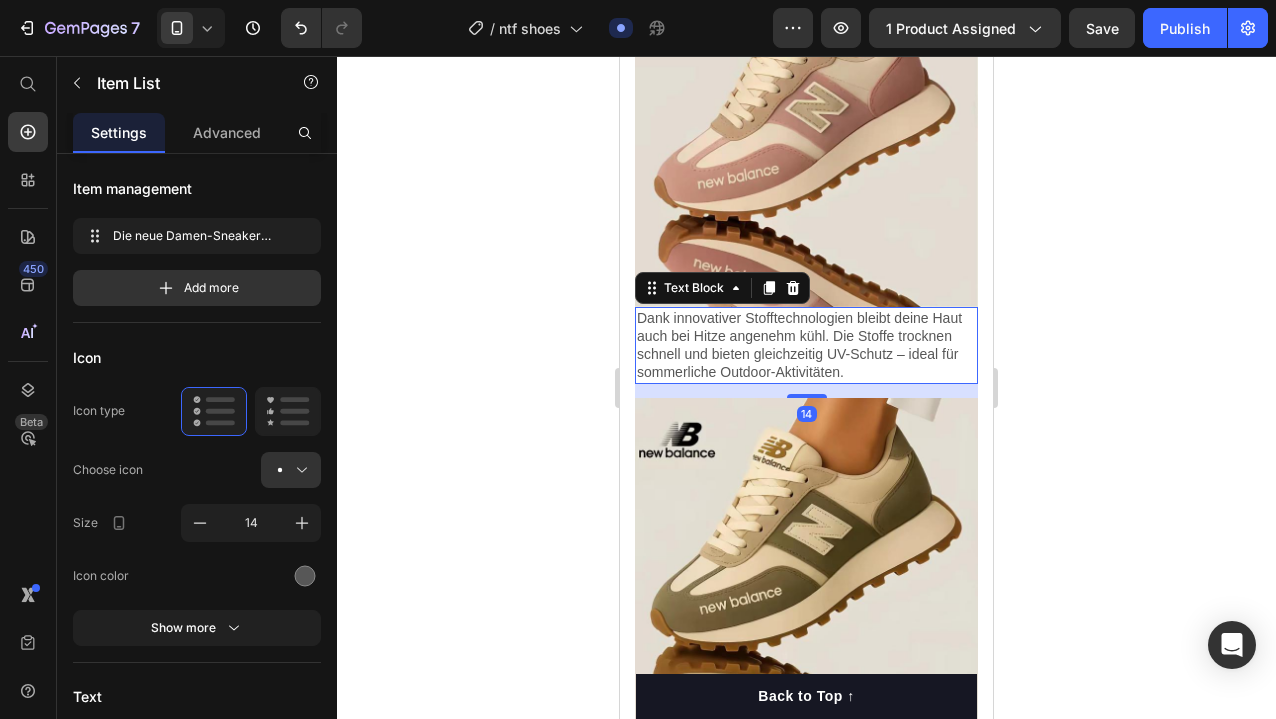 click on "Dank innovativer Stofftechnologien bleibt deine Haut auch bei Hitze angenehm kühl. Die Stoffe trocknen schnell und bieten gleichzeitig UV-Schutz – ideal für sommerliche Outdoor-Aktivitäten." at bounding box center [806, 345] 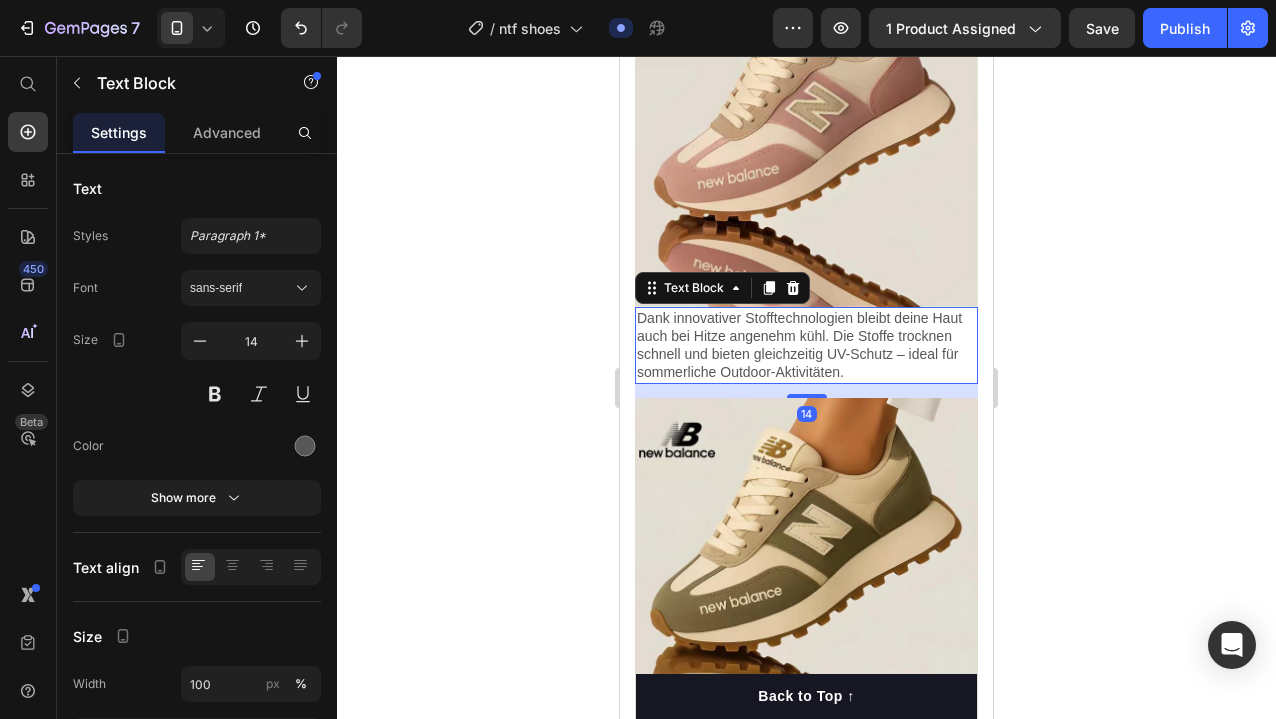 click on "Dank innovativer Stofftechnologien bleibt deine Haut auch bei Hitze angenehm kühl. Die Stoffe trocknen schnell und bieten gleichzeitig UV-Schutz – ideal für sommerliche Outdoor-Aktivitäten." at bounding box center (806, 345) 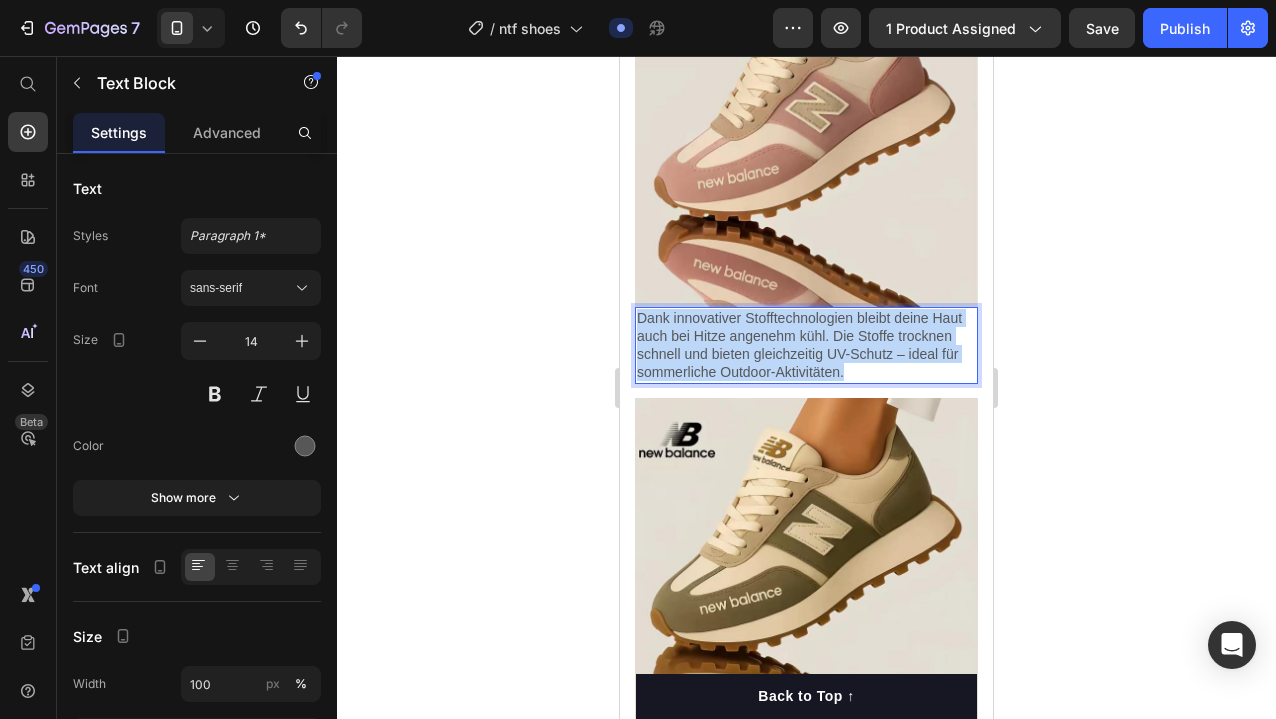 click on "Dank innovativer Stofftechnologien bleibt deine Haut auch bei Hitze angenehm kühl. Die Stoffe trocknen schnell und bieten gleichzeitig UV-Schutz – ideal für sommerliche Outdoor-Aktivitäten." at bounding box center [806, 345] 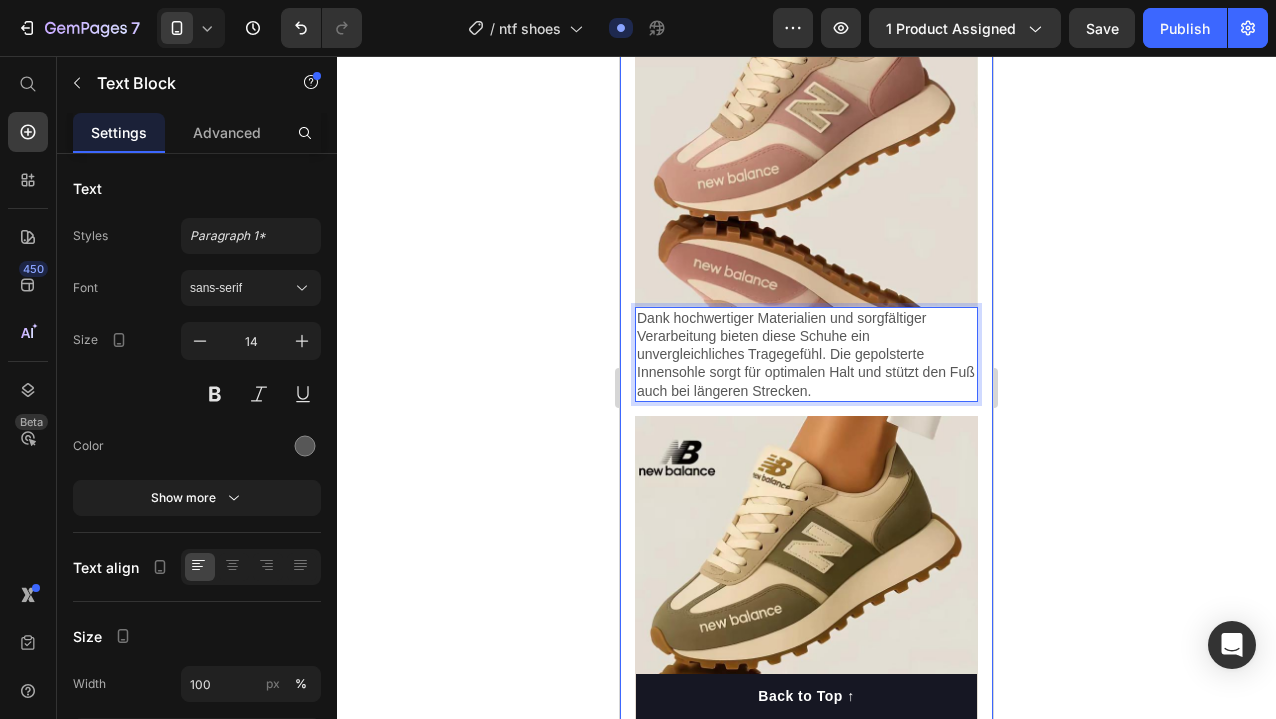 click 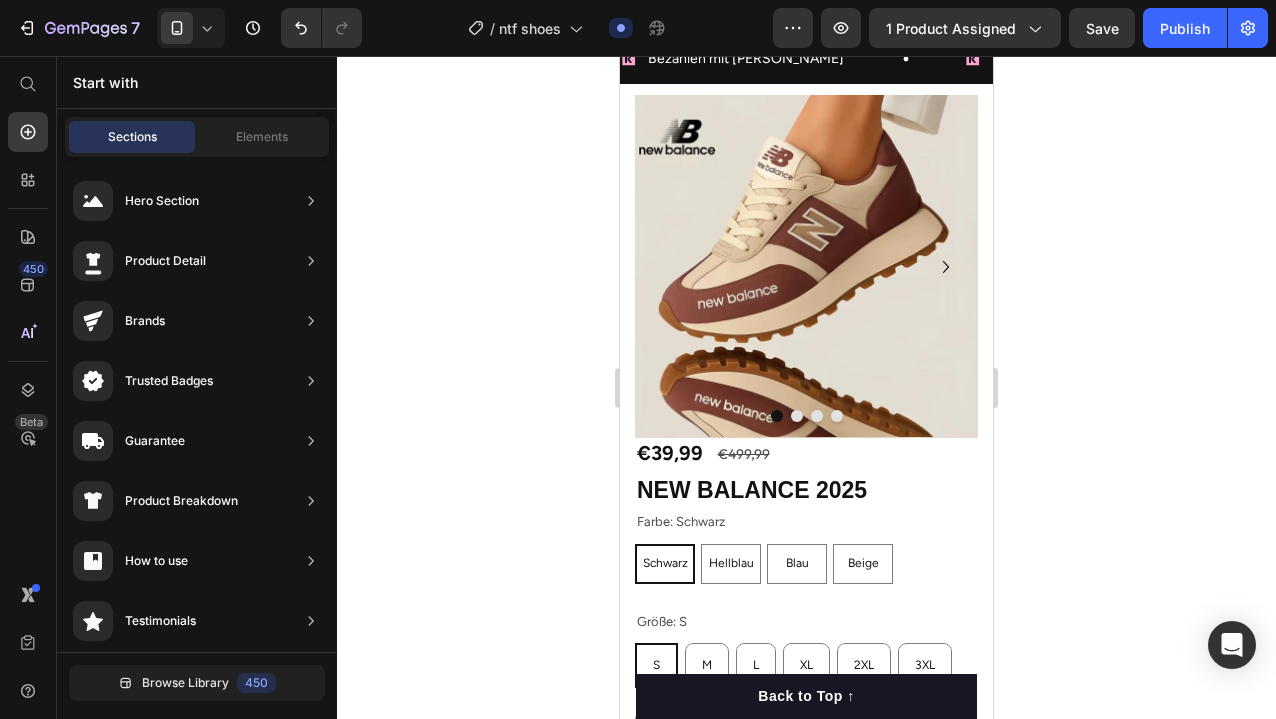 scroll, scrollTop: 0, scrollLeft: 0, axis: both 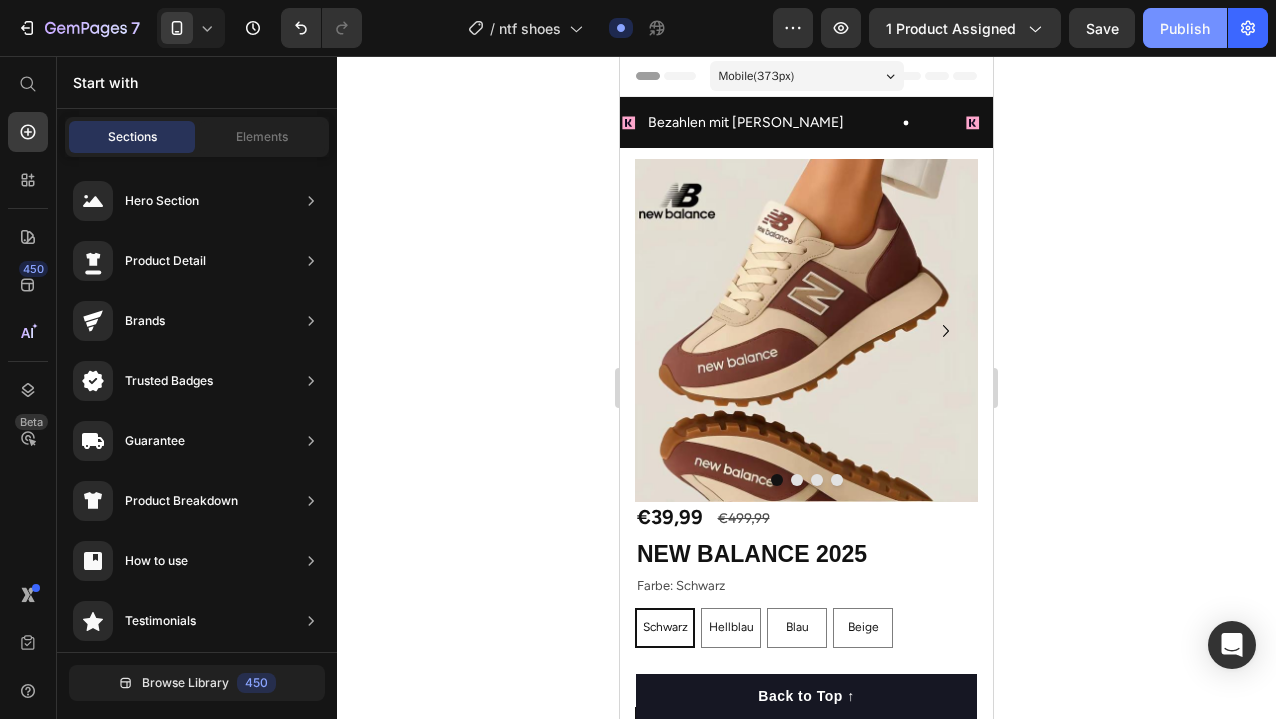 click on "Publish" at bounding box center [1185, 28] 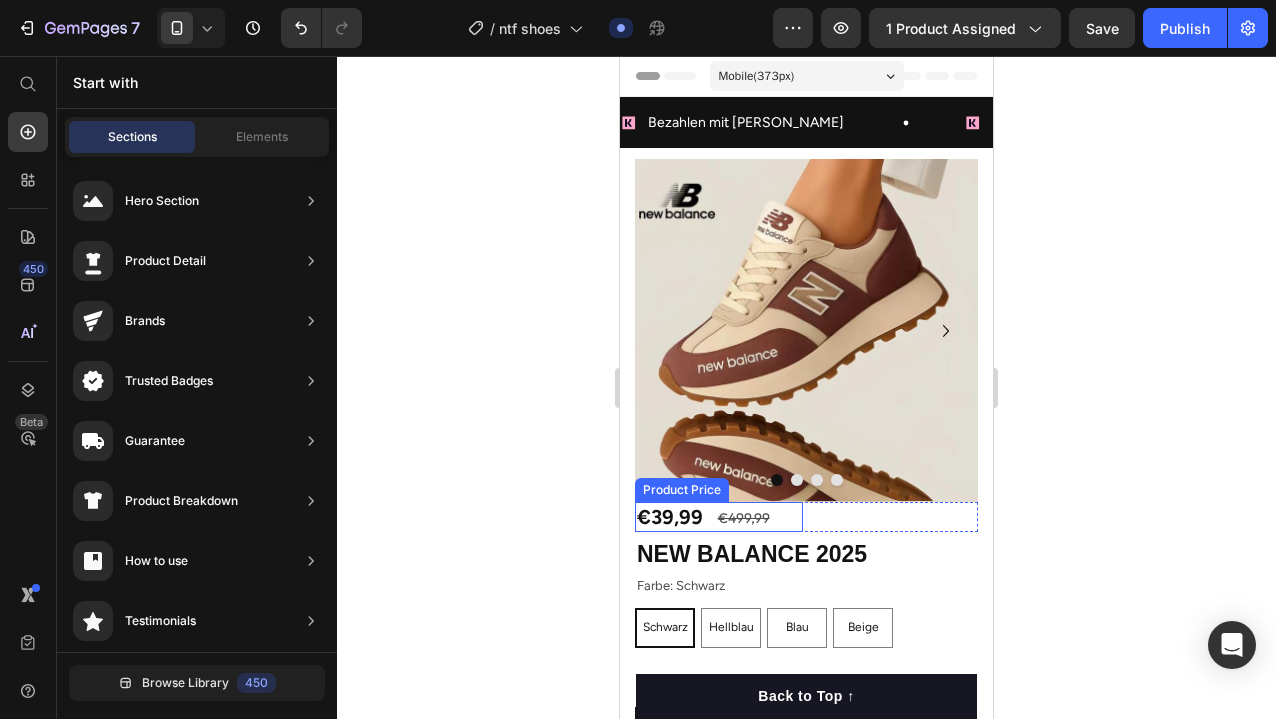 click on "€39,99" at bounding box center [719, 517] 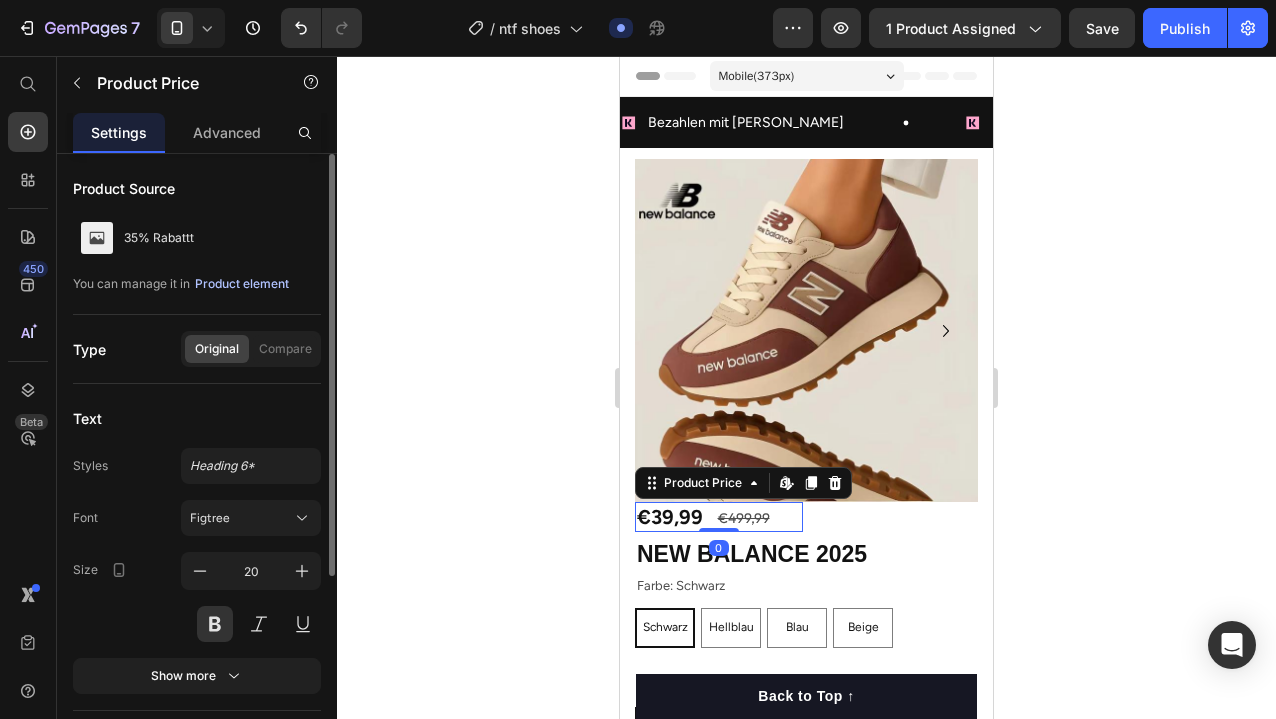 click on "Product element" at bounding box center [242, 284] 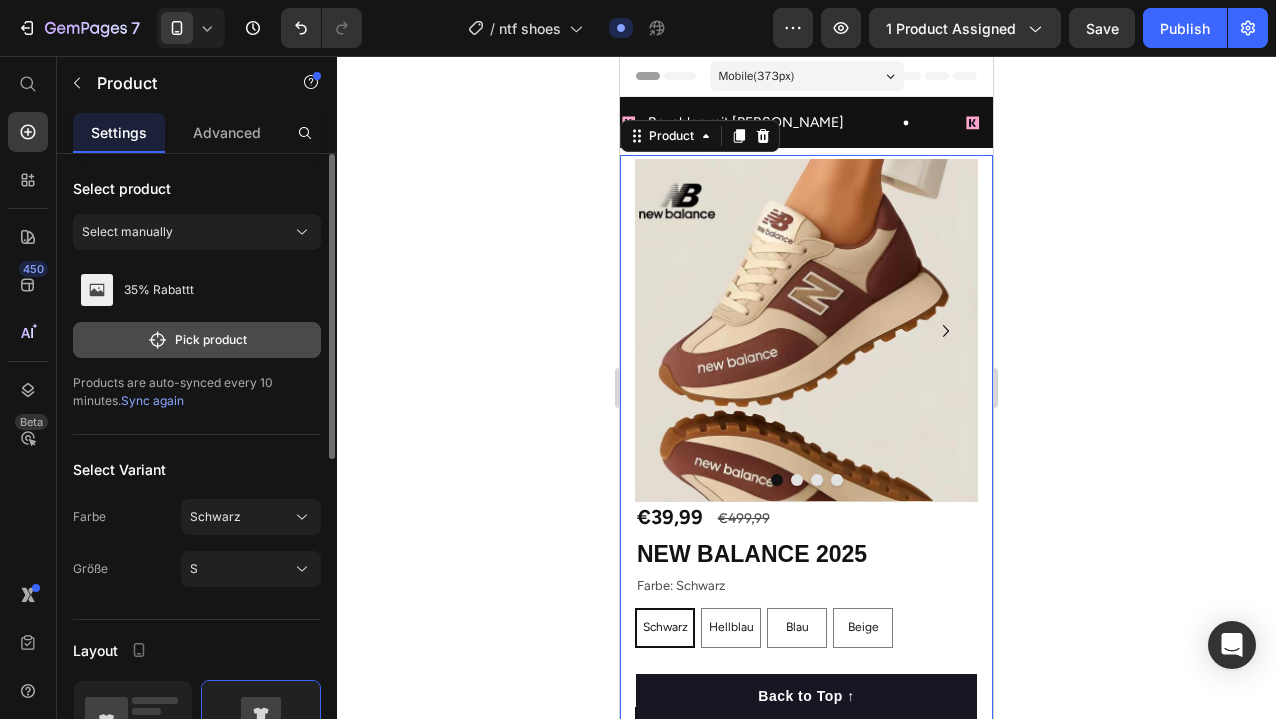 click on "Pick product" 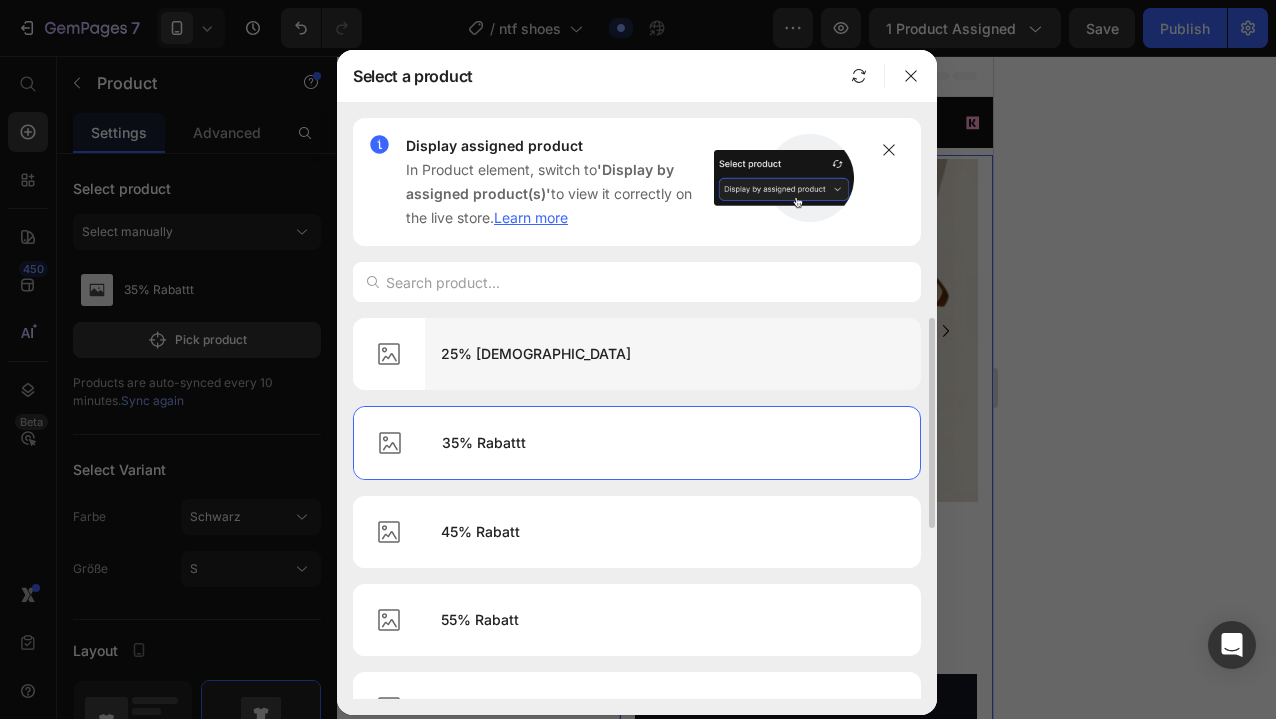 click on "25% [DEMOGRAPHIC_DATA]" at bounding box center (673, 354) 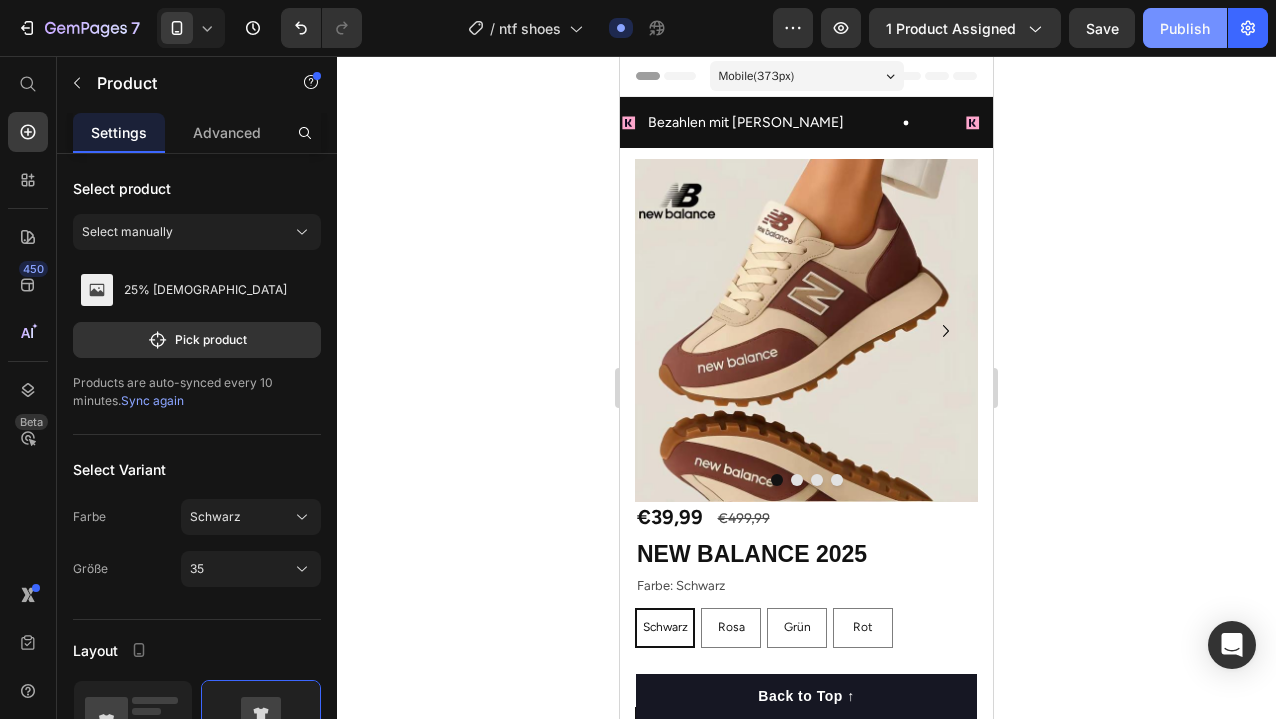 click on "Publish" at bounding box center (1185, 28) 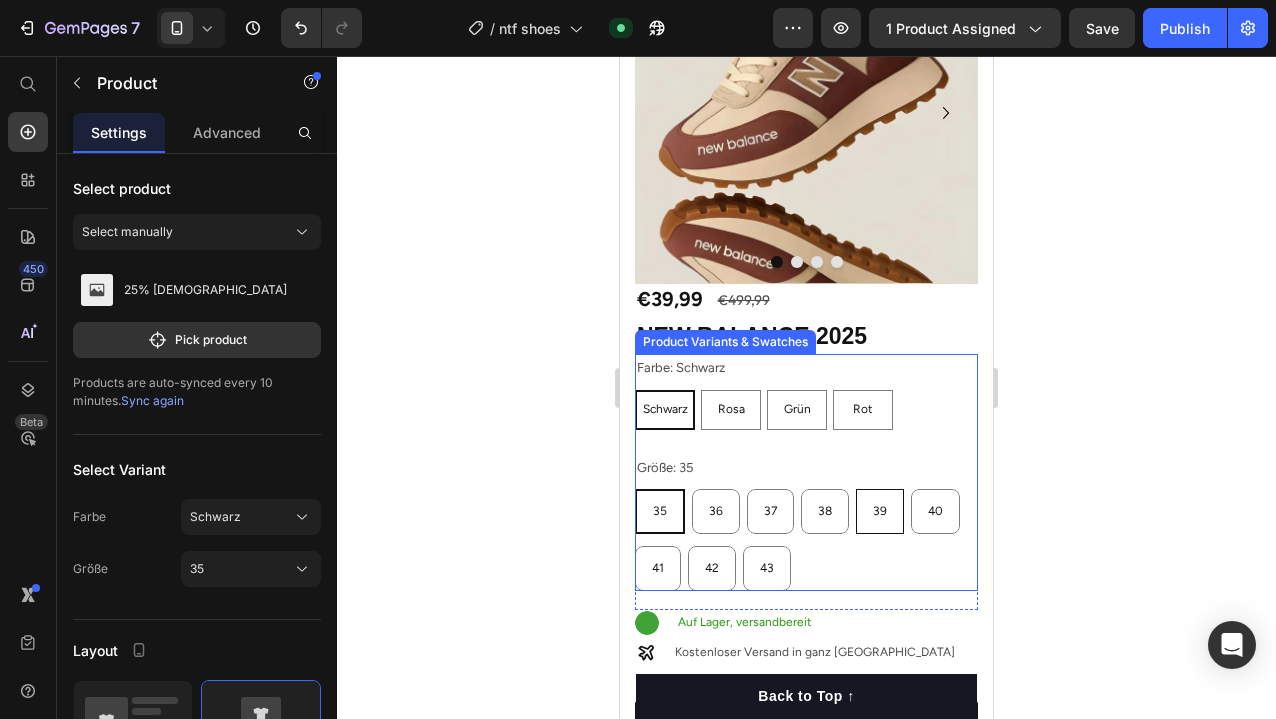 scroll, scrollTop: 386, scrollLeft: 0, axis: vertical 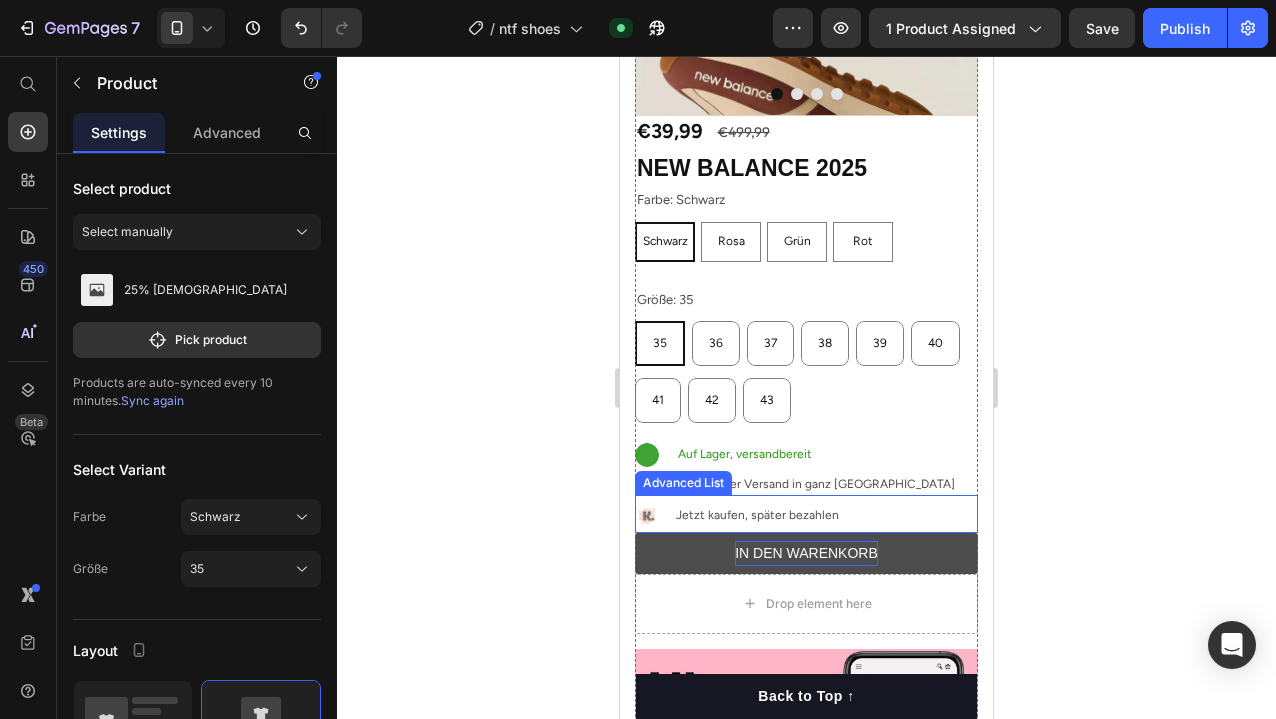 click on "IN DEN WARENKORB" at bounding box center (806, 553) 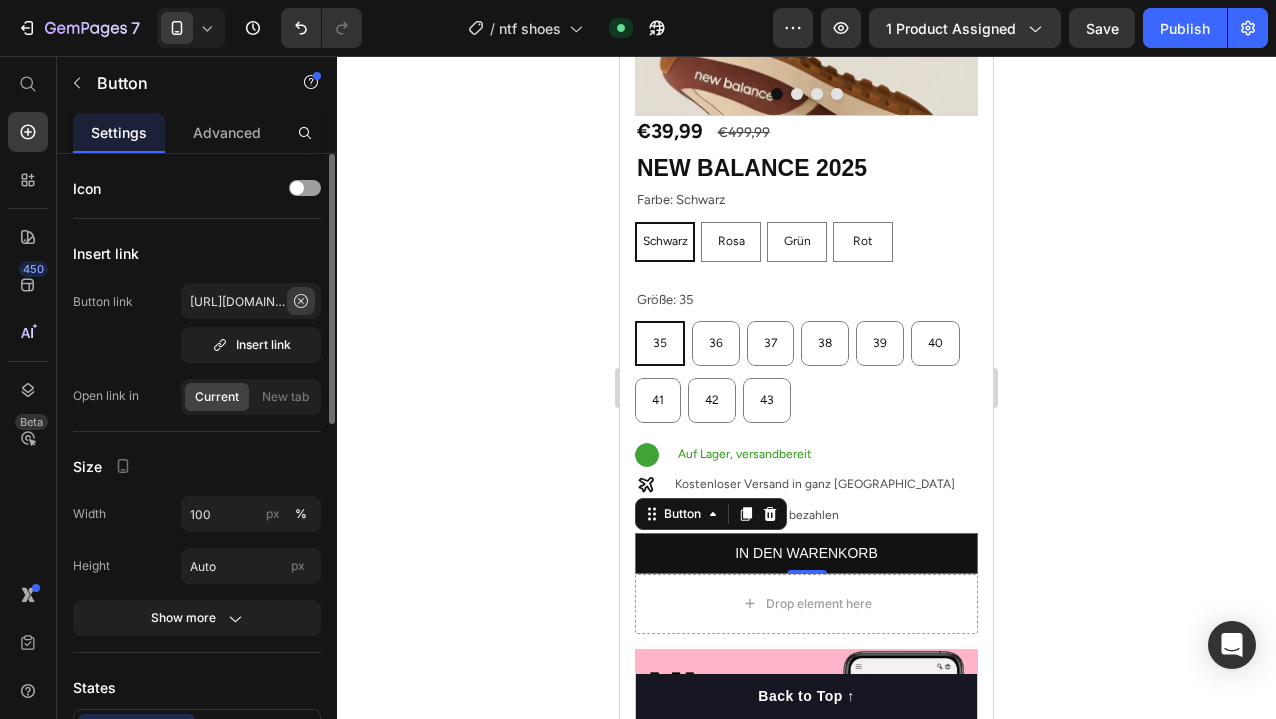 click 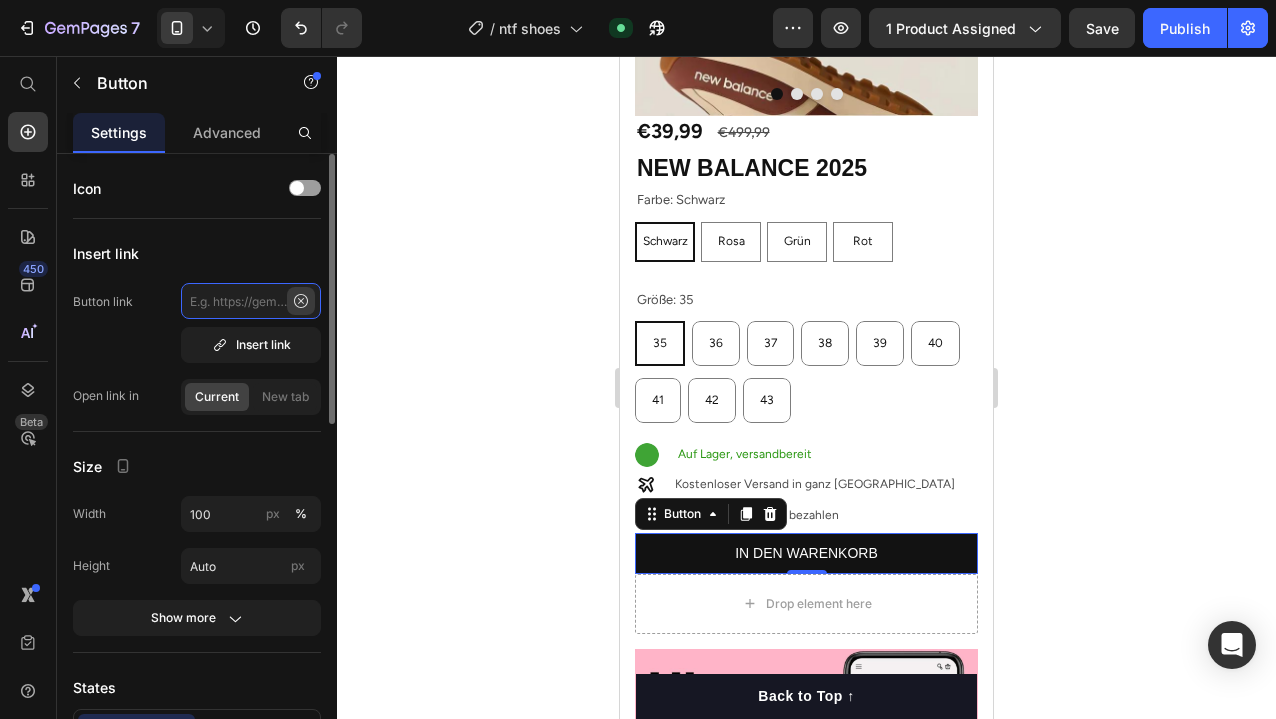 scroll, scrollTop: 0, scrollLeft: 0, axis: both 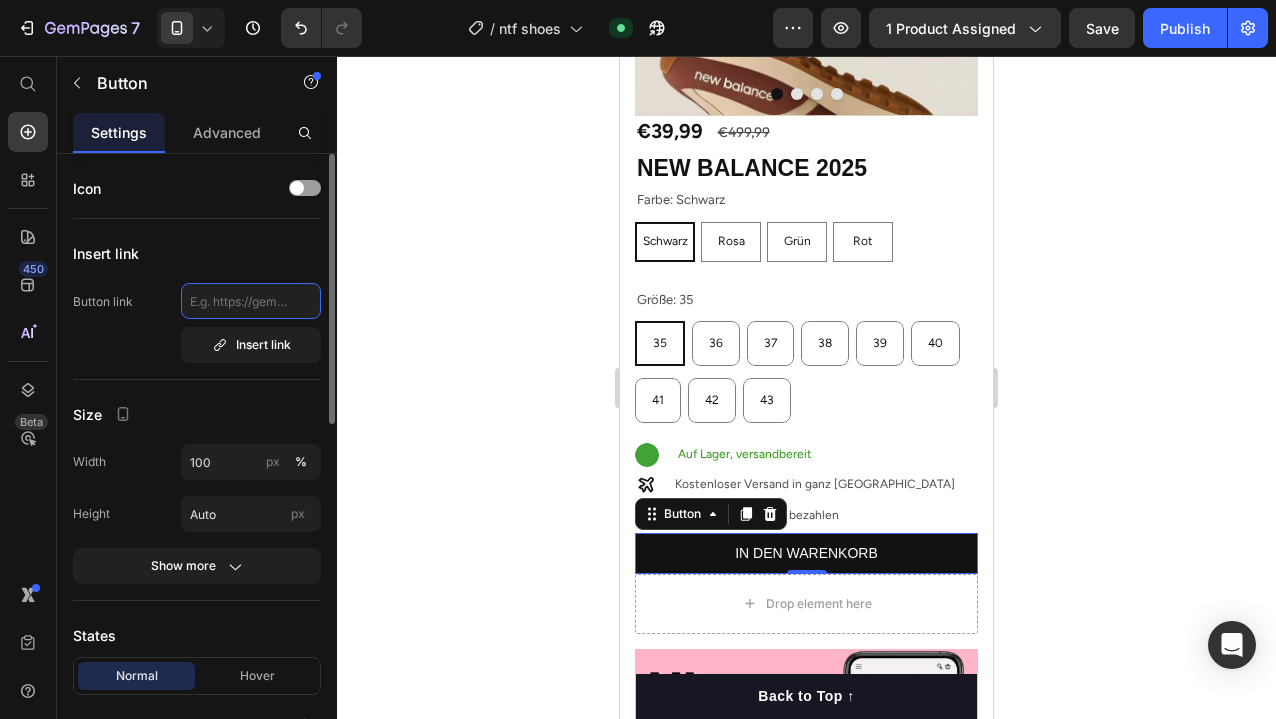 paste on "[URL][DOMAIN_NAME]" 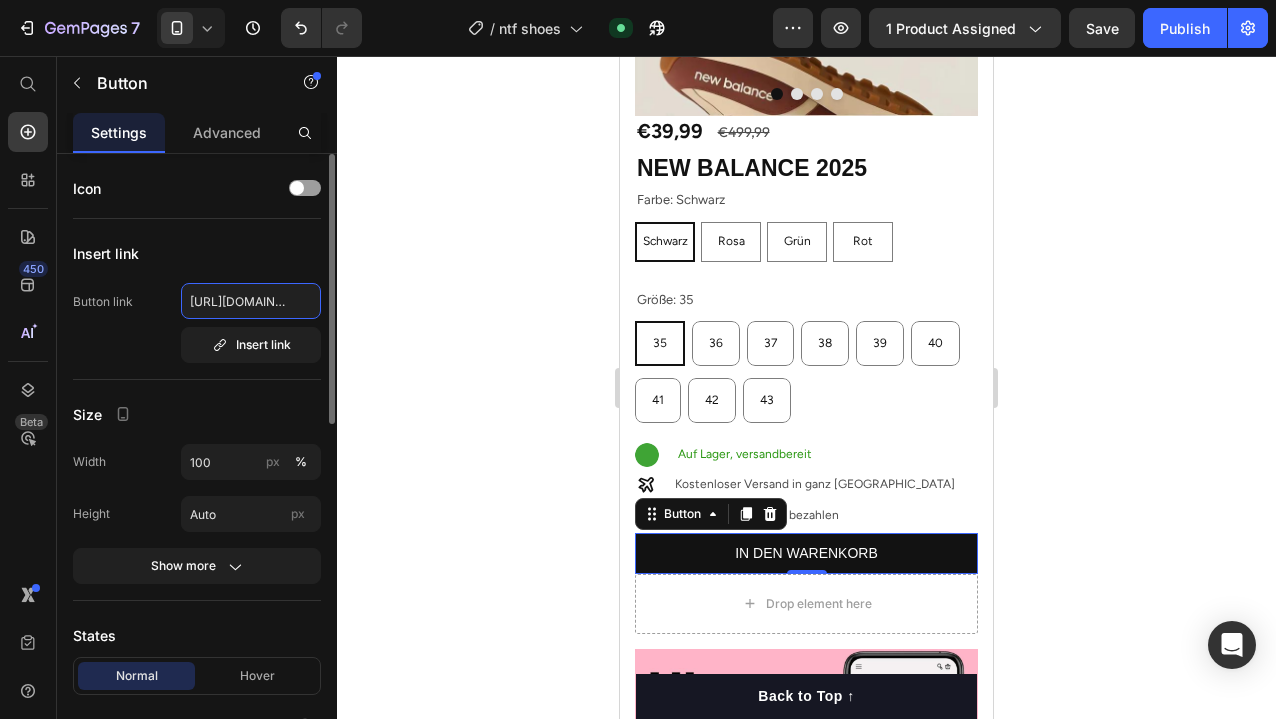 scroll, scrollTop: 0, scrollLeft: 523, axis: horizontal 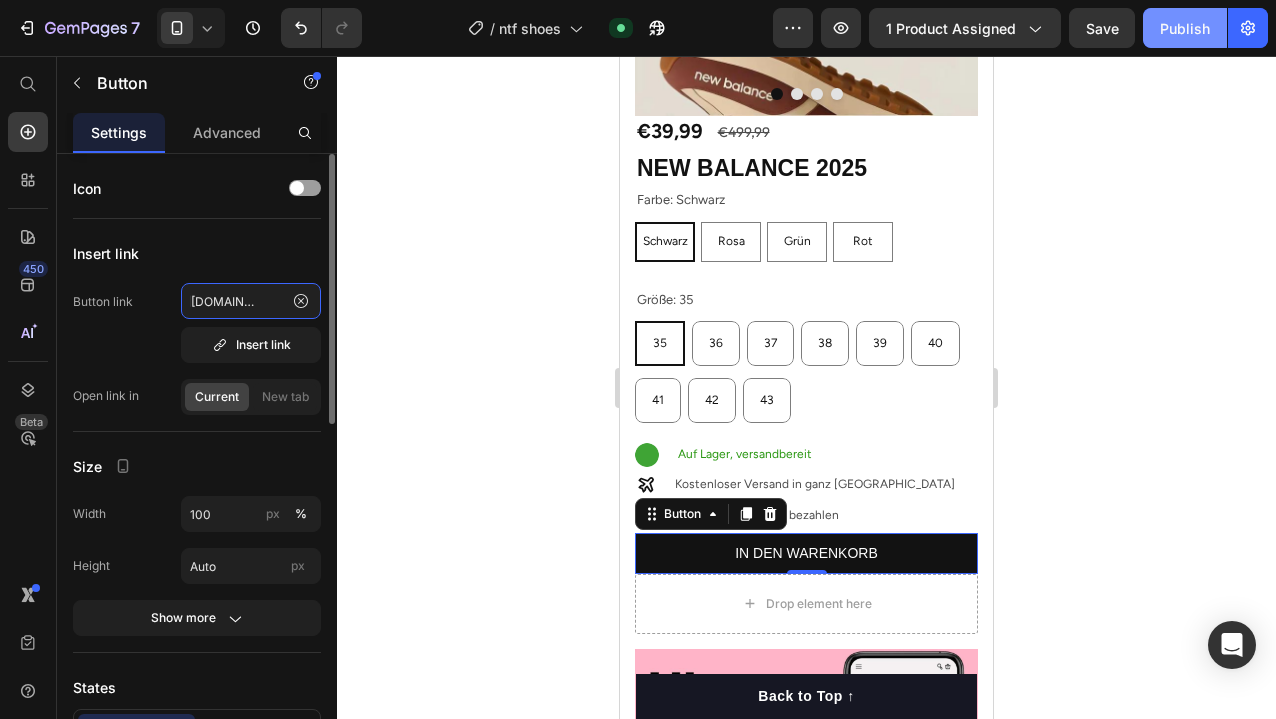type on "[URL][DOMAIN_NAME]" 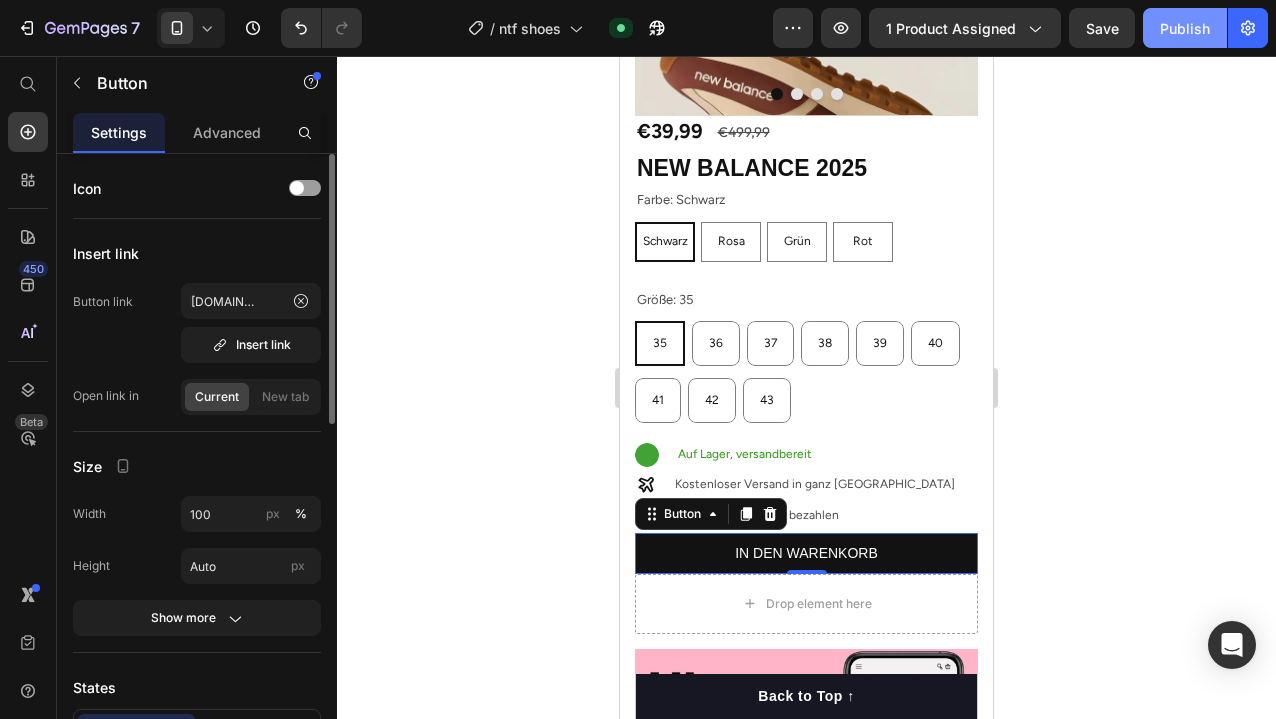 click on "Publish" at bounding box center (1185, 28) 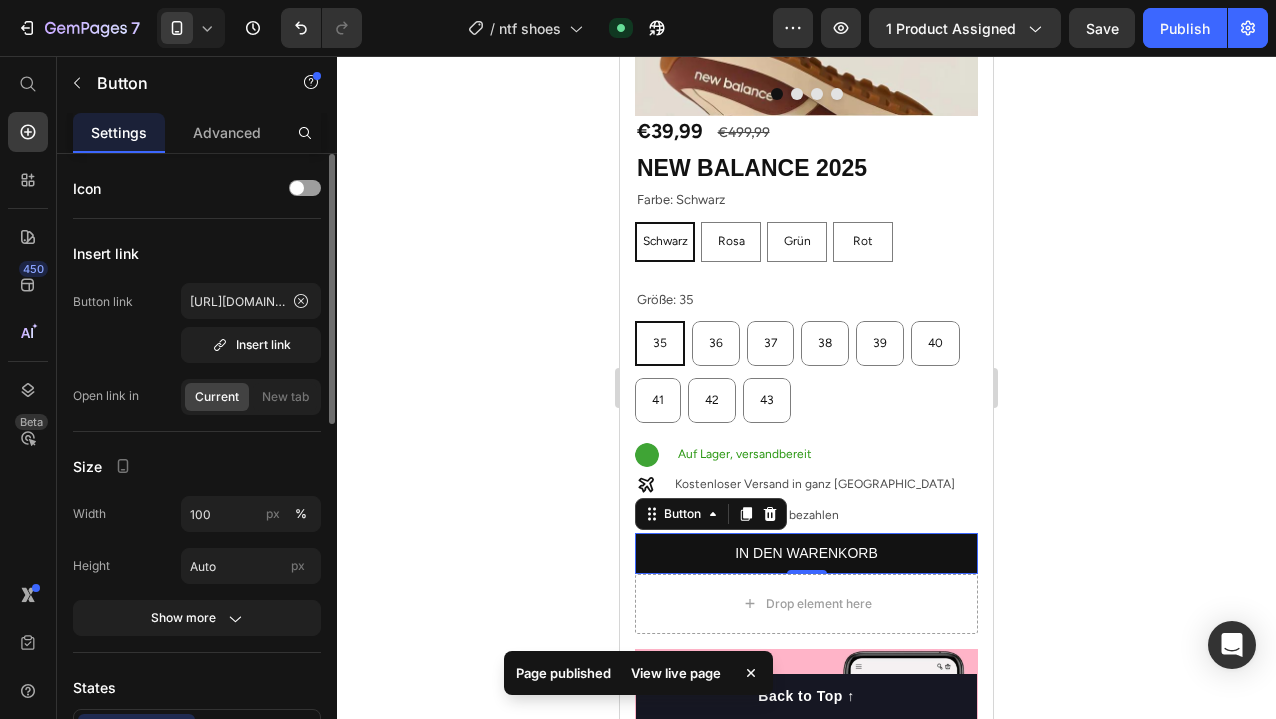 click on "View live page" at bounding box center (676, 673) 